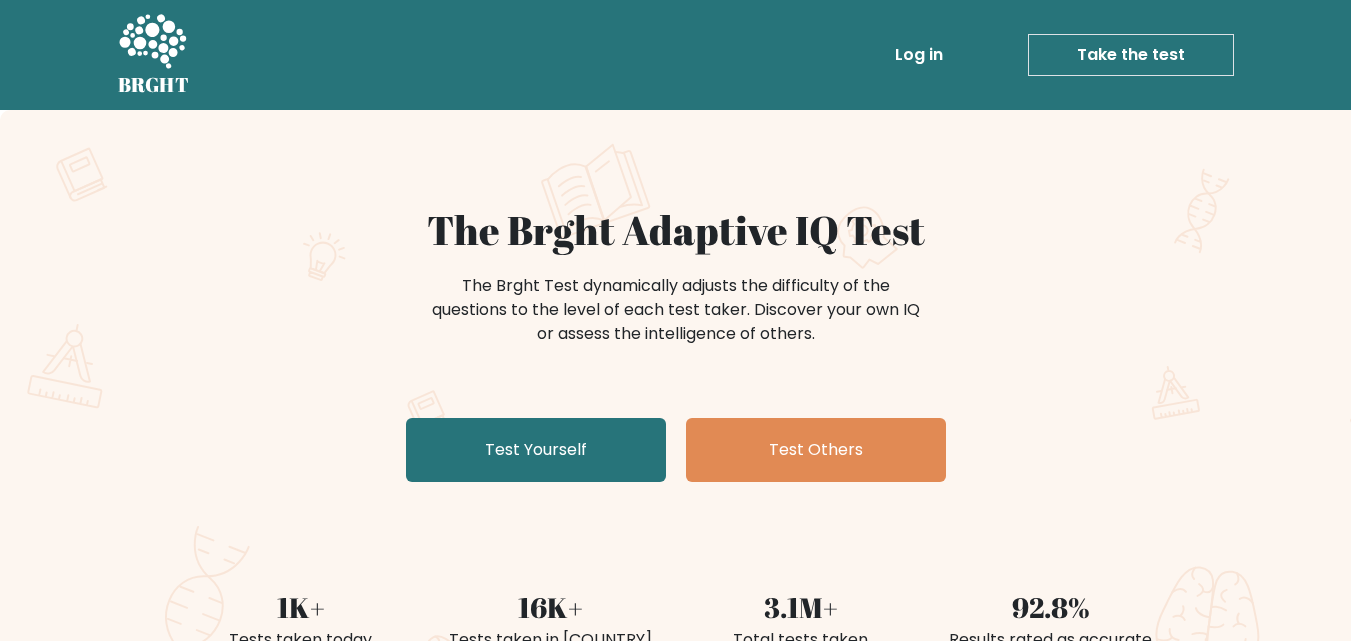 scroll, scrollTop: 0, scrollLeft: 0, axis: both 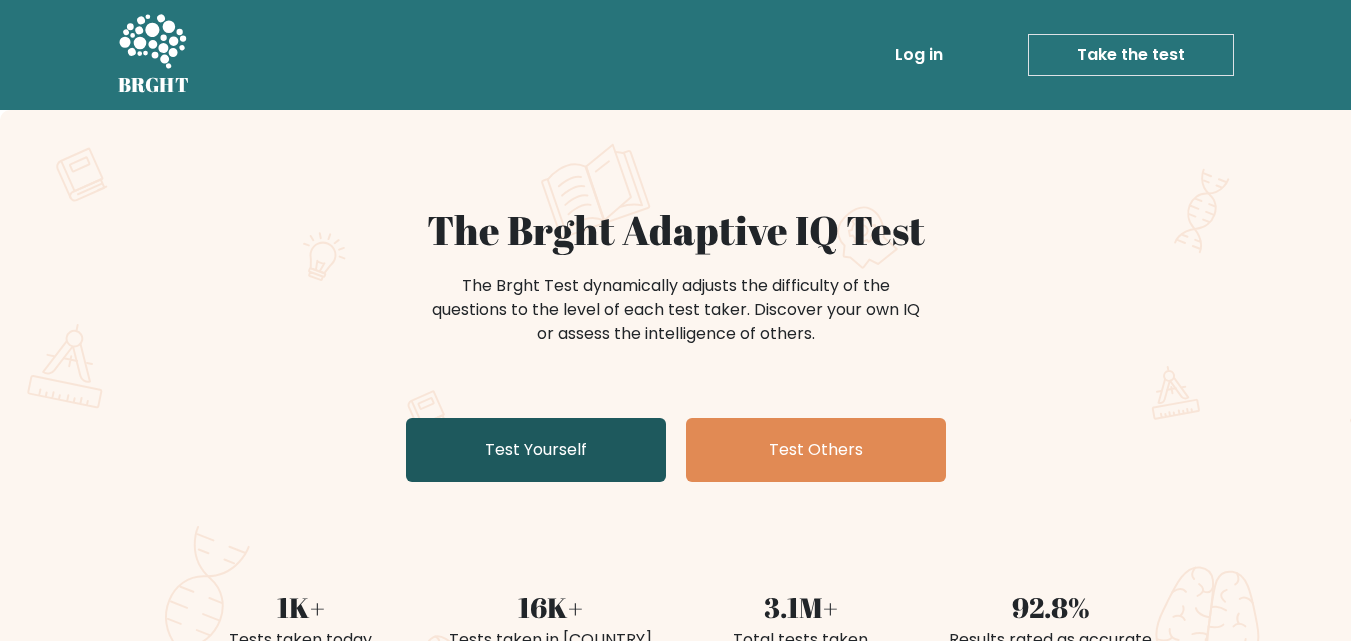 click on "Test Yourself" at bounding box center (536, 450) 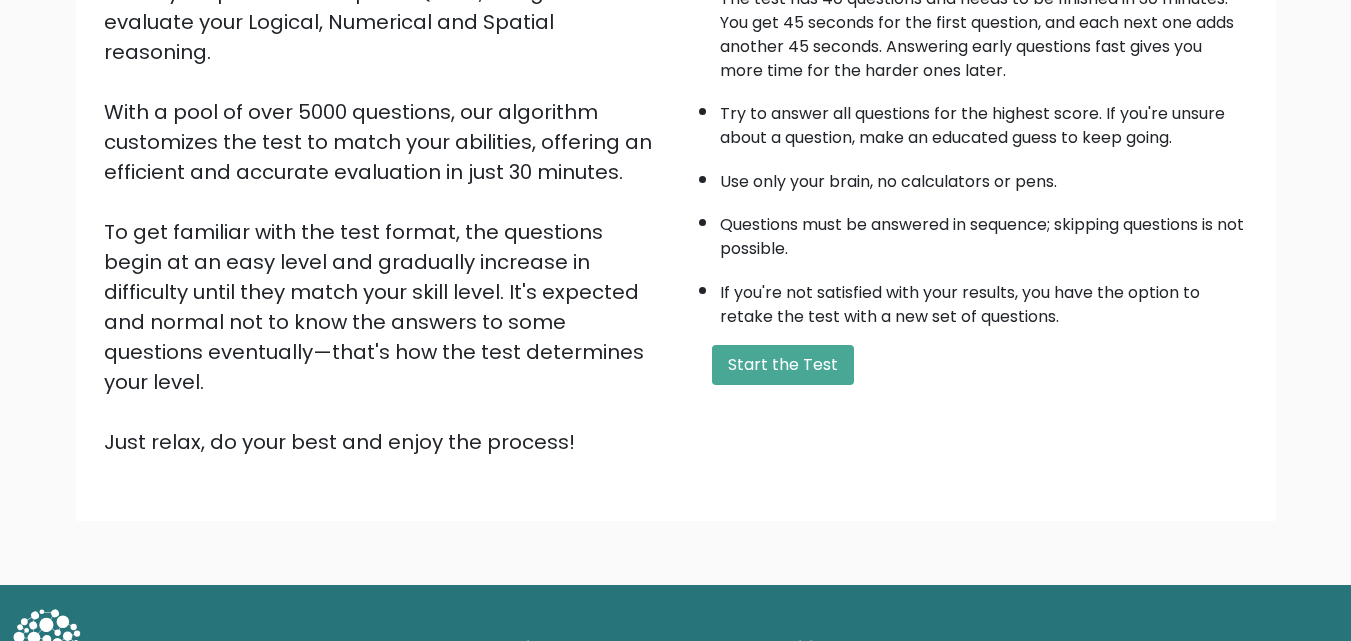 scroll, scrollTop: 275, scrollLeft: 0, axis: vertical 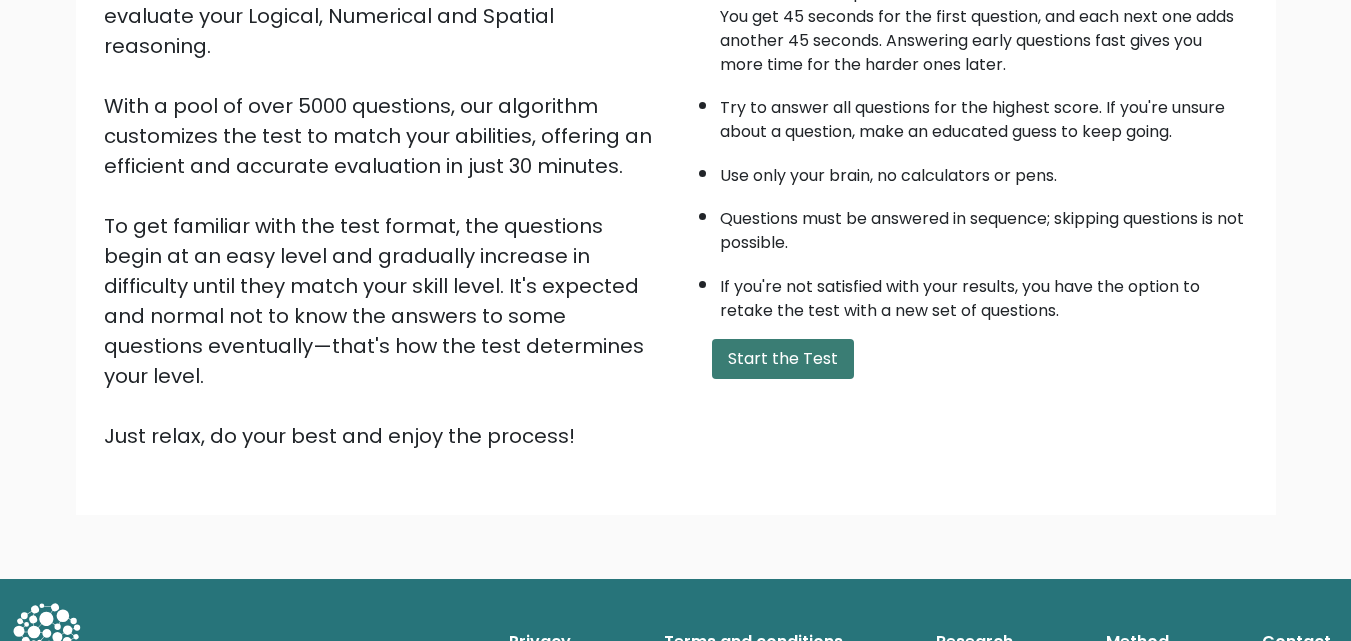 click on "Start the Test" at bounding box center (783, 359) 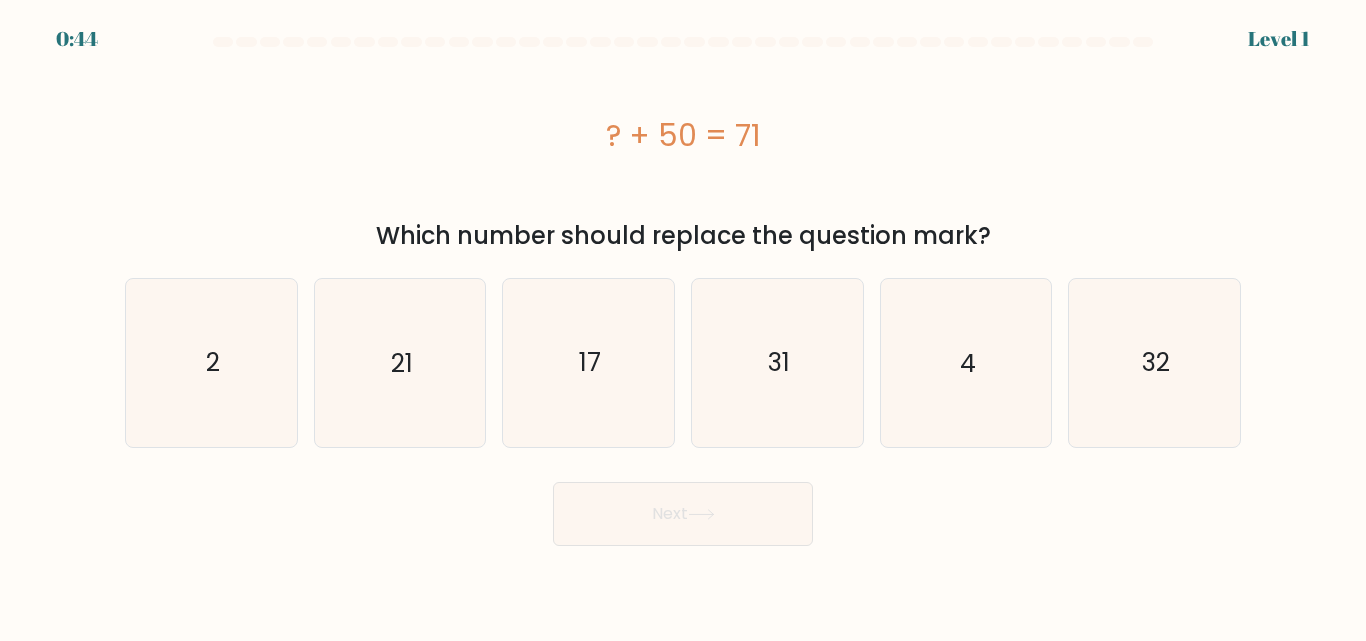scroll, scrollTop: 0, scrollLeft: 0, axis: both 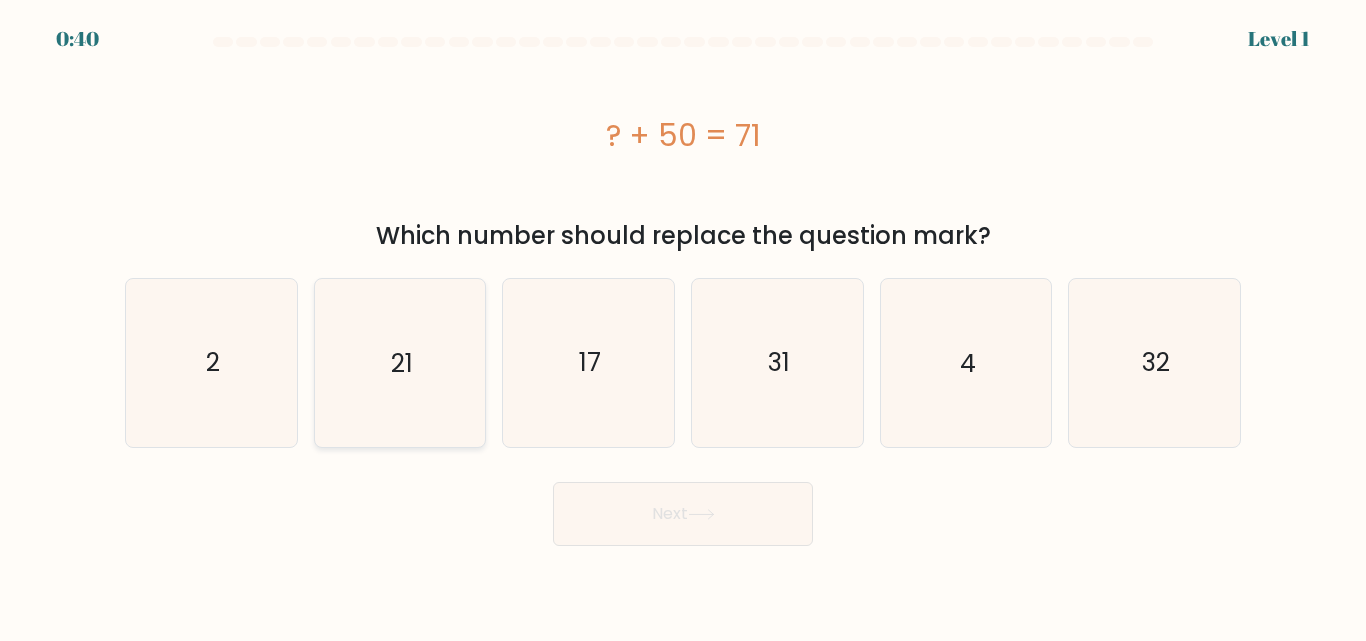 click on "21" 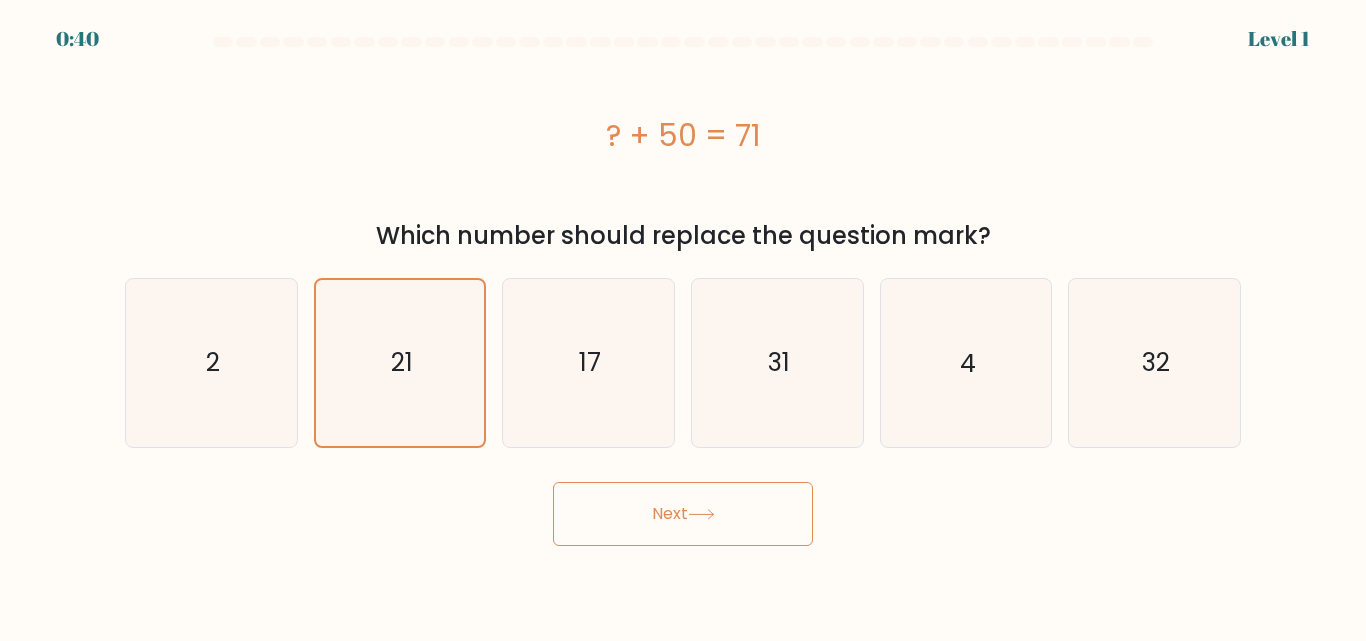click on "Next" at bounding box center [683, 514] 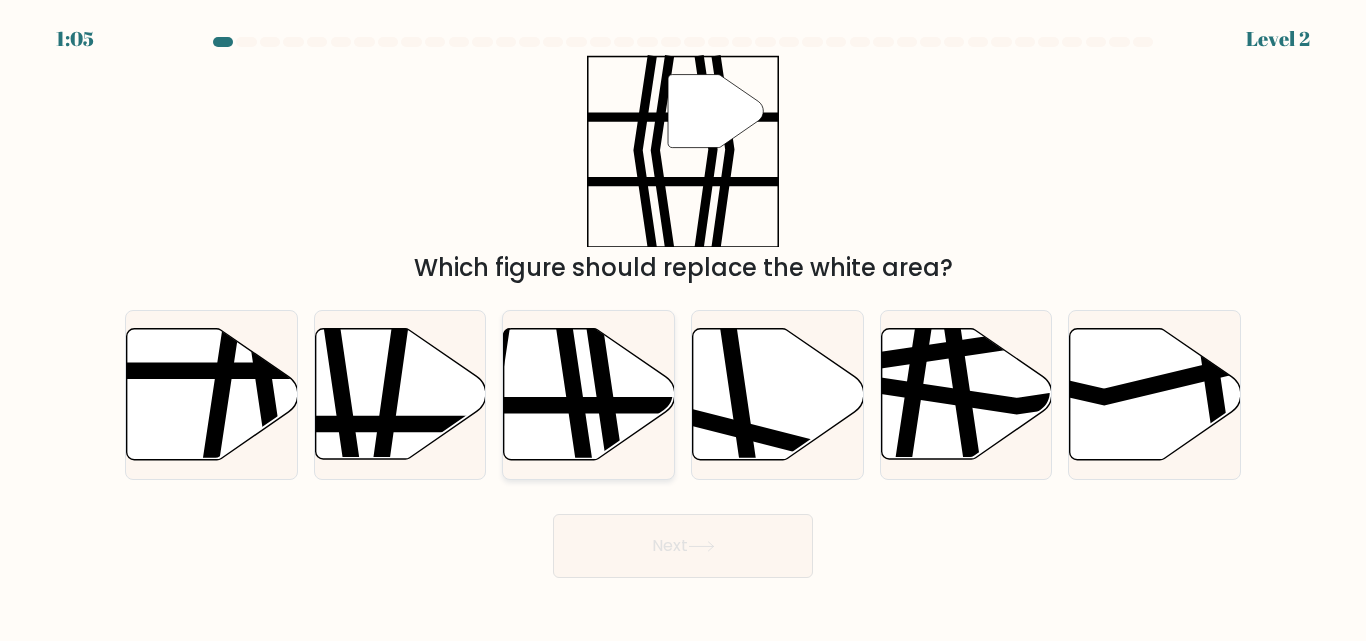 click 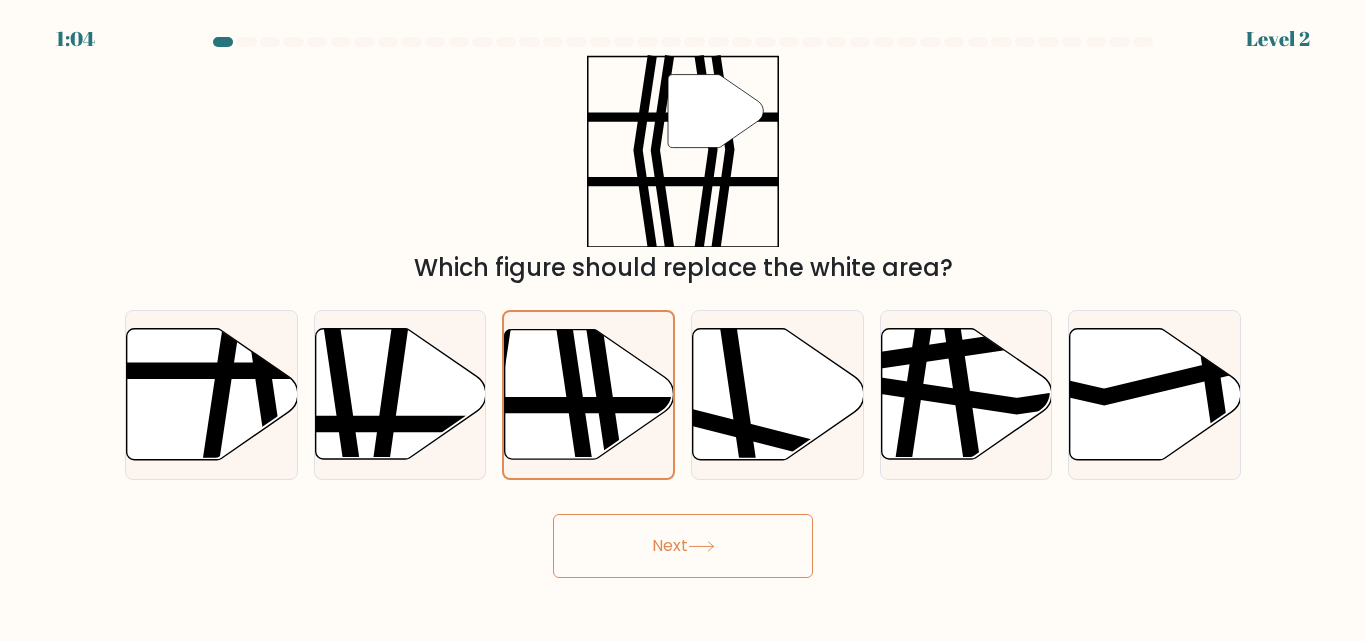 click 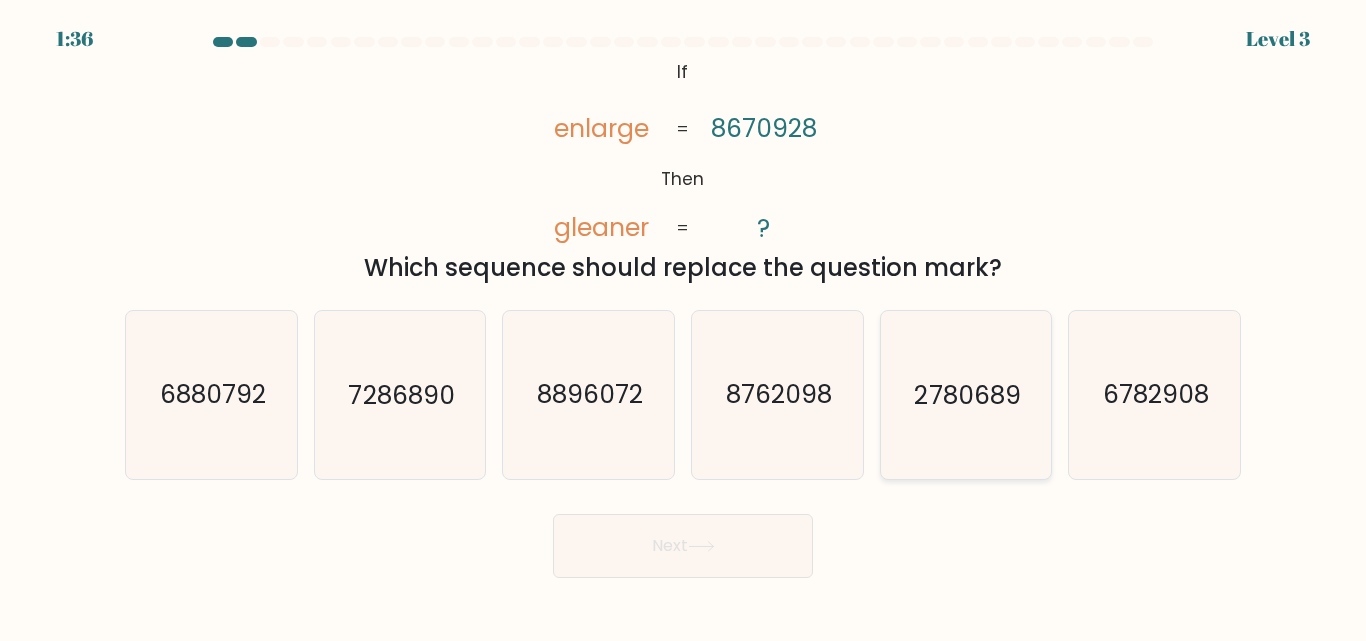 click on "2780689" 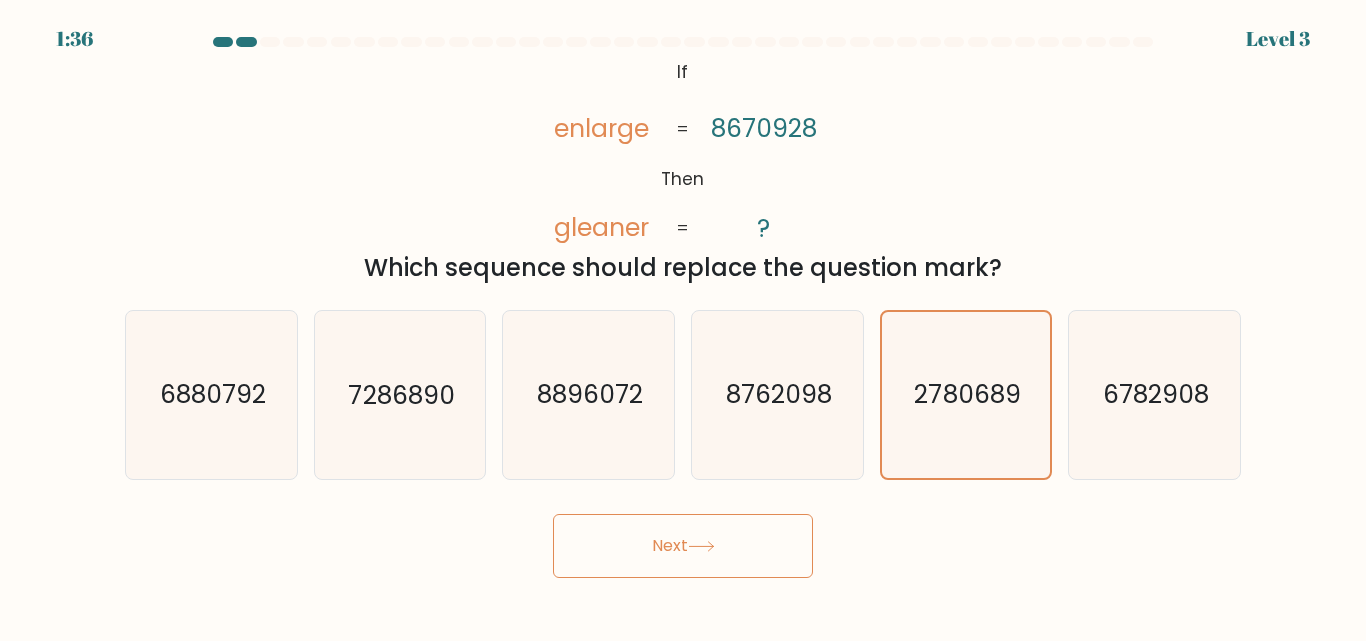 click on "Next" at bounding box center [683, 546] 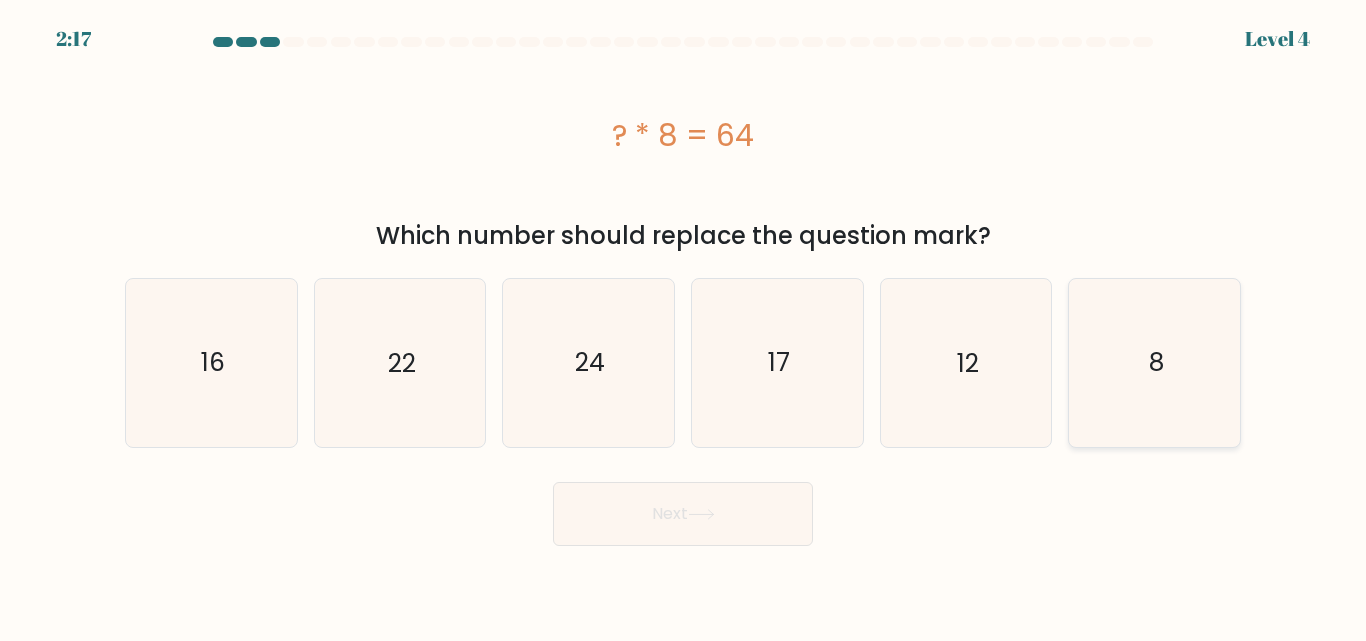click on "8" 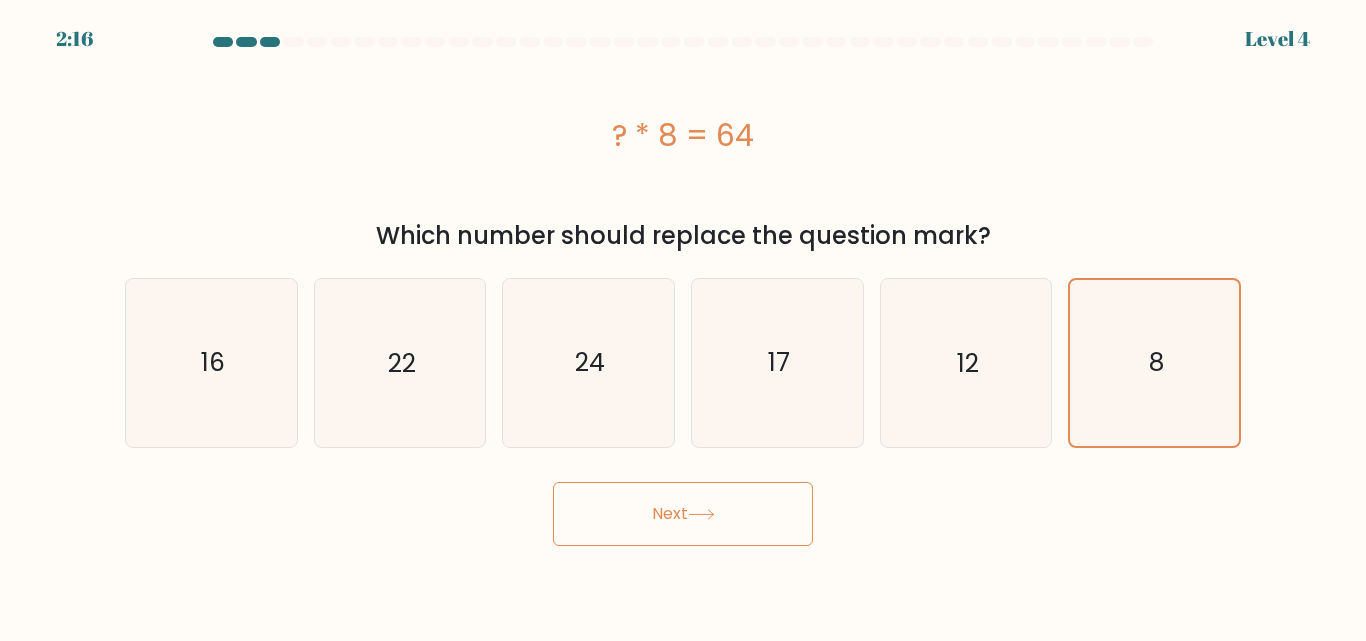 click on "Next" at bounding box center [683, 514] 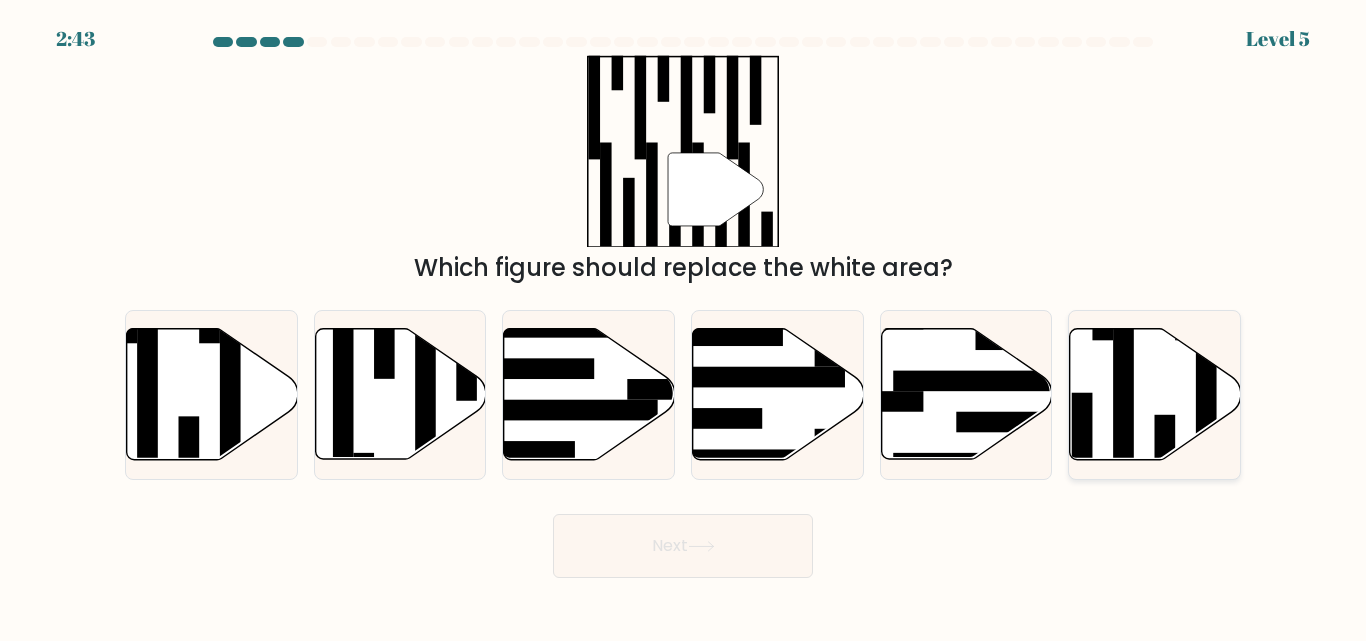 click 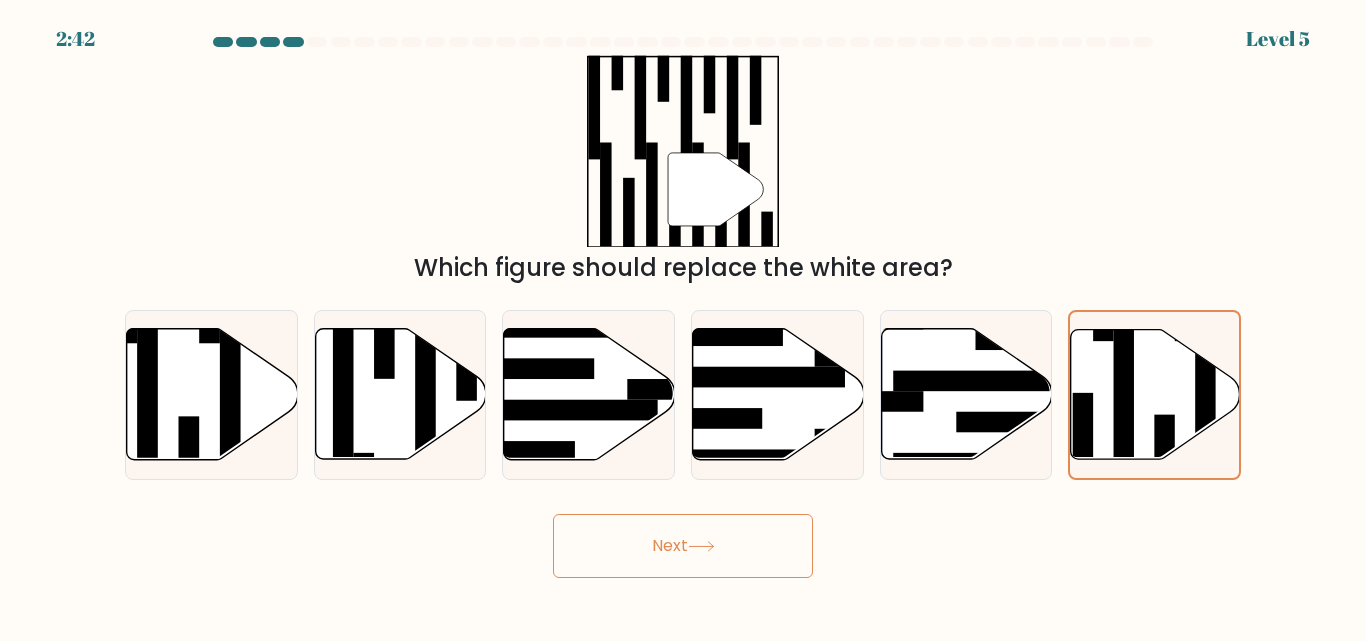 click on "Next" at bounding box center [683, 546] 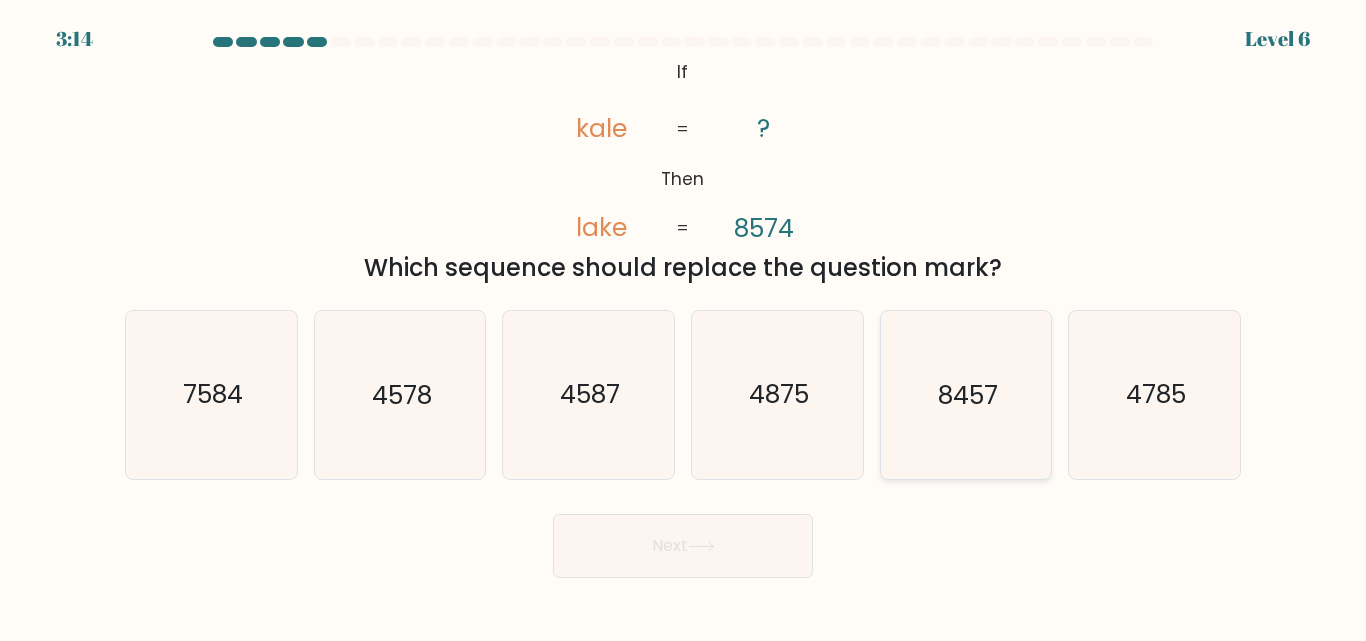 click on "8457" 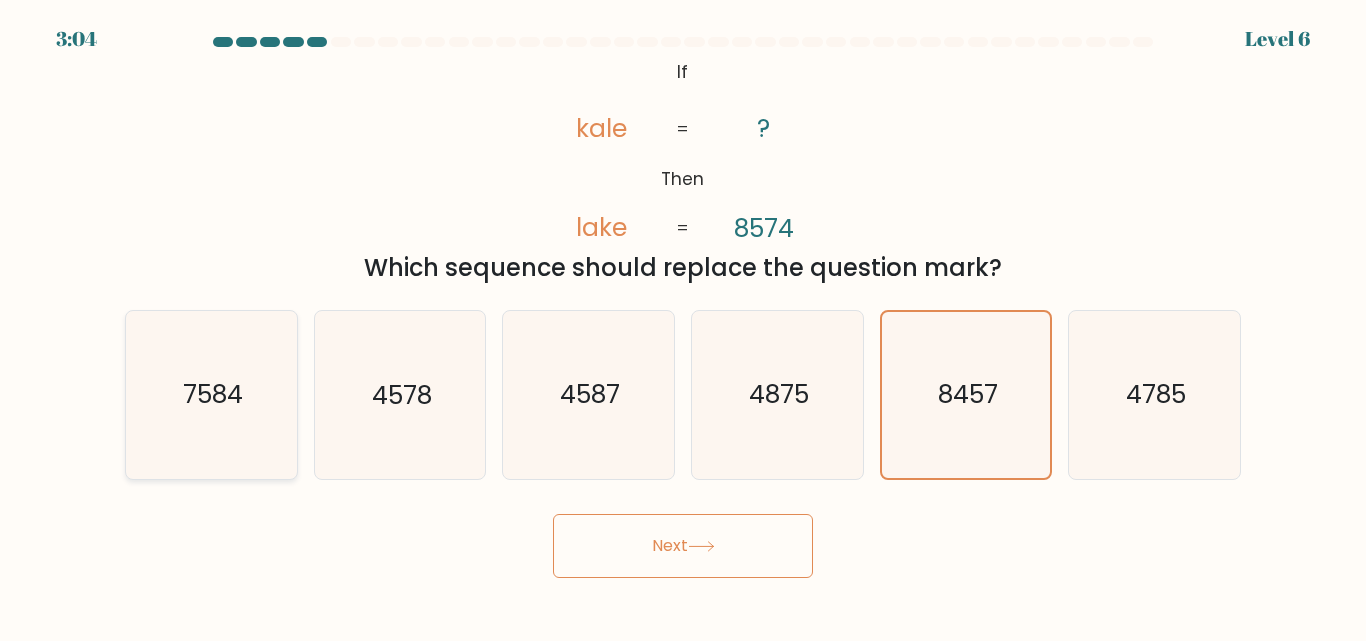 click on "7584" 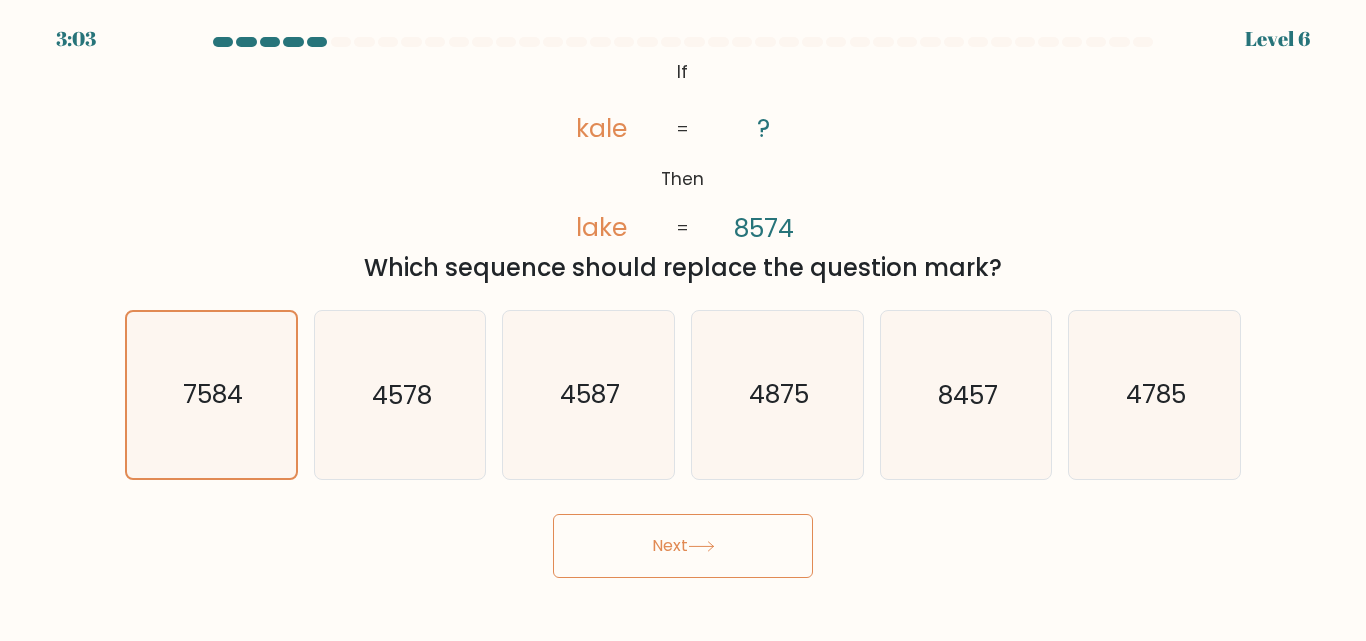 click 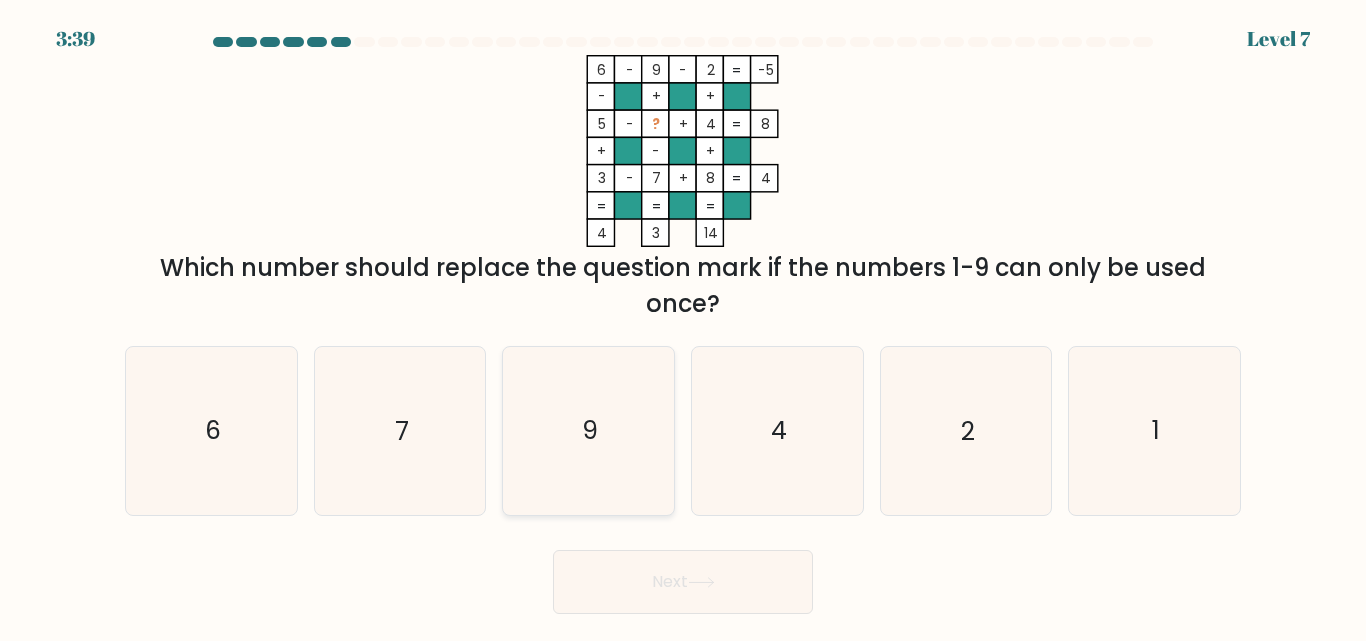 click on "9" 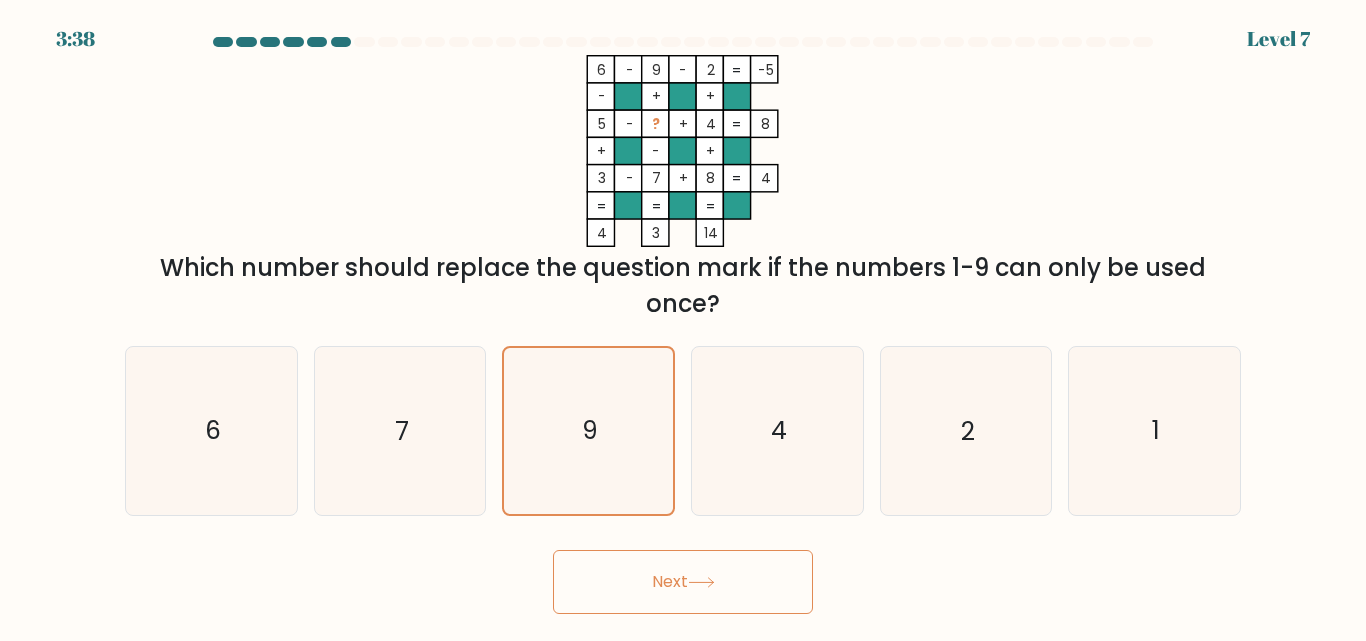 click 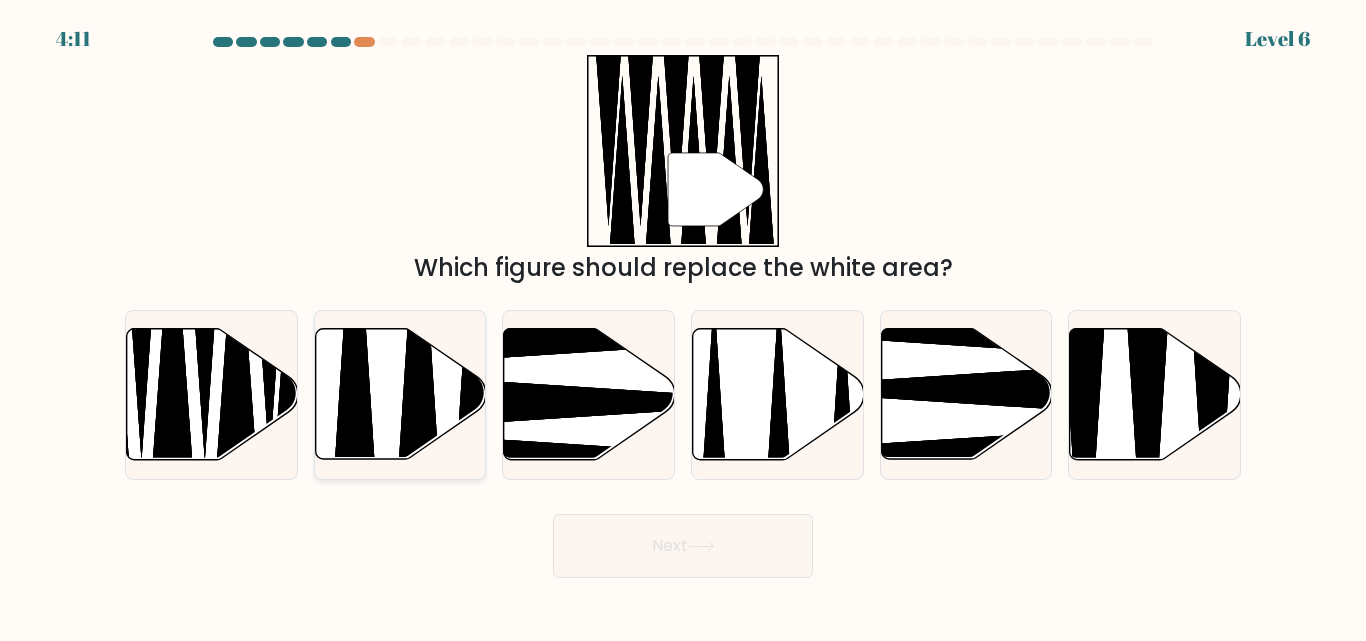 click 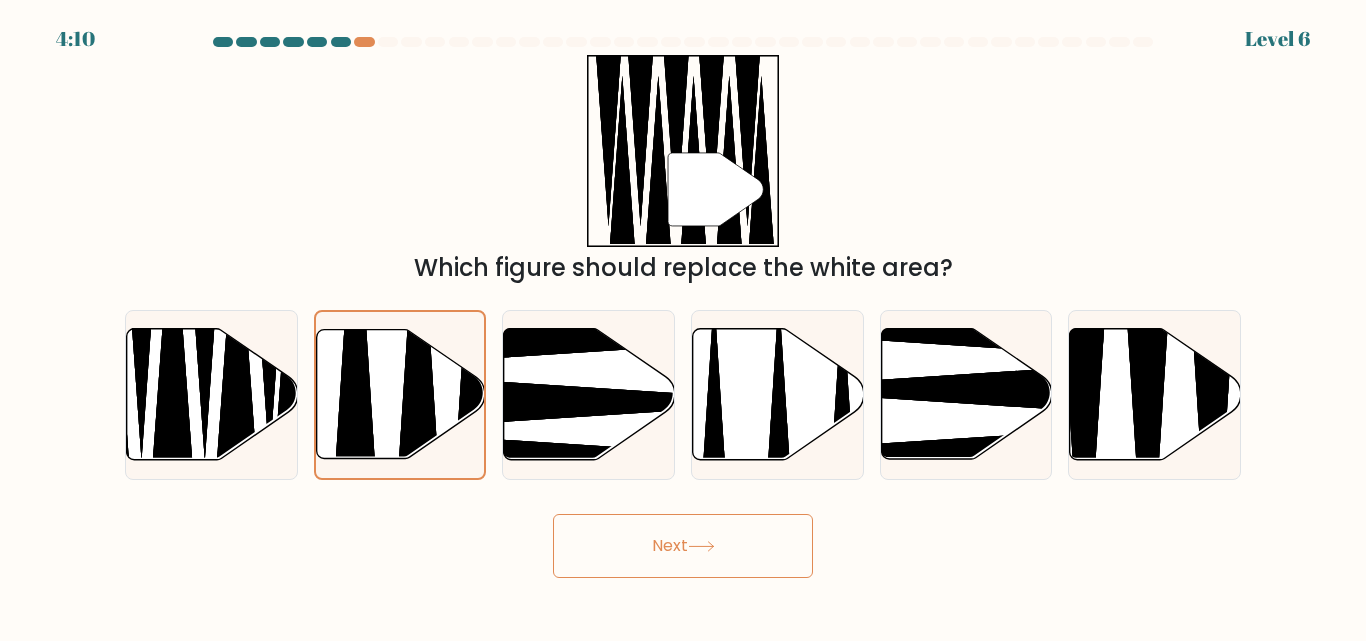 click on "Next" at bounding box center [683, 546] 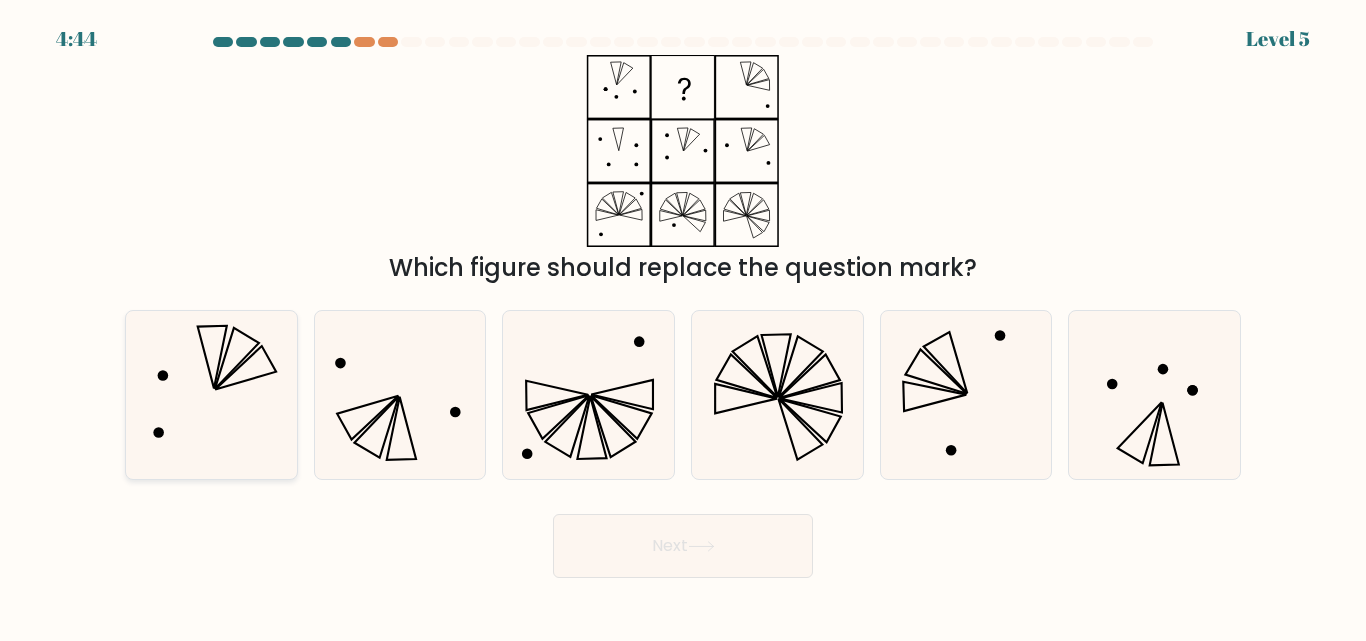 click 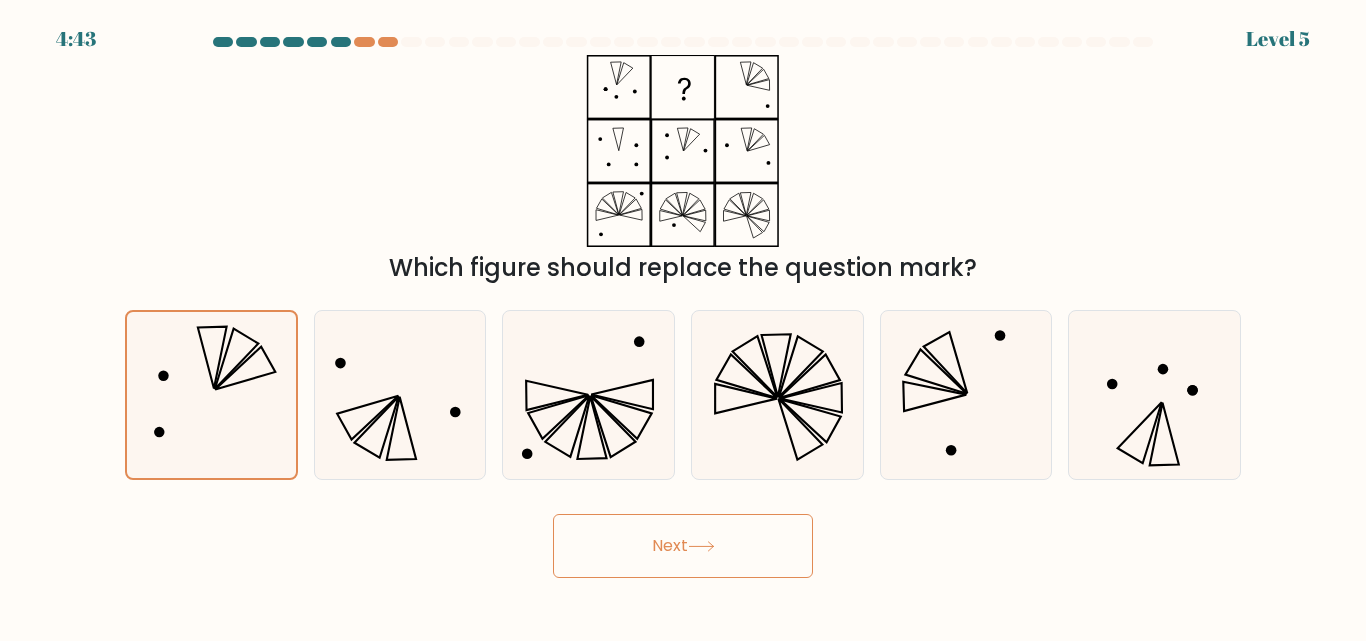 click on "Next" at bounding box center (683, 546) 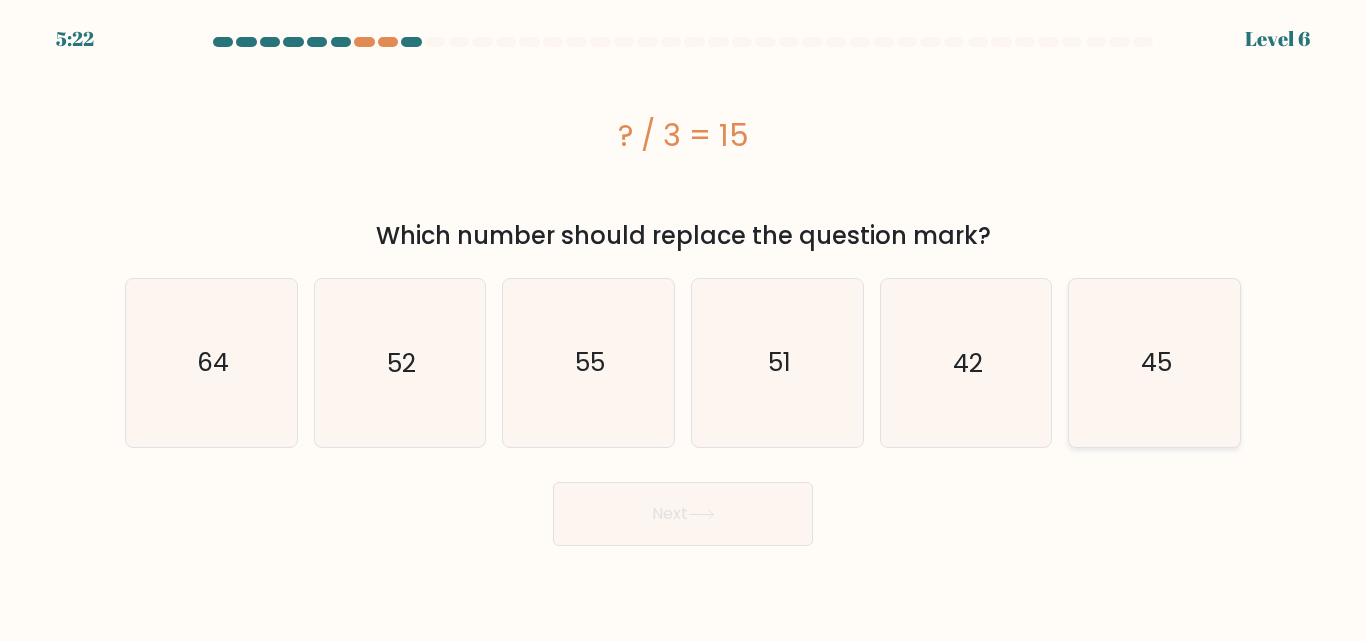 click on "45" 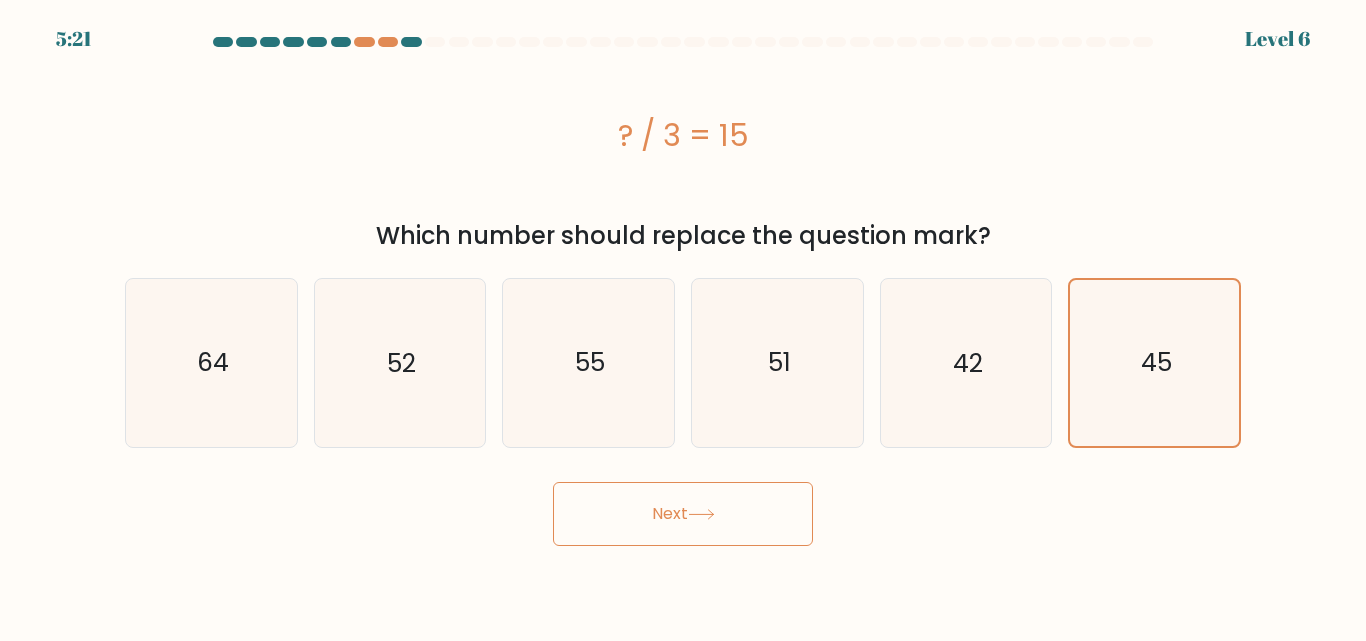 click on "Next" at bounding box center (683, 514) 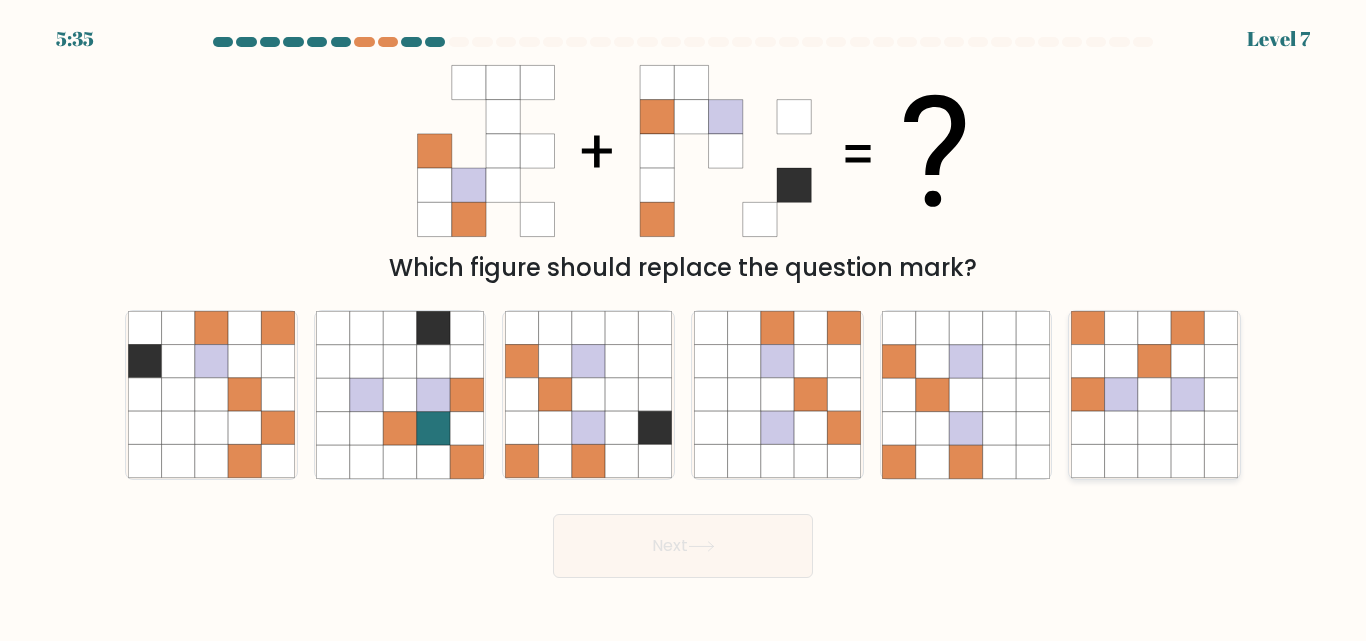 click 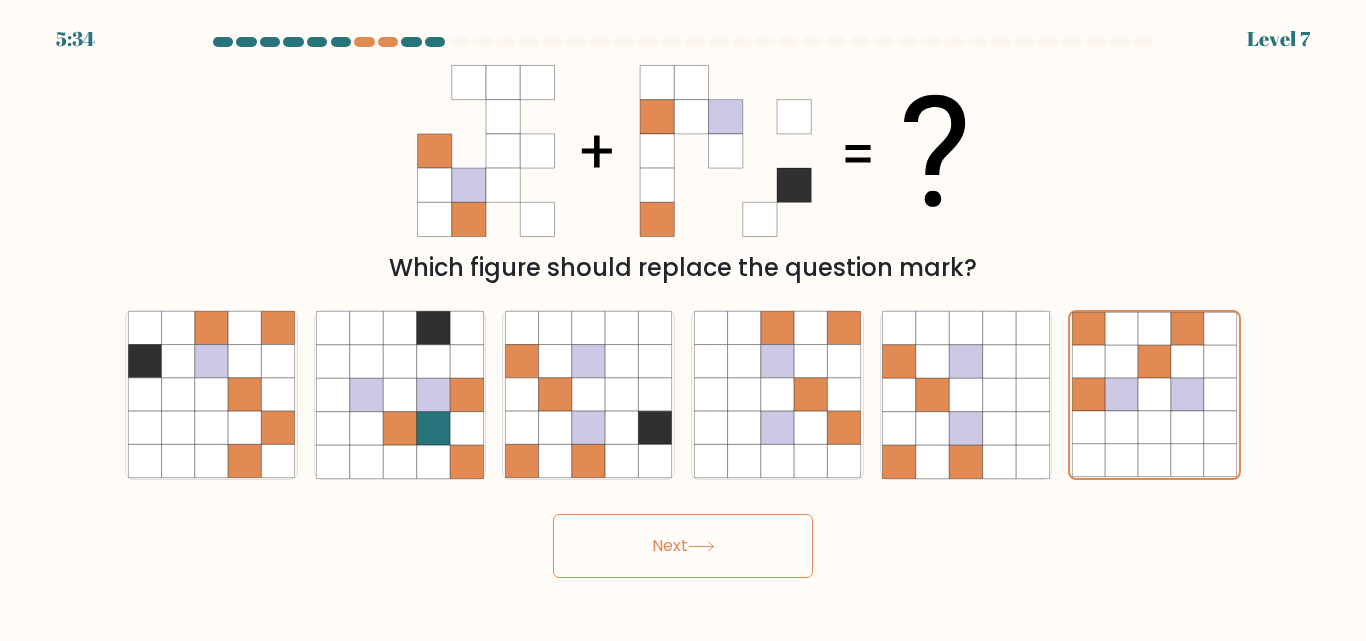 click on "Next" at bounding box center (683, 546) 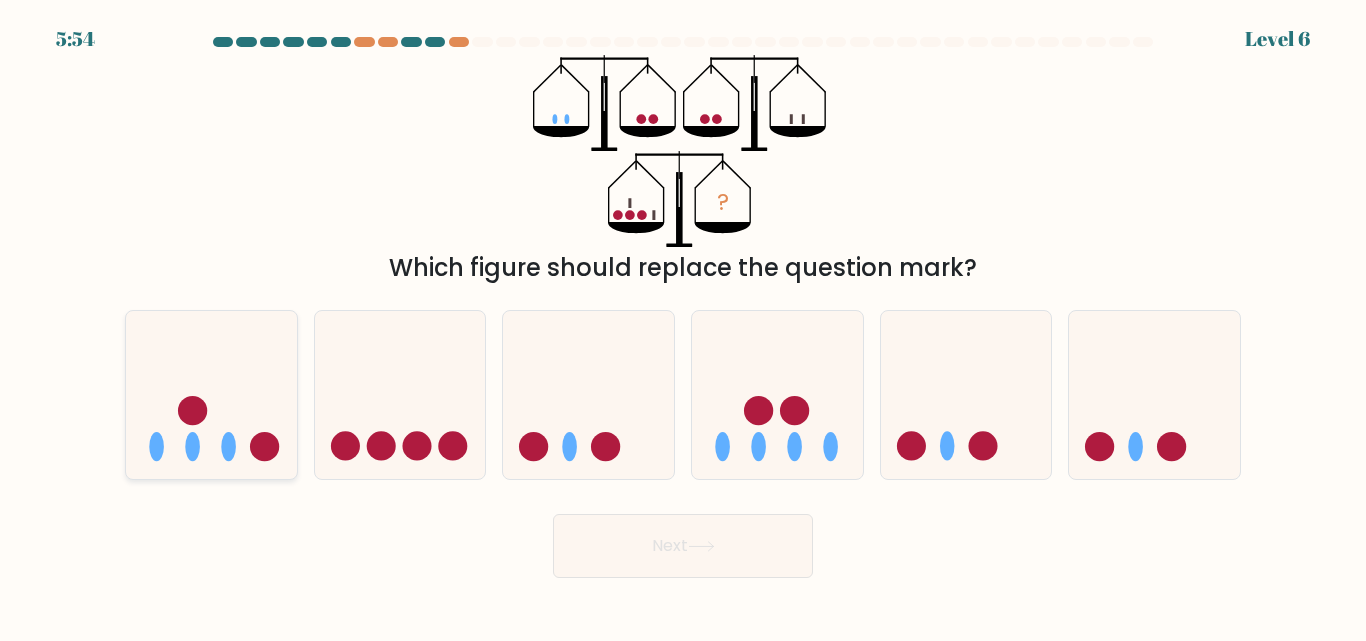 click 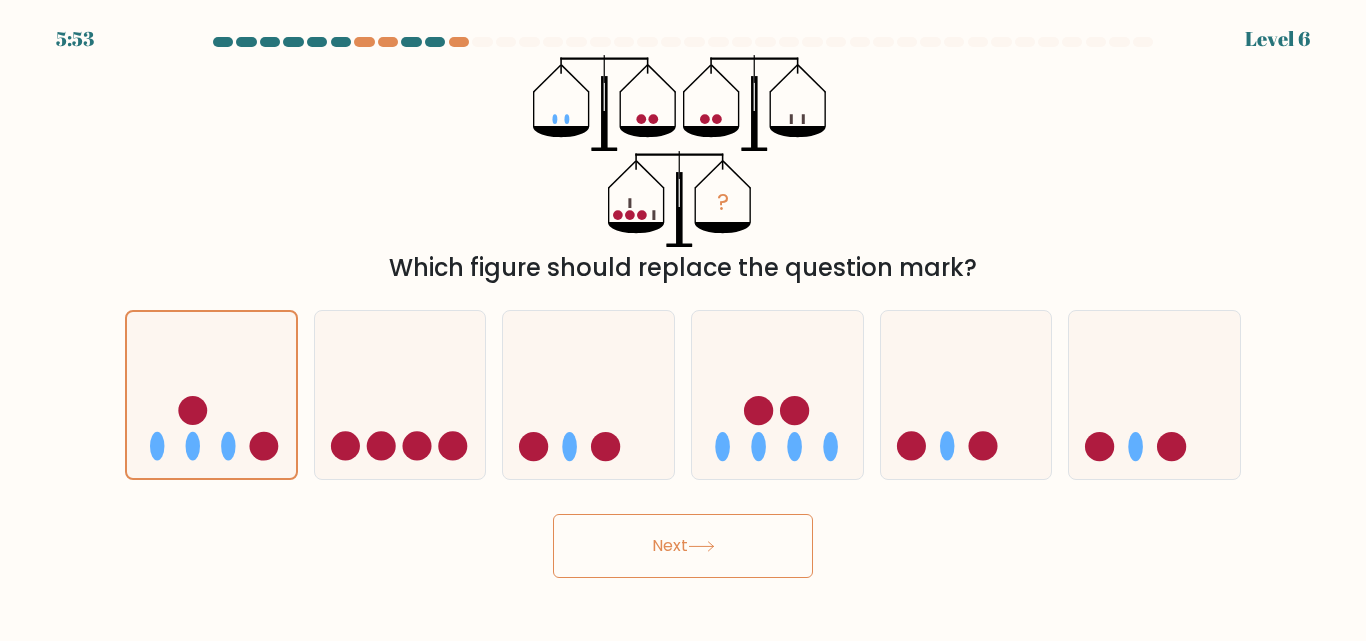 click on "Next" at bounding box center [683, 546] 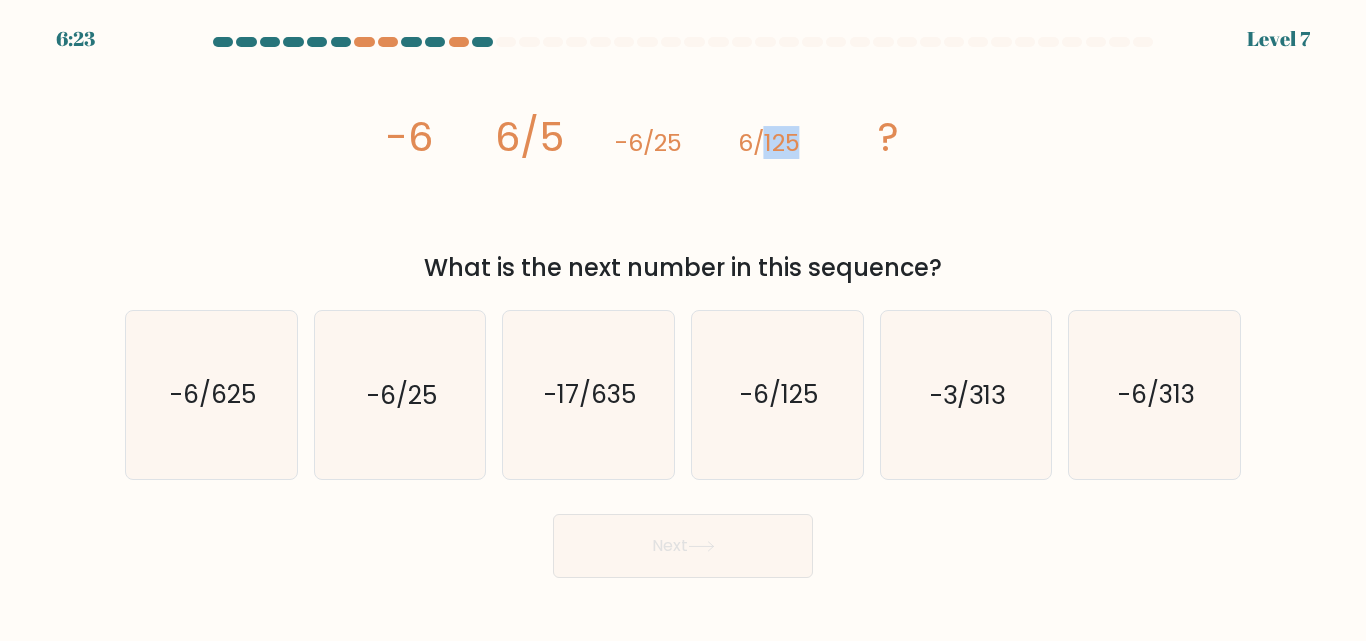 drag, startPoint x: 809, startPoint y: 142, endPoint x: 764, endPoint y: 142, distance: 45 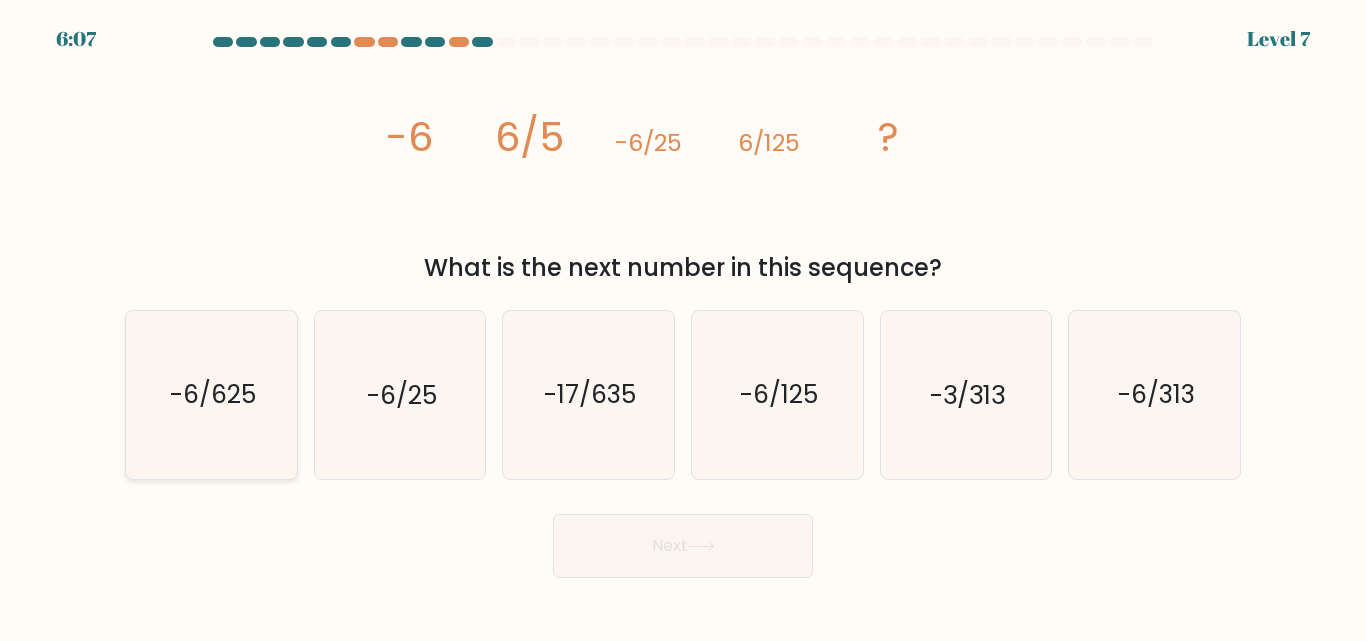 click on "-6/625" 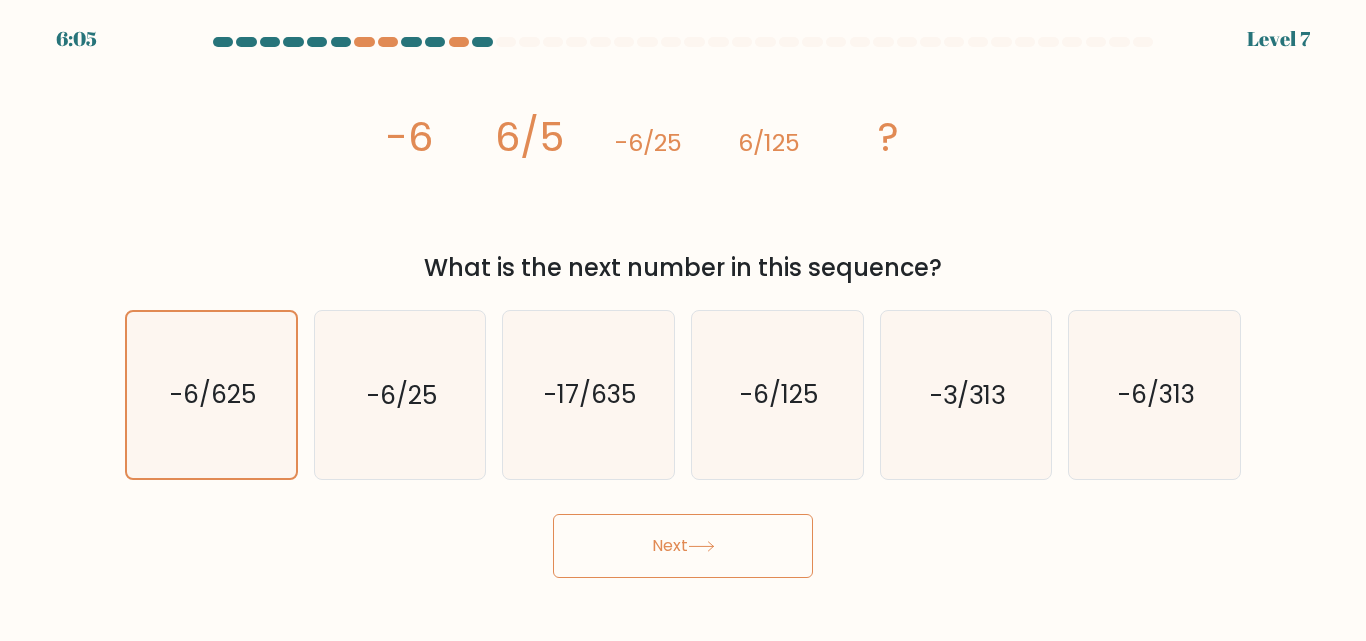 click on "Next" at bounding box center (683, 546) 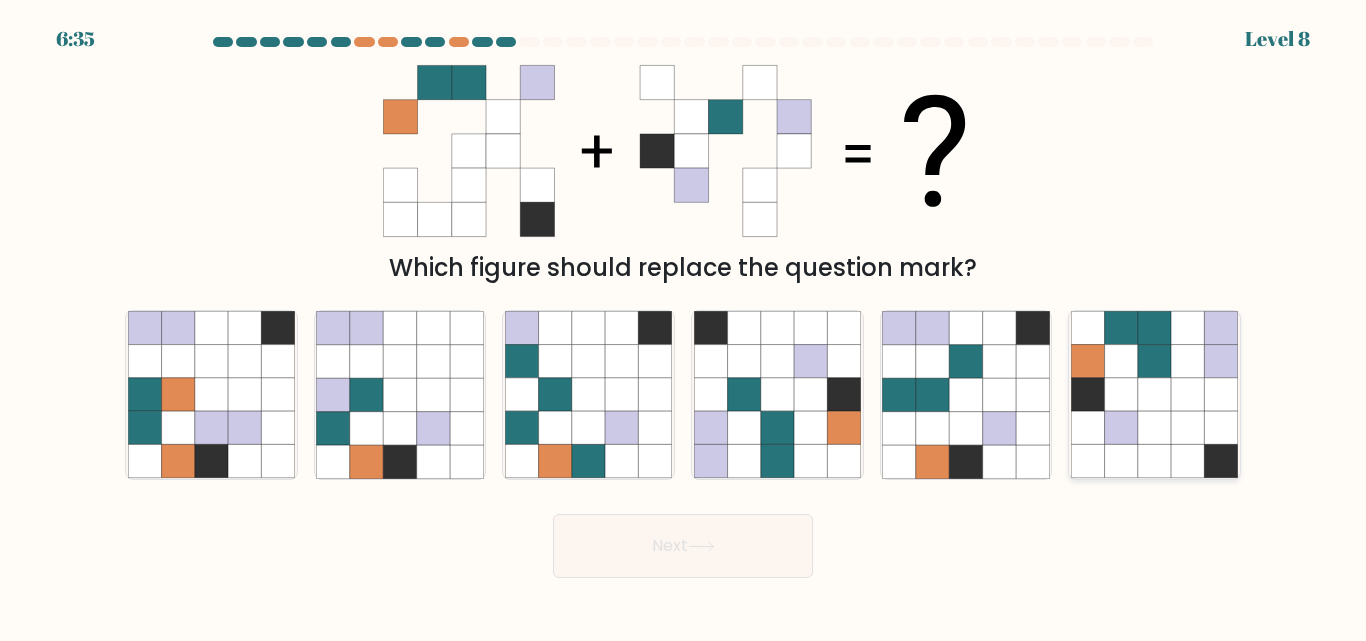 click 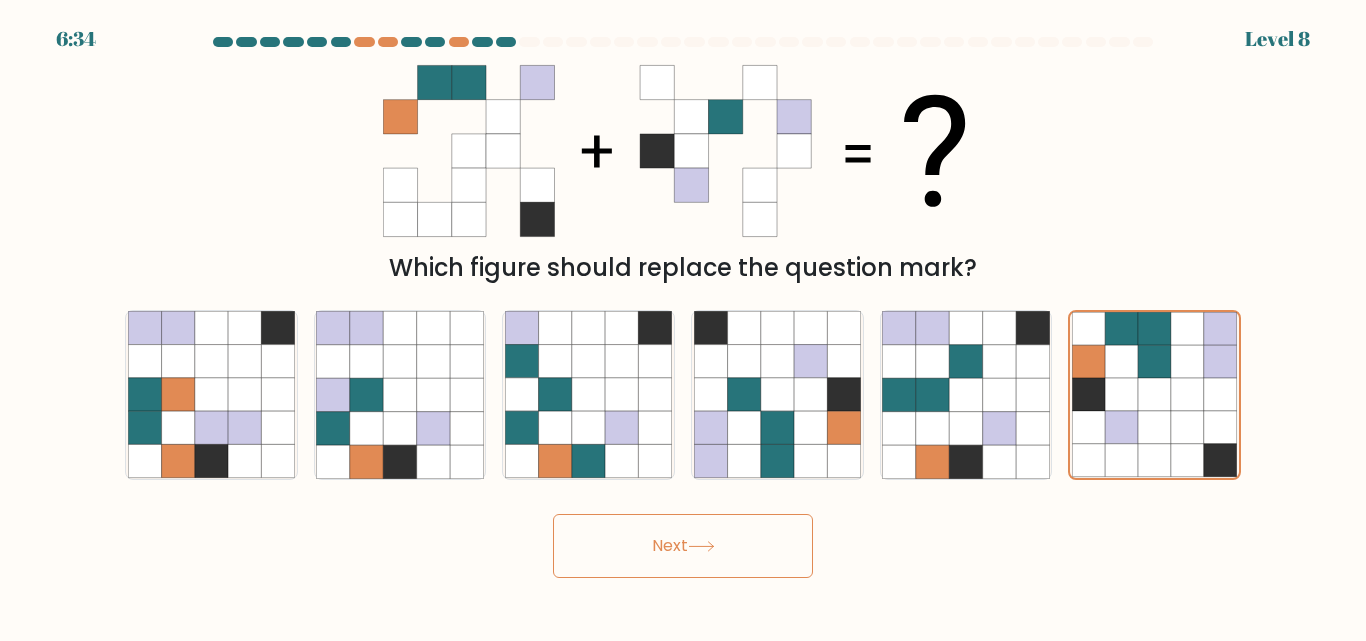 click on "6:34
Level 8" at bounding box center [683, 320] 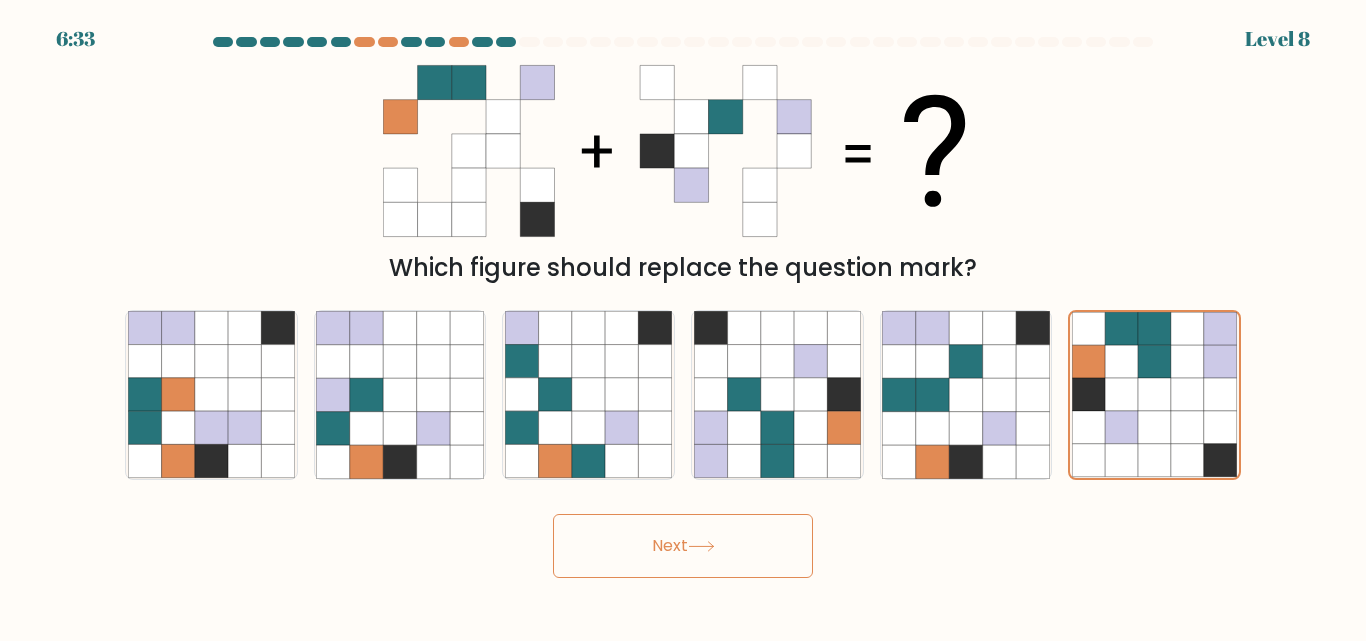 click on "Next" at bounding box center [683, 546] 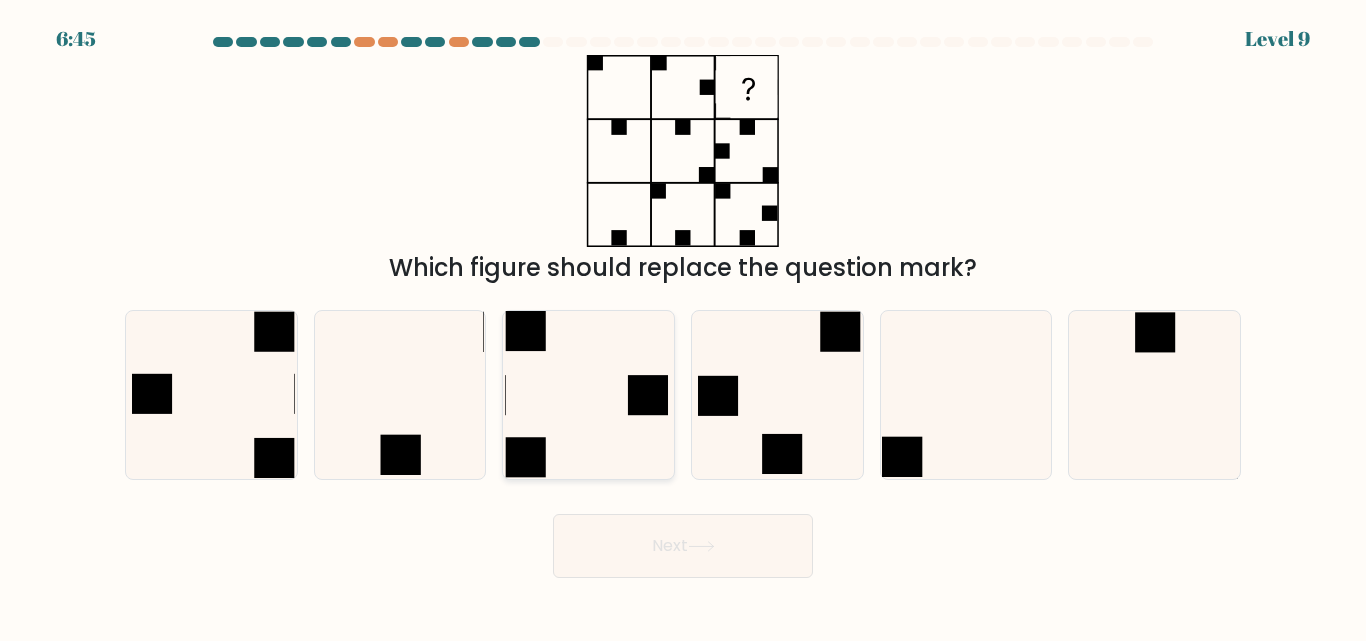click 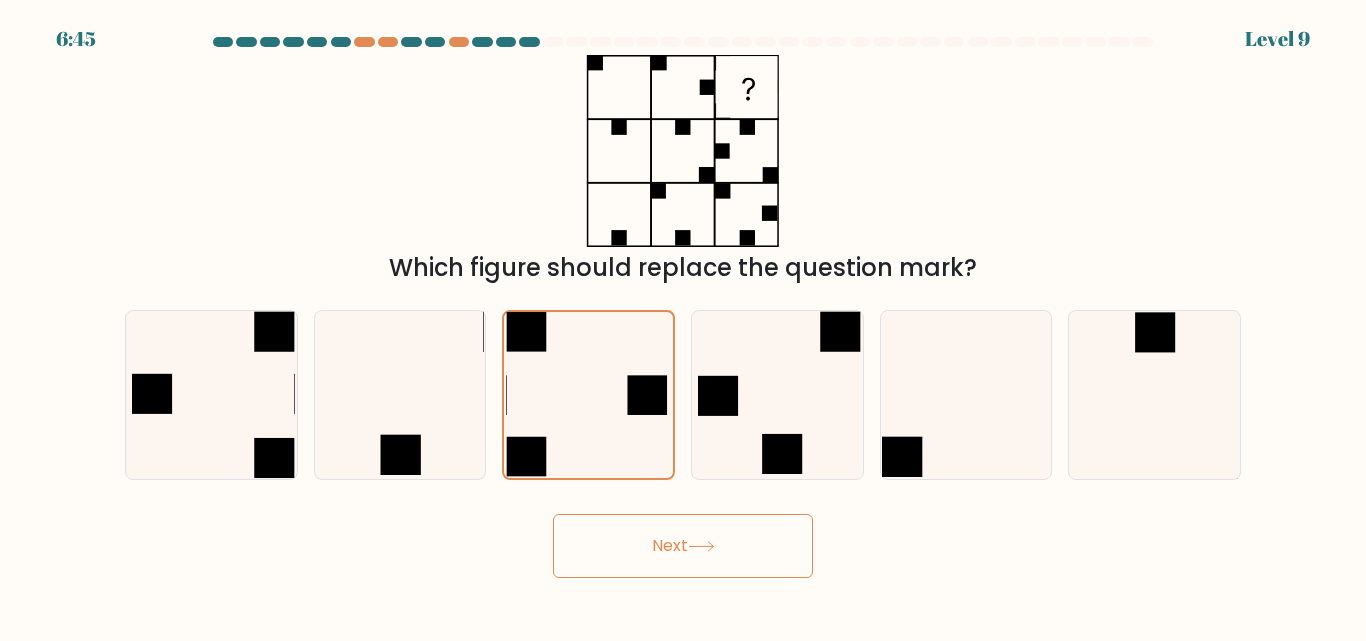 click 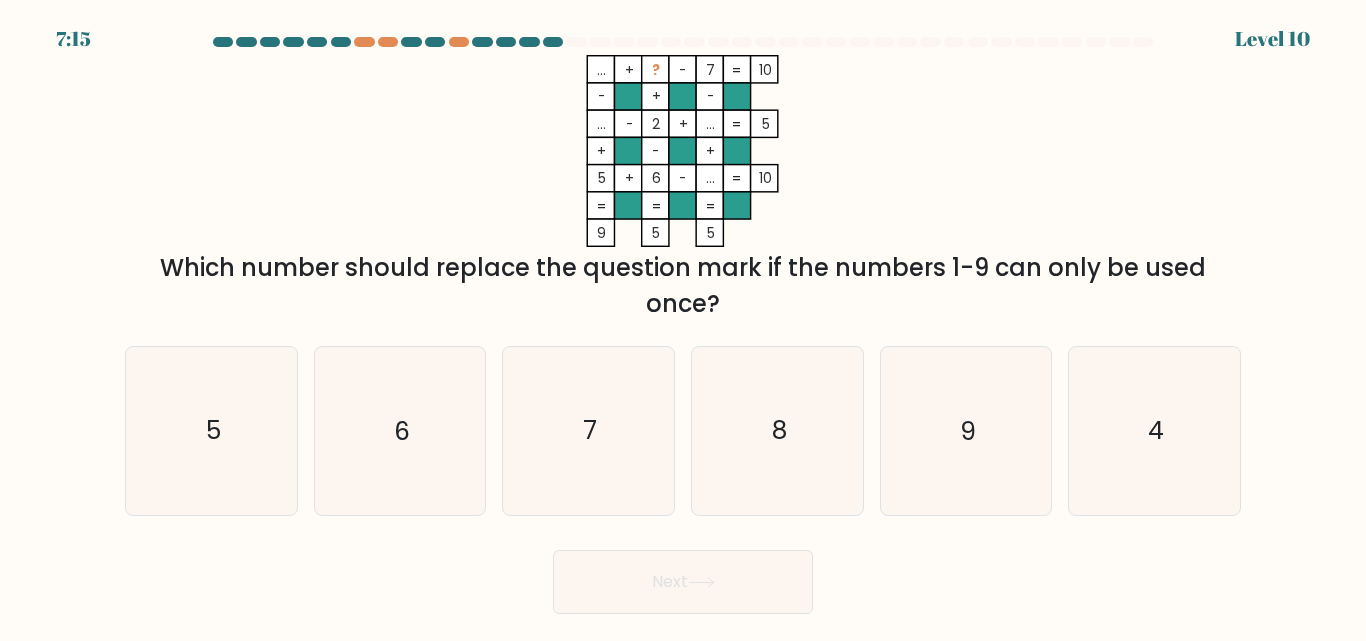 click on "?" 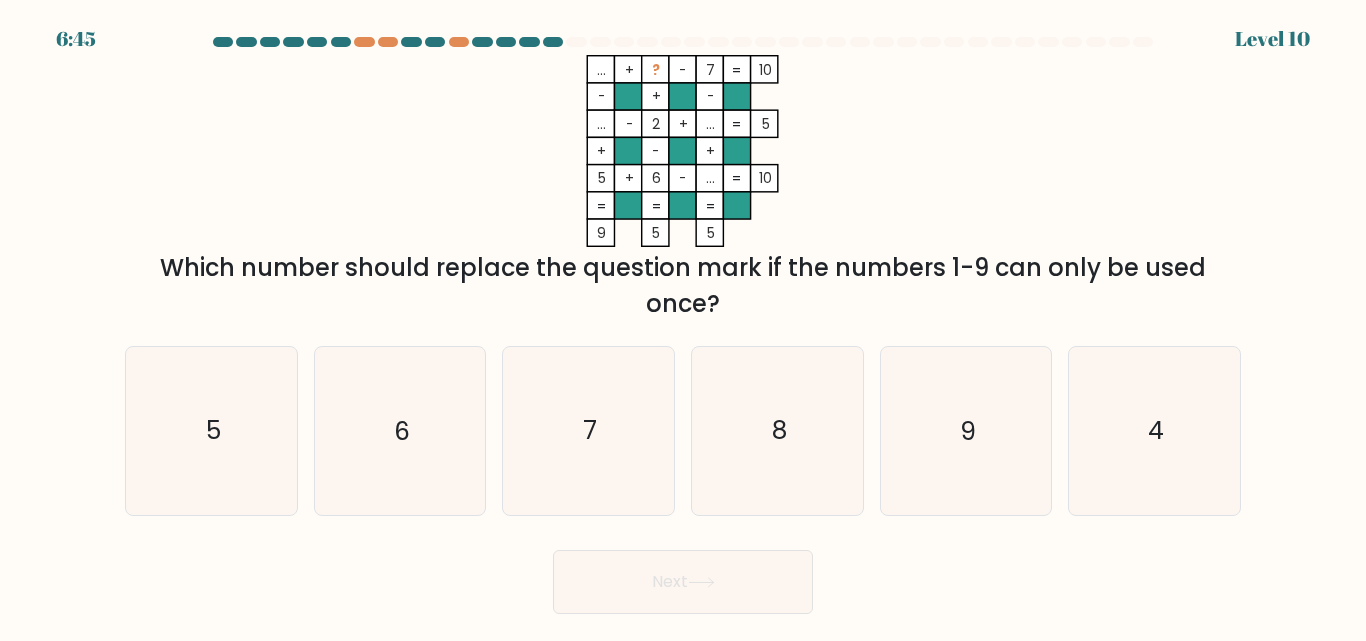click on "5" 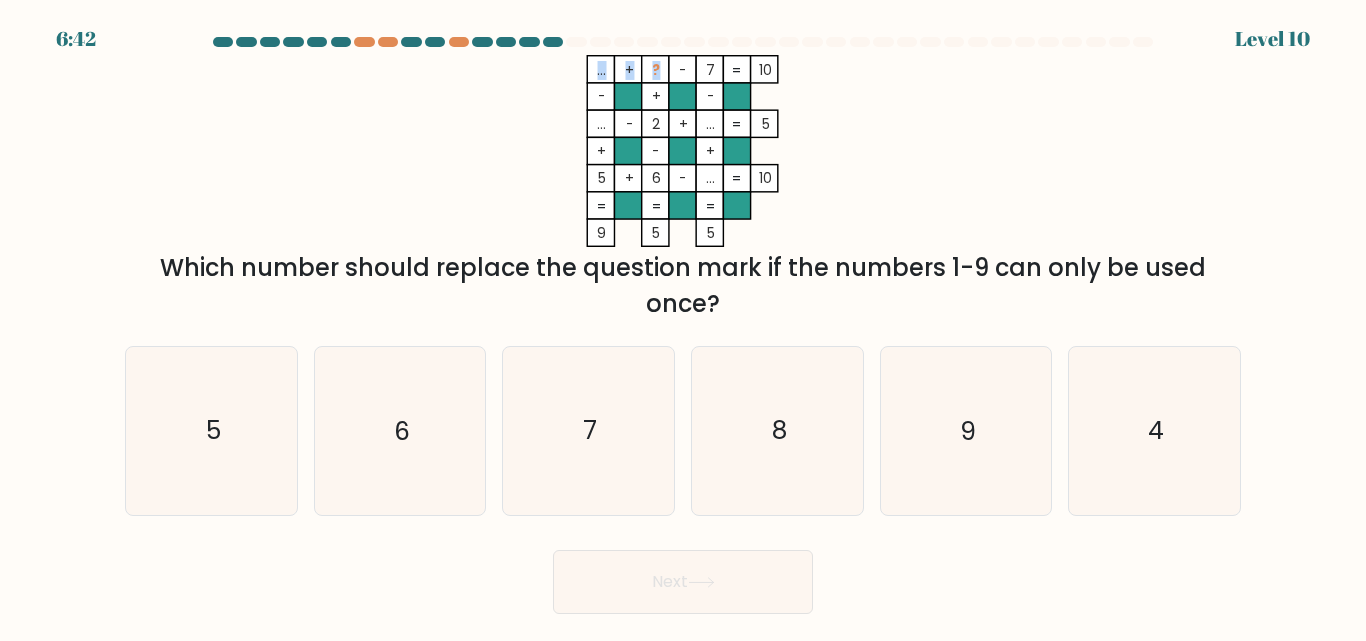 drag, startPoint x: 658, startPoint y: 68, endPoint x: 645, endPoint y: 66, distance: 13.152946 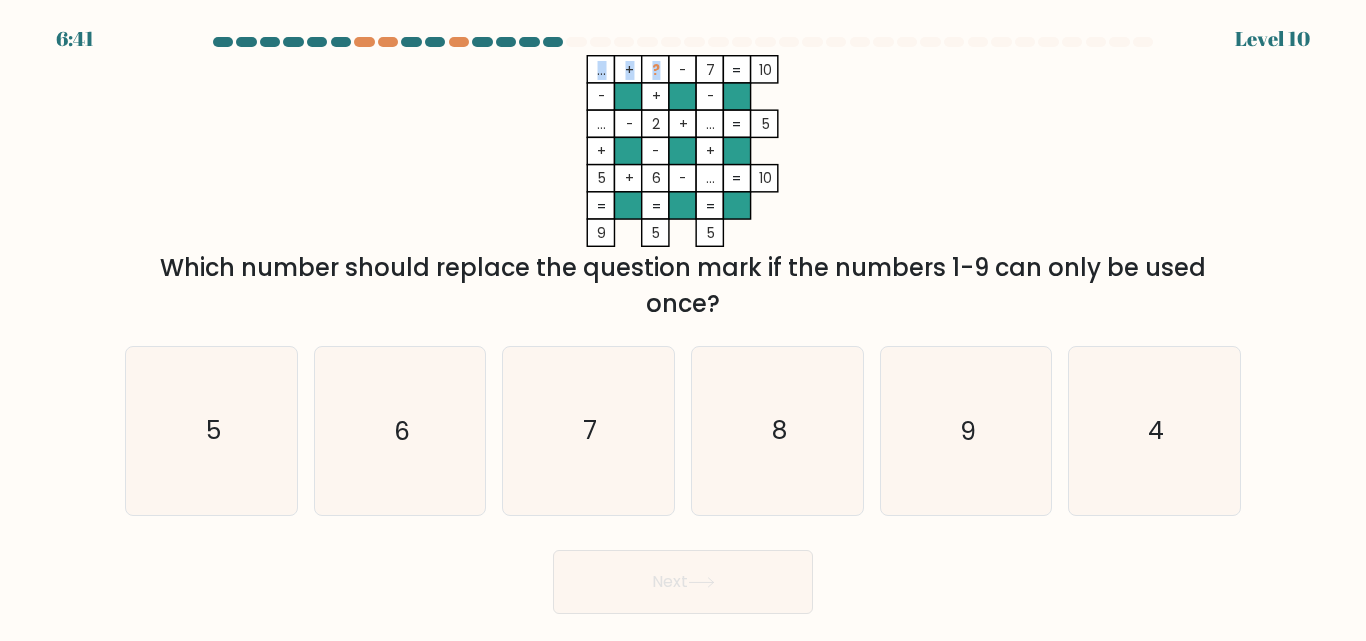 click on "?" 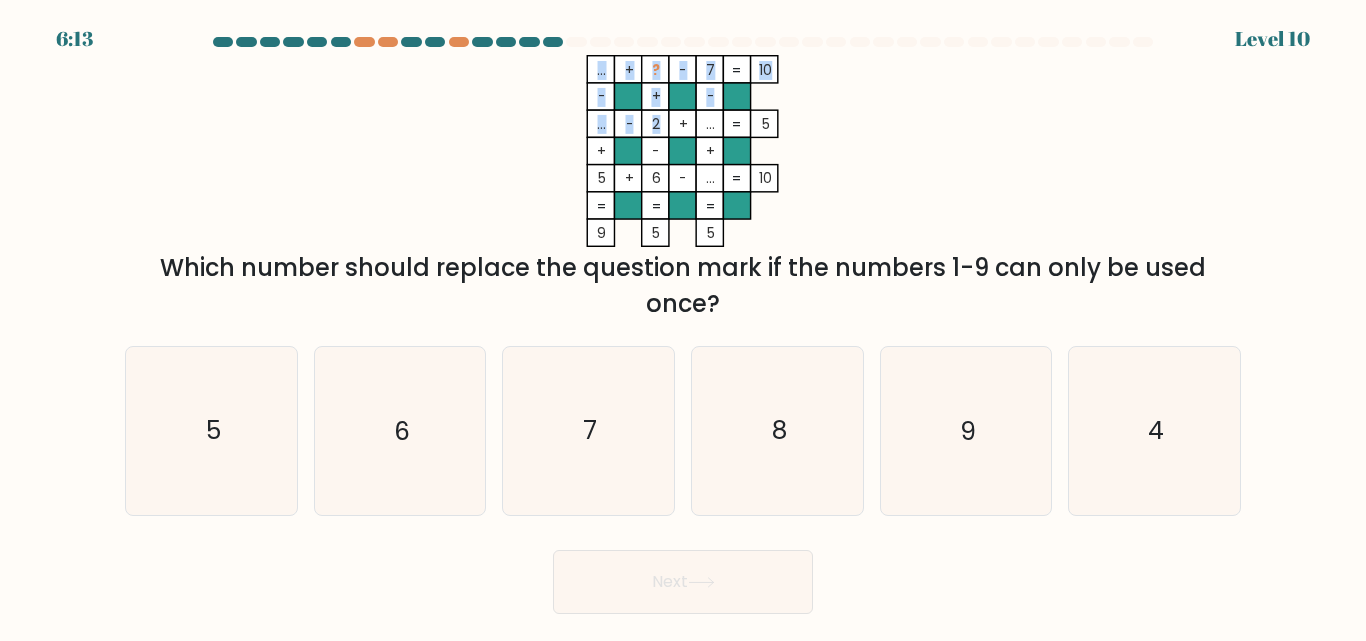 click on "...    +    ?    -    7    10    -    +    -    ...    -    2    +    ...    5    +    -    +    5    +    6    -    ...    =   10    =   =   =   =   9    5    5    =" 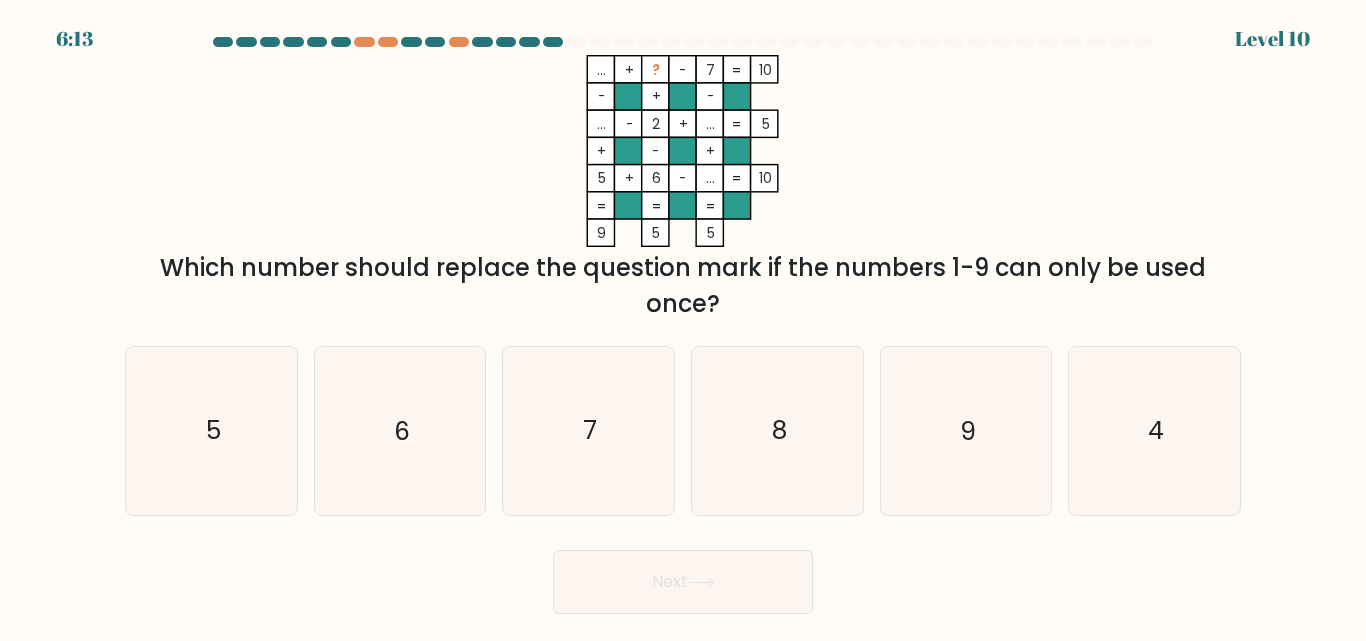 click 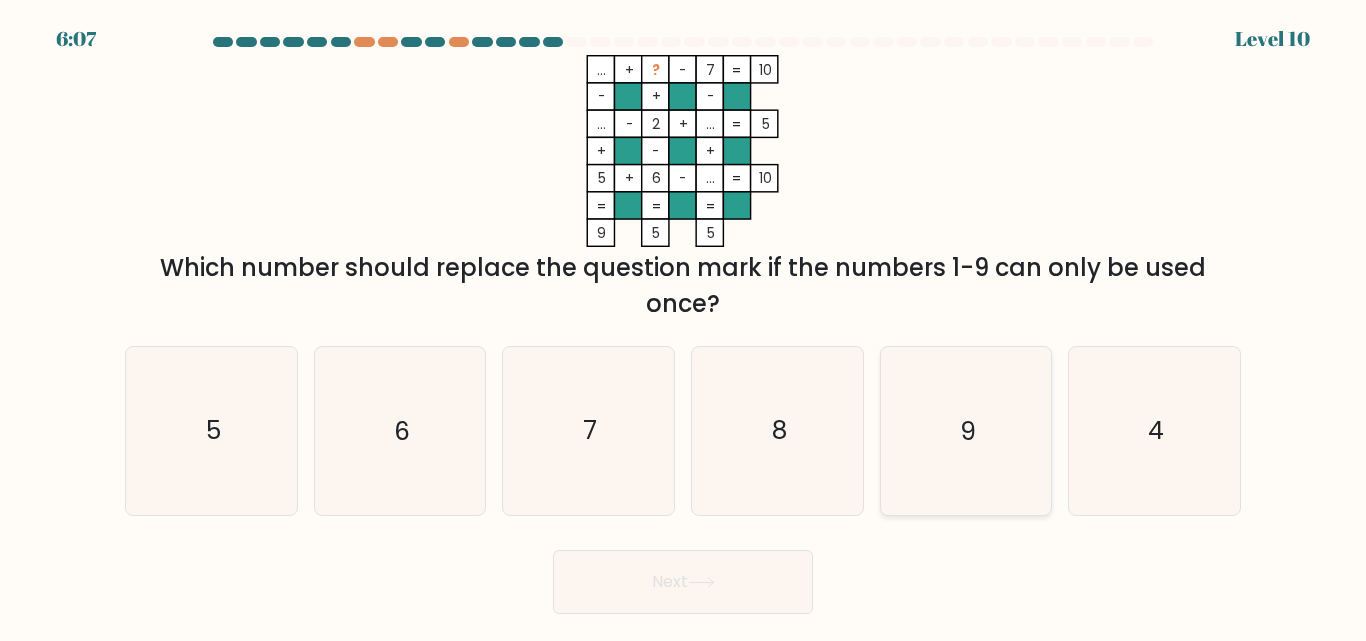 click on "9" 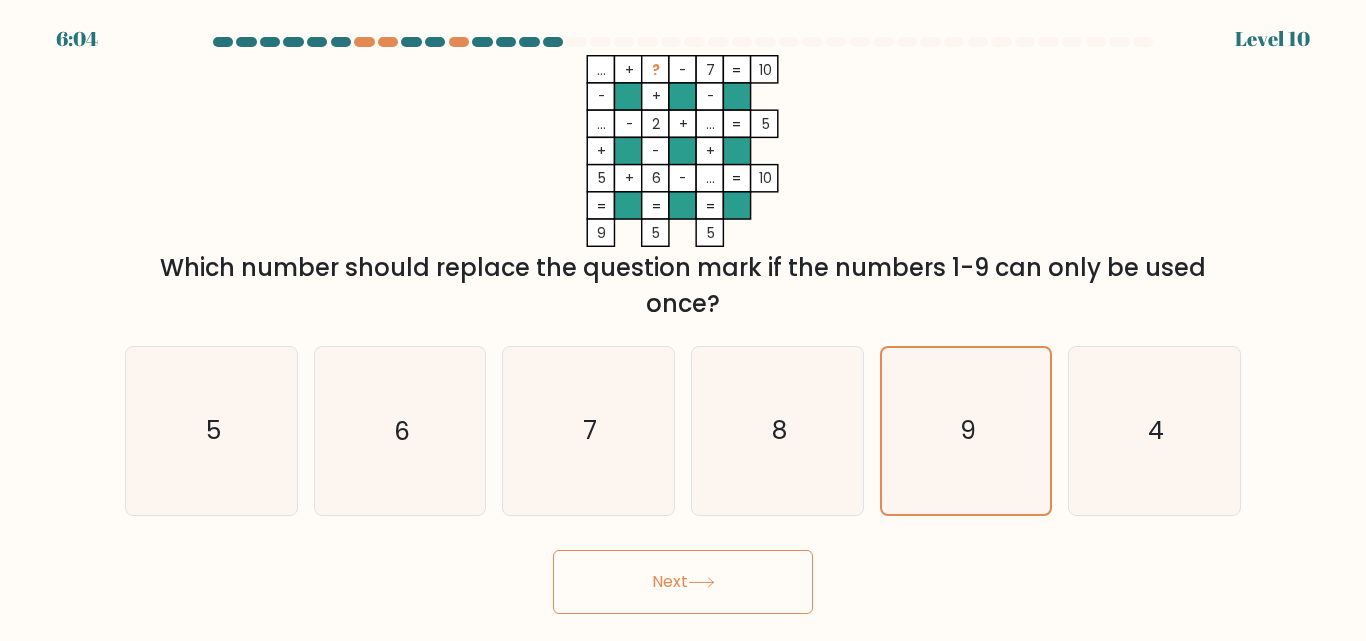 click on "Next" at bounding box center (683, 582) 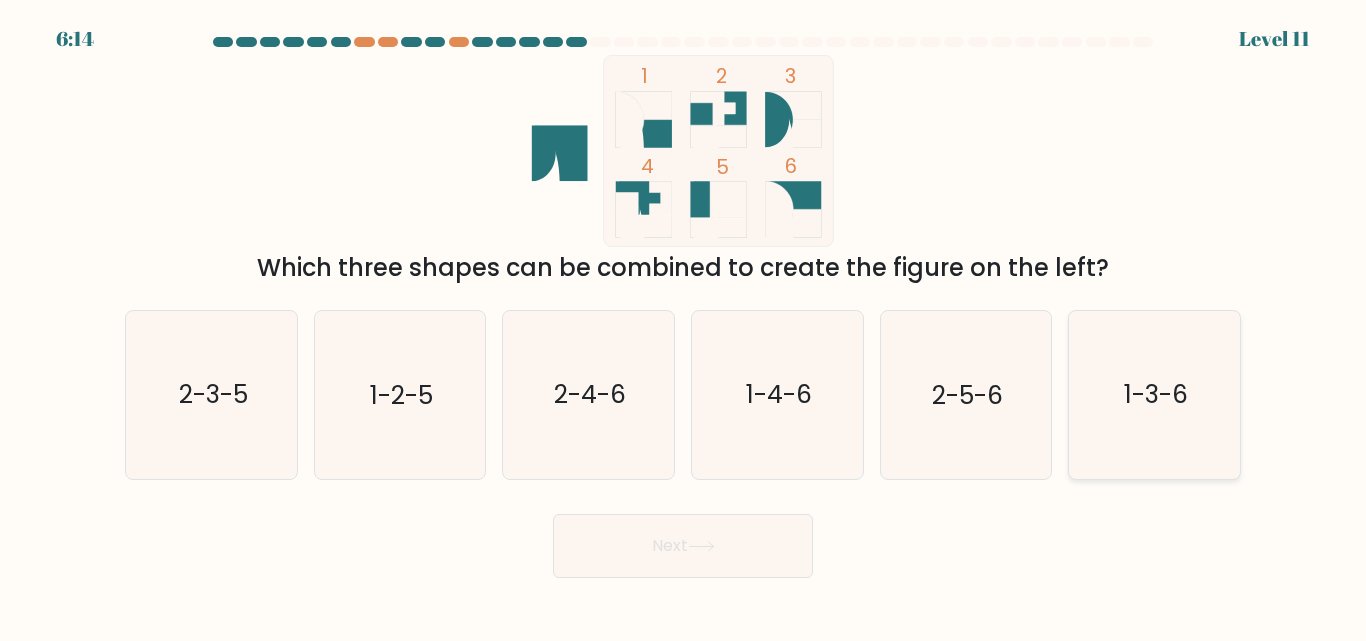 drag, startPoint x: 1147, startPoint y: 358, endPoint x: 1165, endPoint y: 377, distance: 26.172504 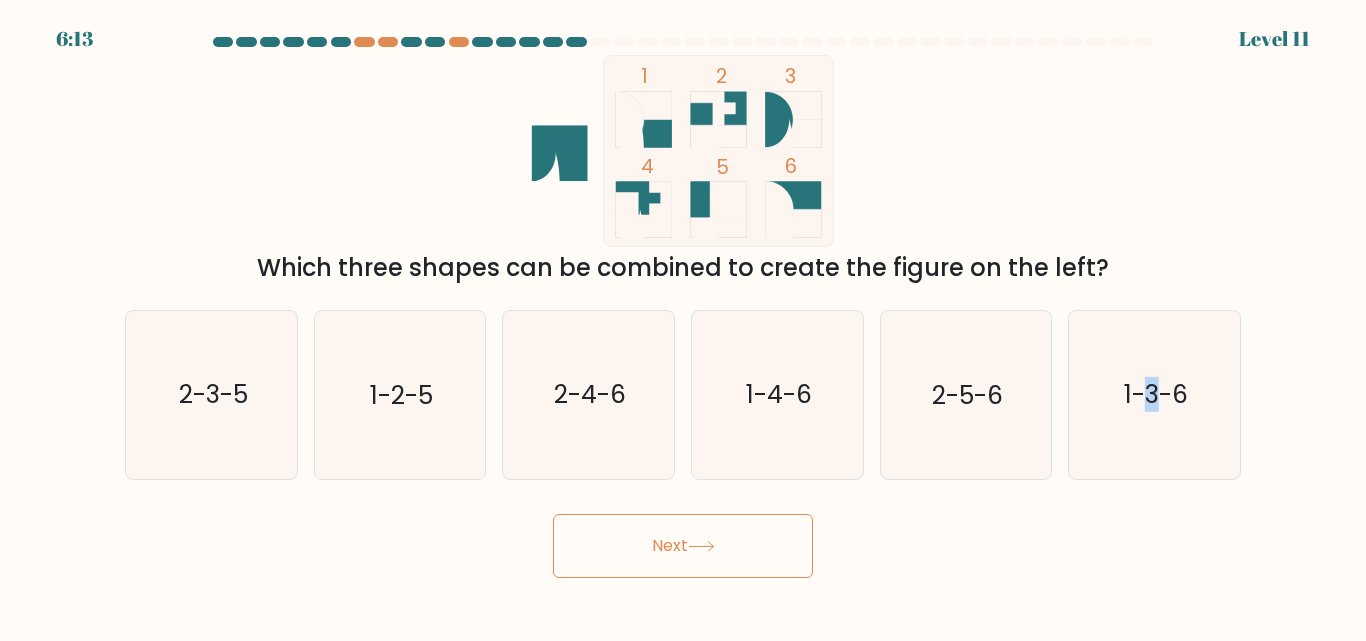 click on "Next" at bounding box center (683, 546) 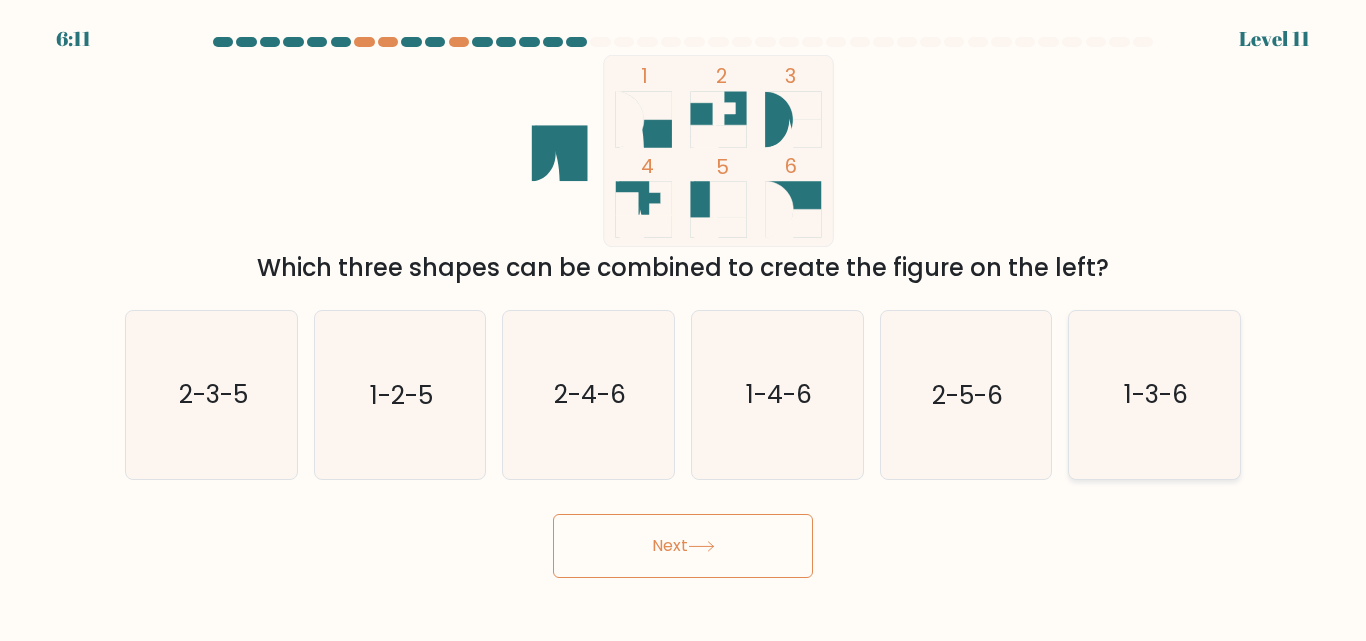 click on "1-3-6" 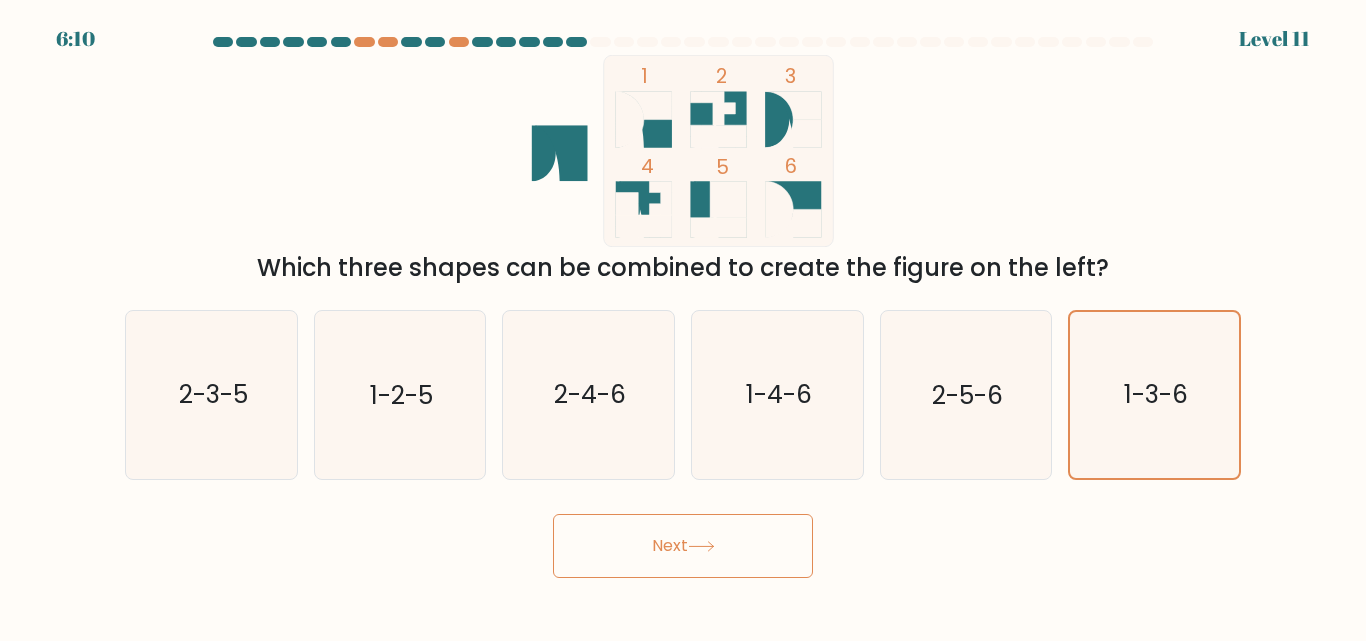 click on "Next" at bounding box center [683, 546] 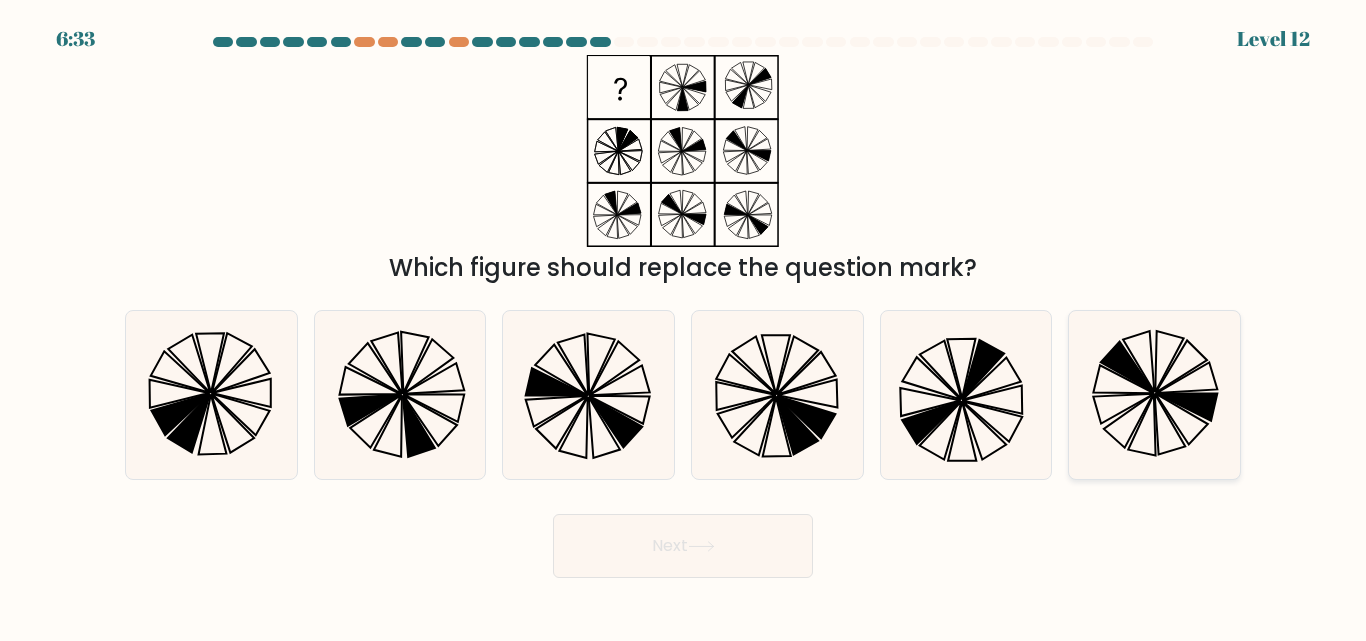 click 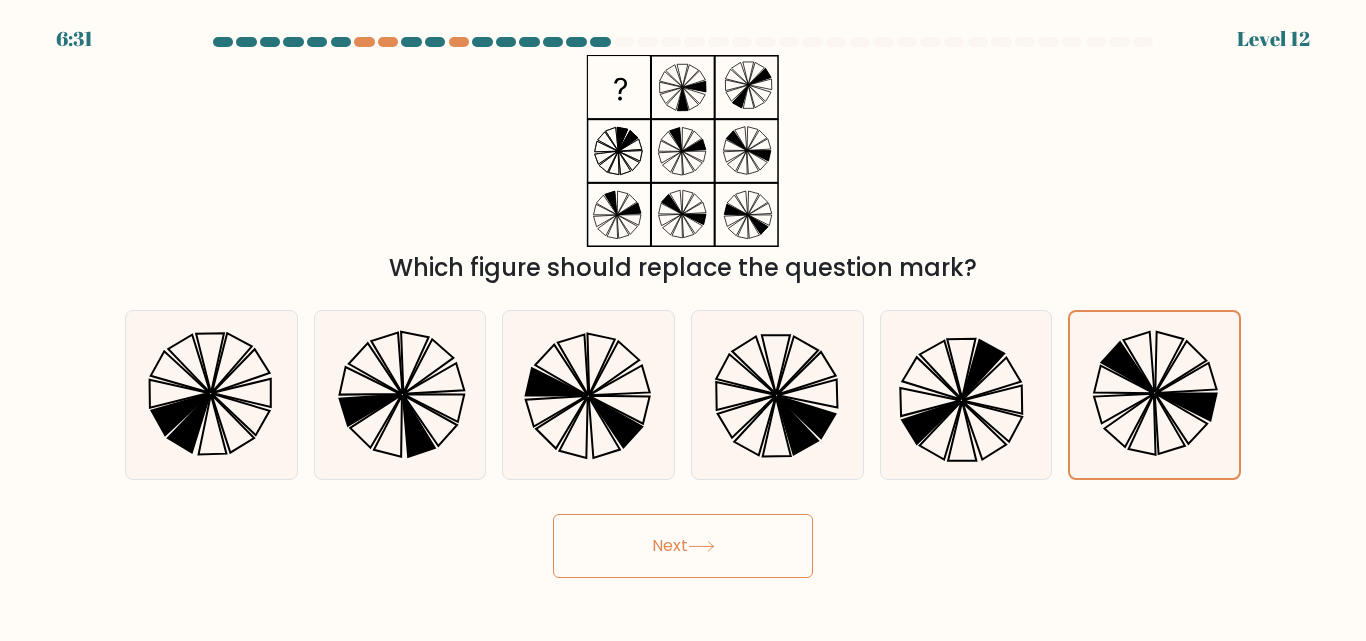 click on "Next" at bounding box center [683, 546] 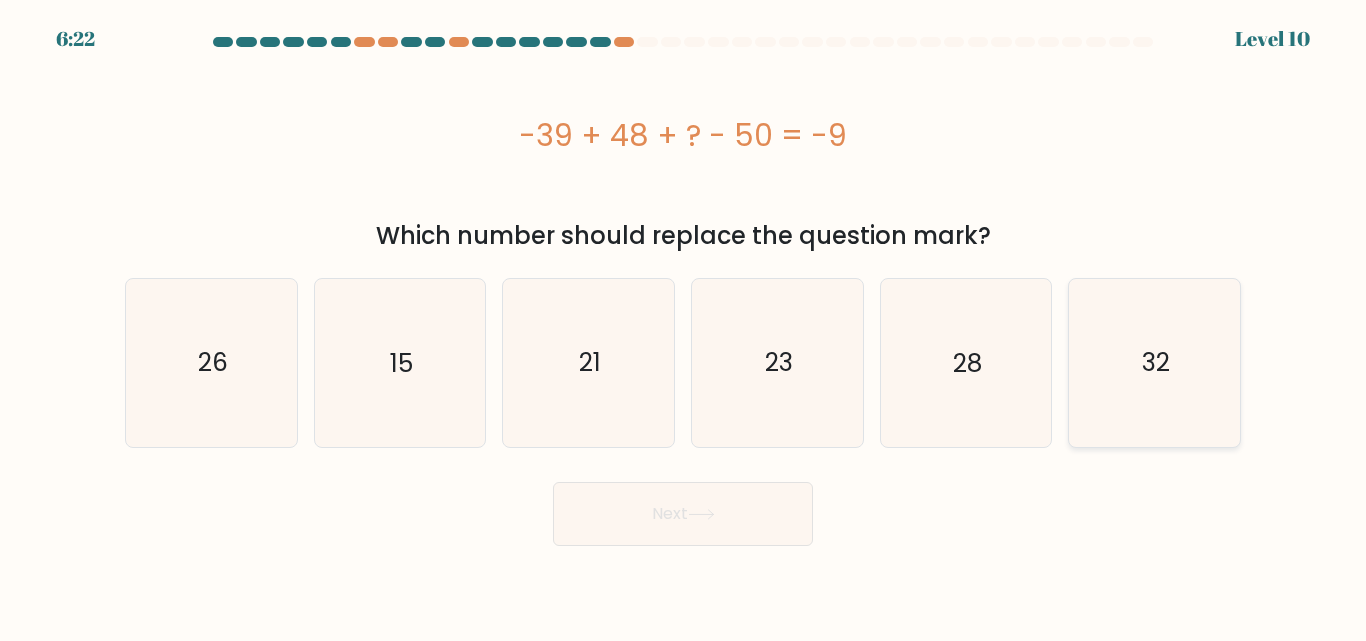 click on "32" 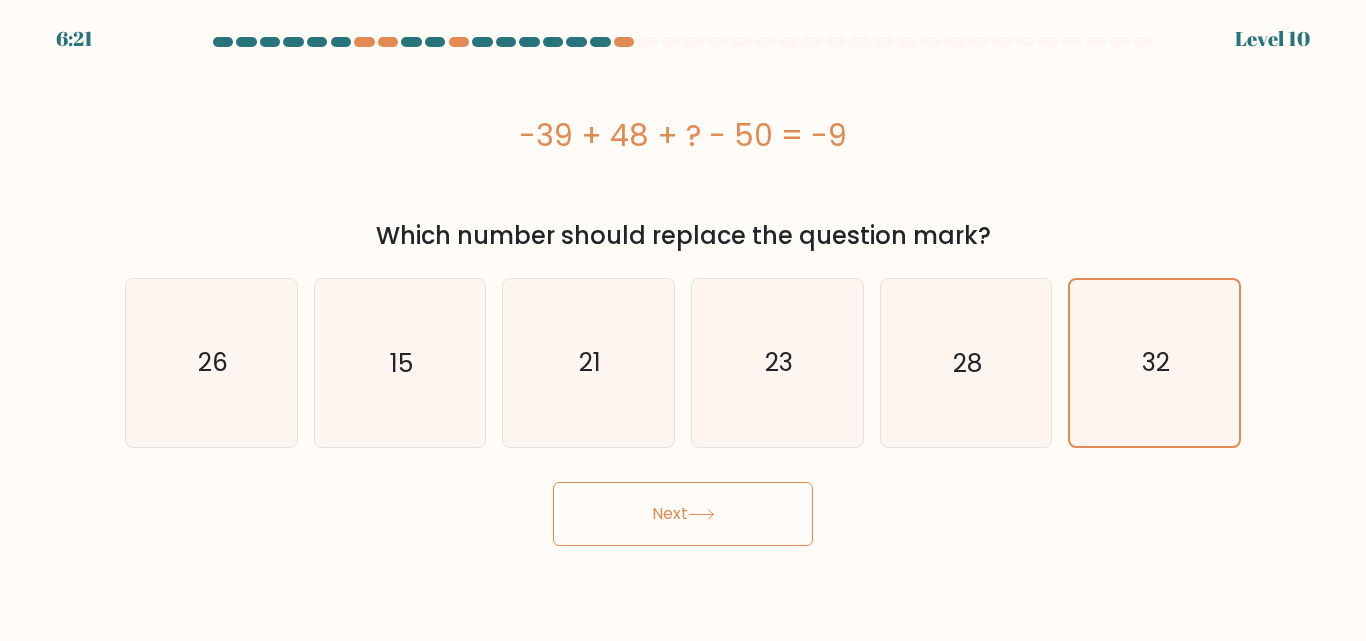 click 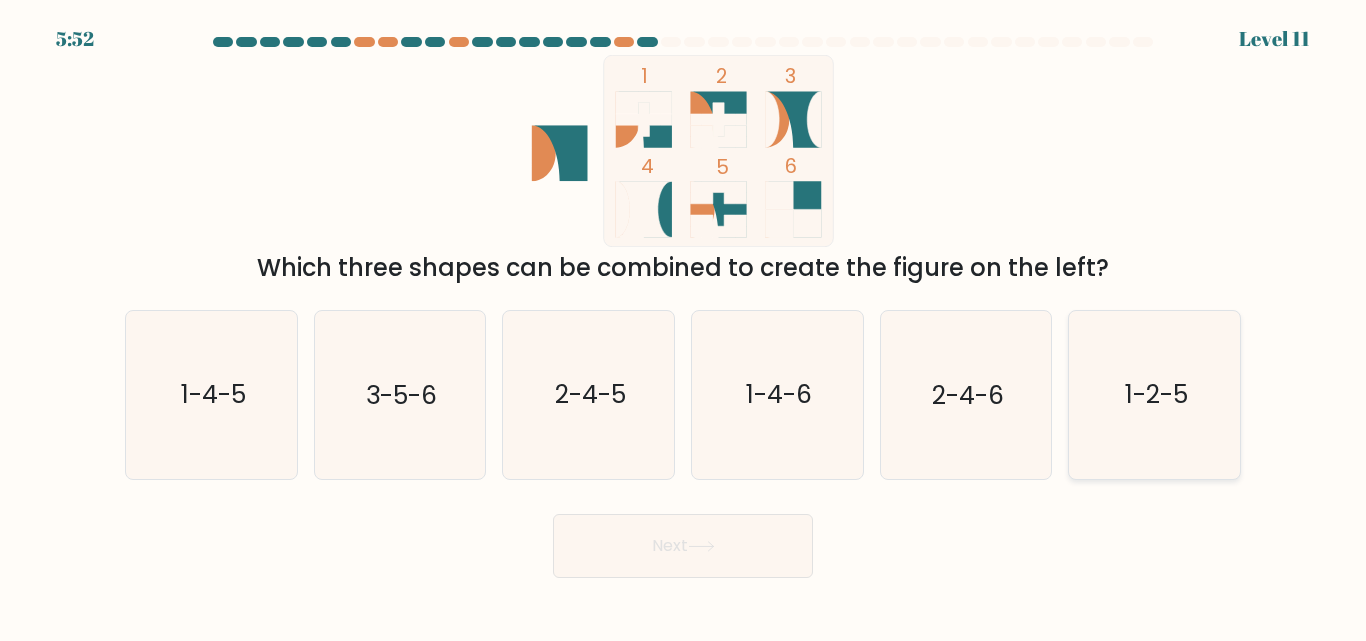 click on "1-2-5" 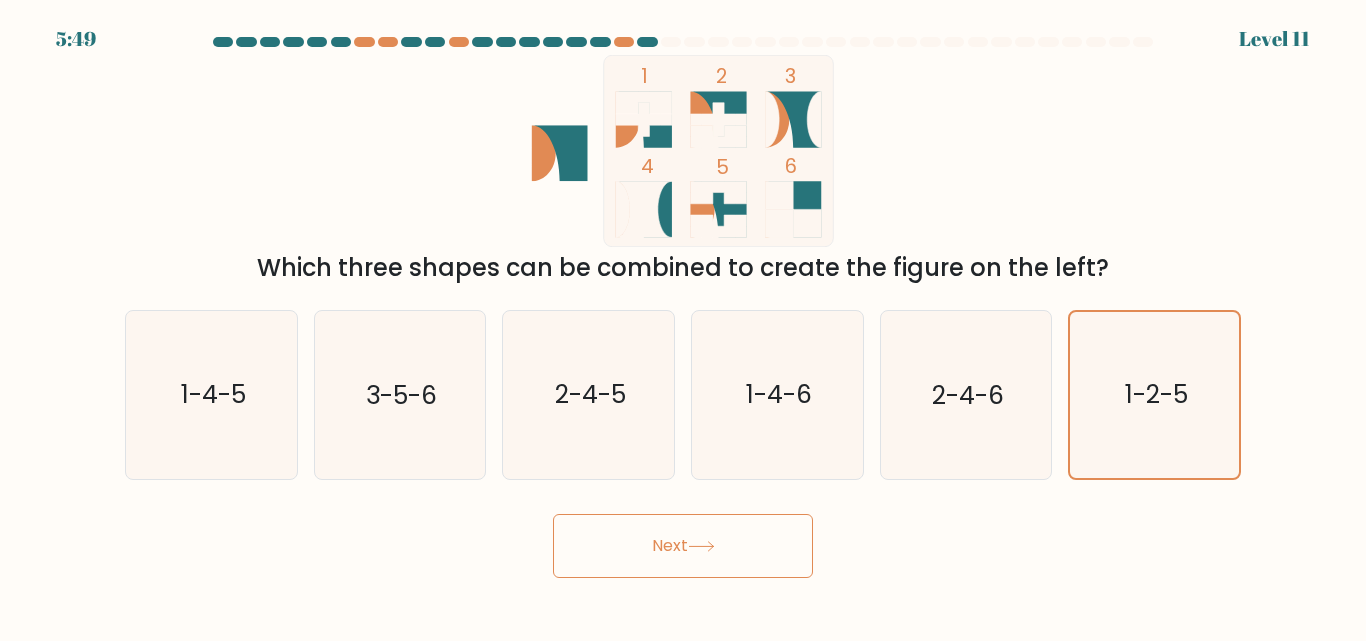 click on "Next" at bounding box center (683, 546) 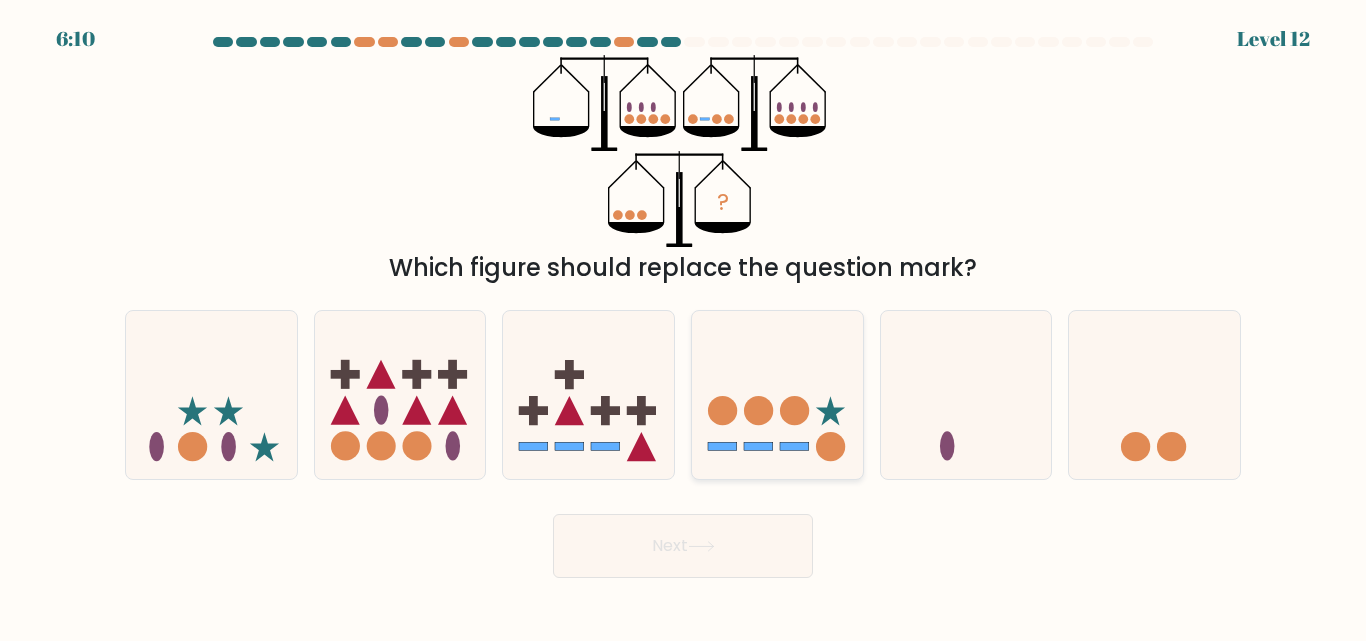 click 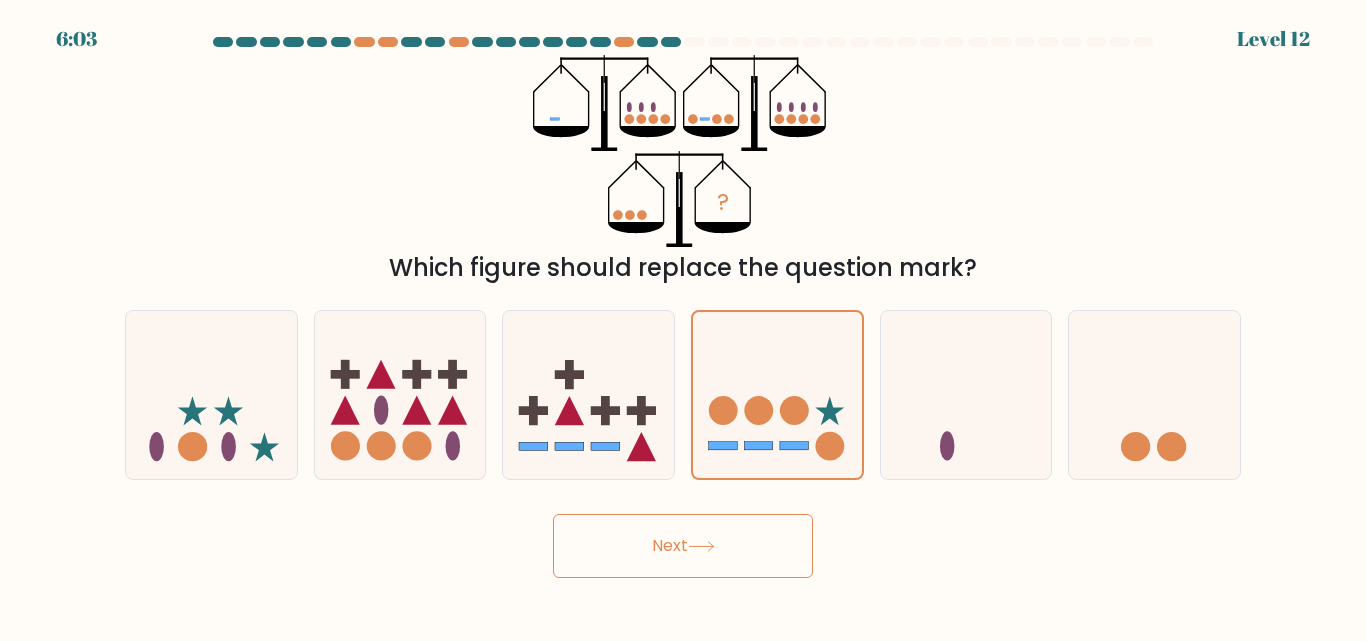 click on "Next" at bounding box center [683, 546] 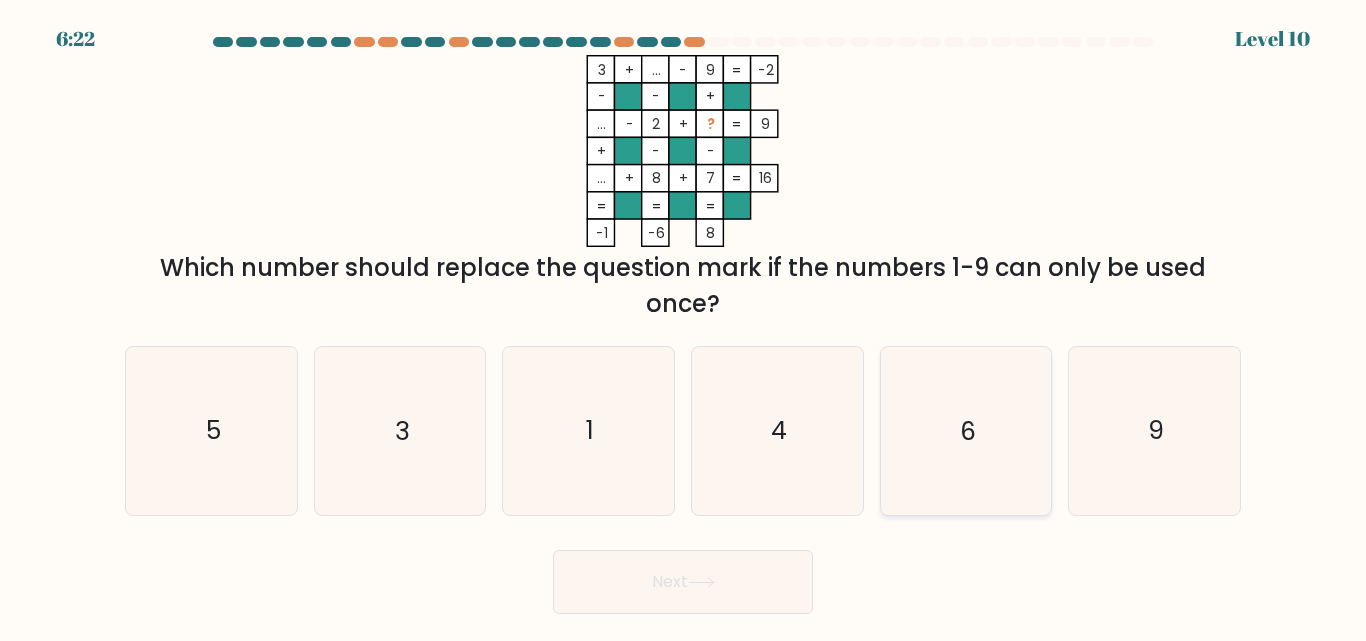 click on "6" 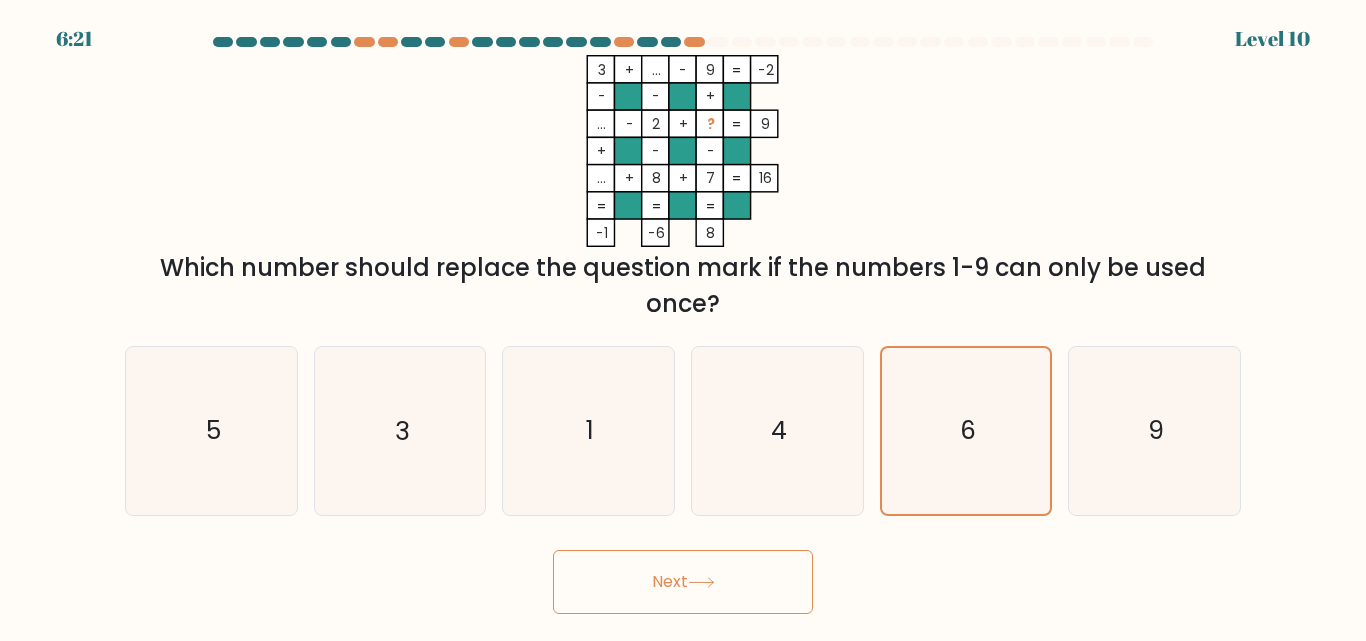 click on "Next" at bounding box center [683, 582] 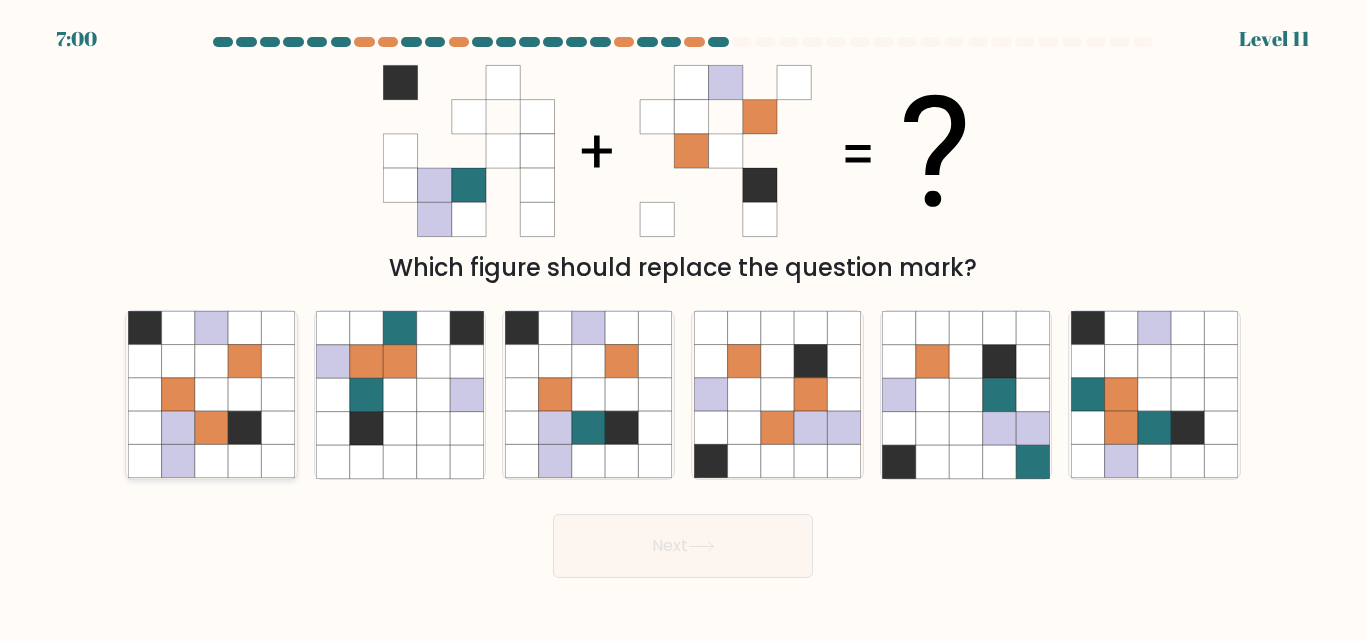 click 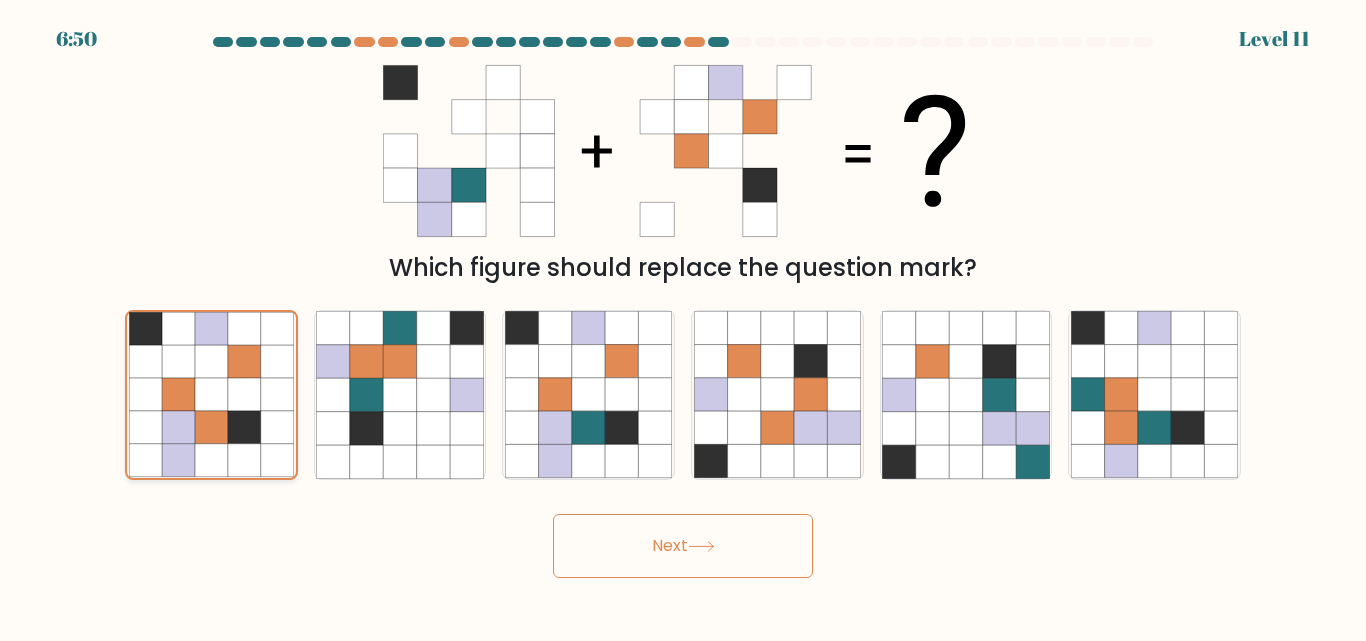 click 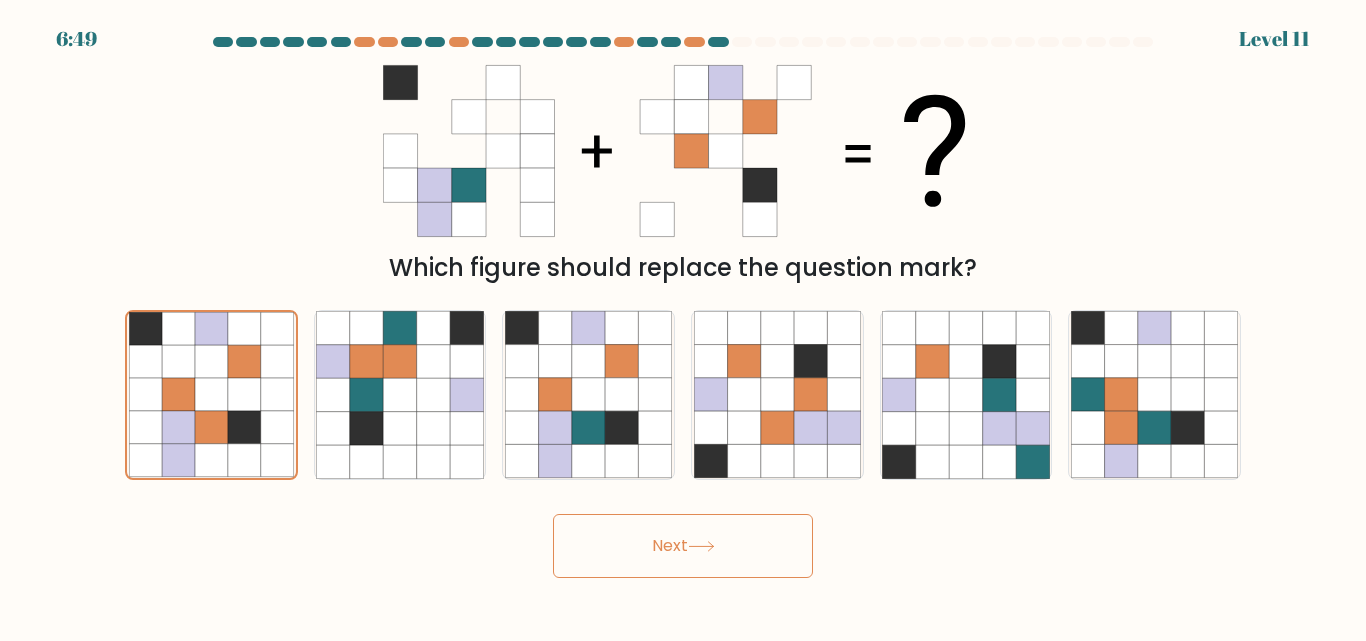 click on "Next" at bounding box center [683, 546] 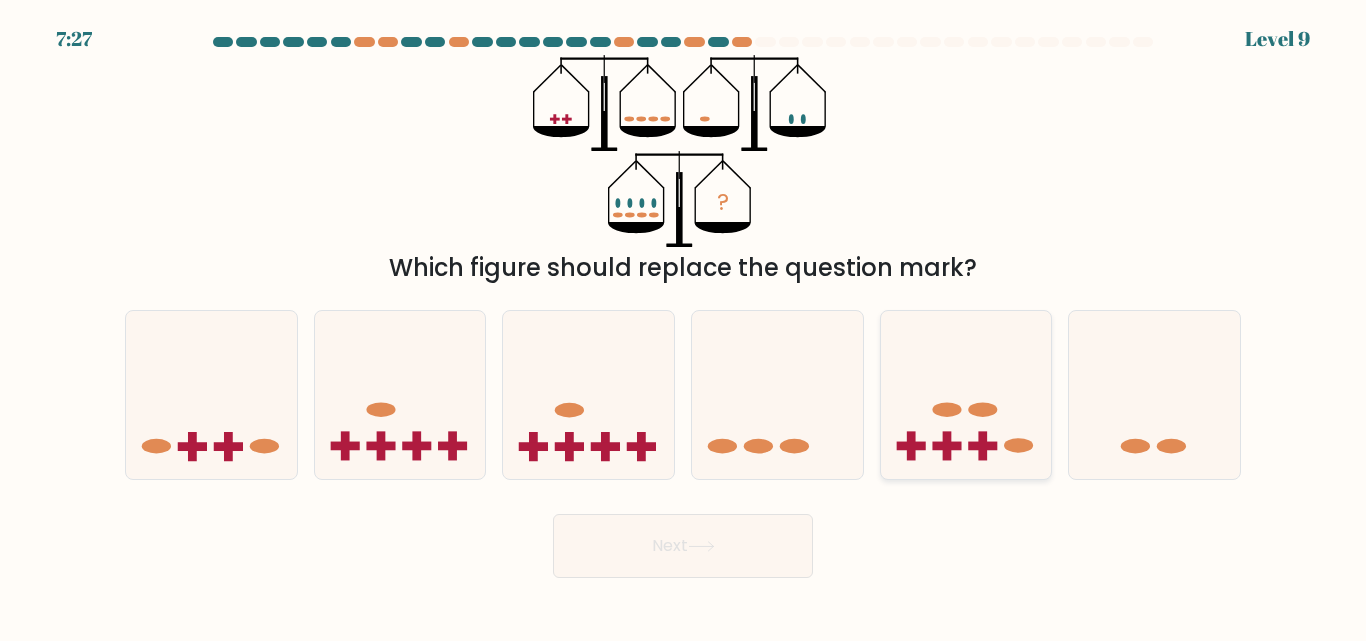 click 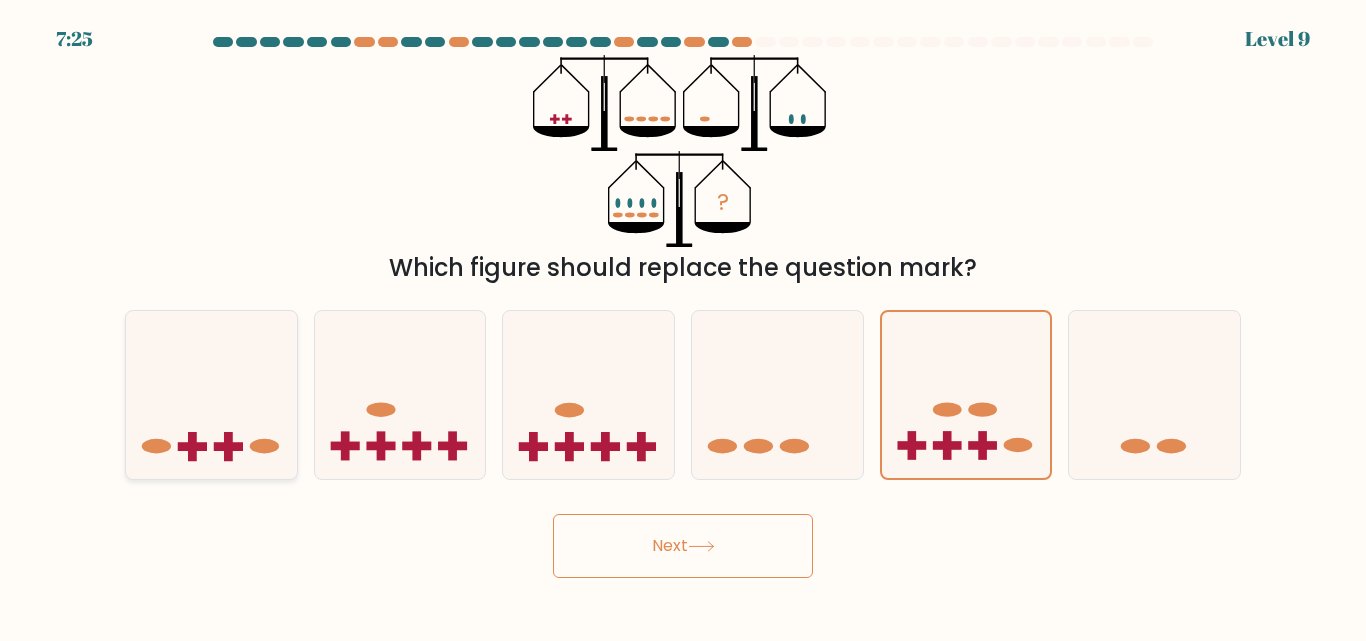 click 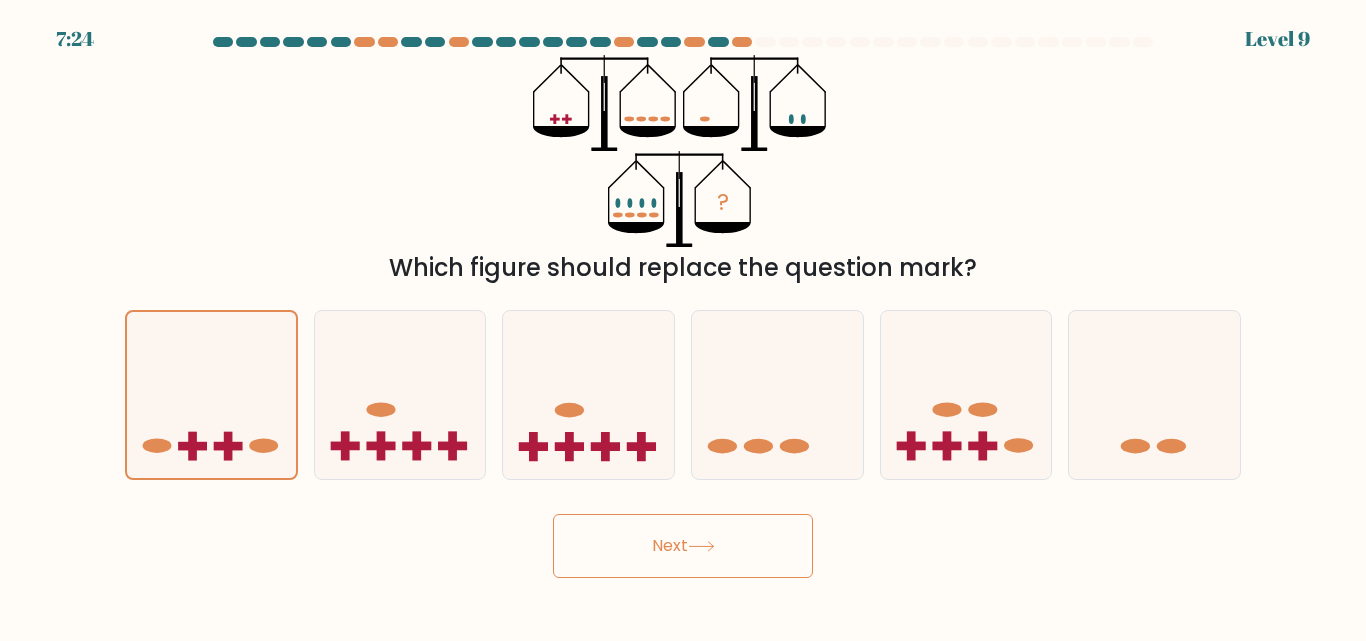 click on "Next" at bounding box center [683, 546] 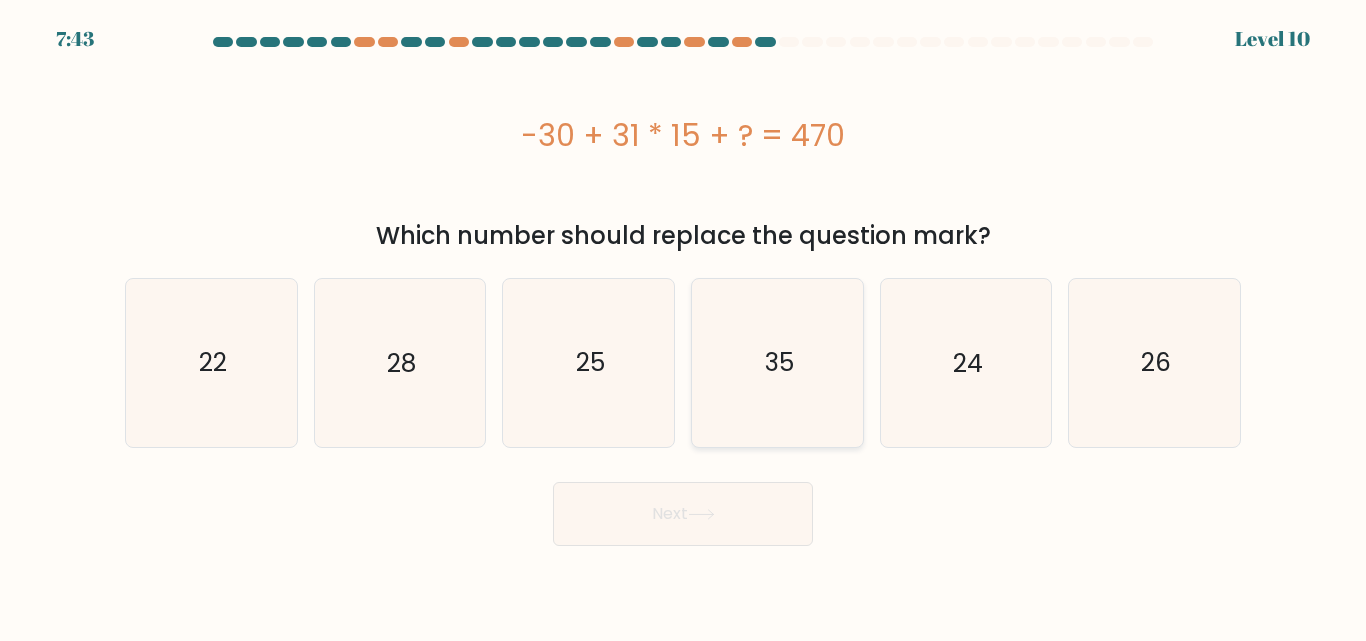 click on "35" 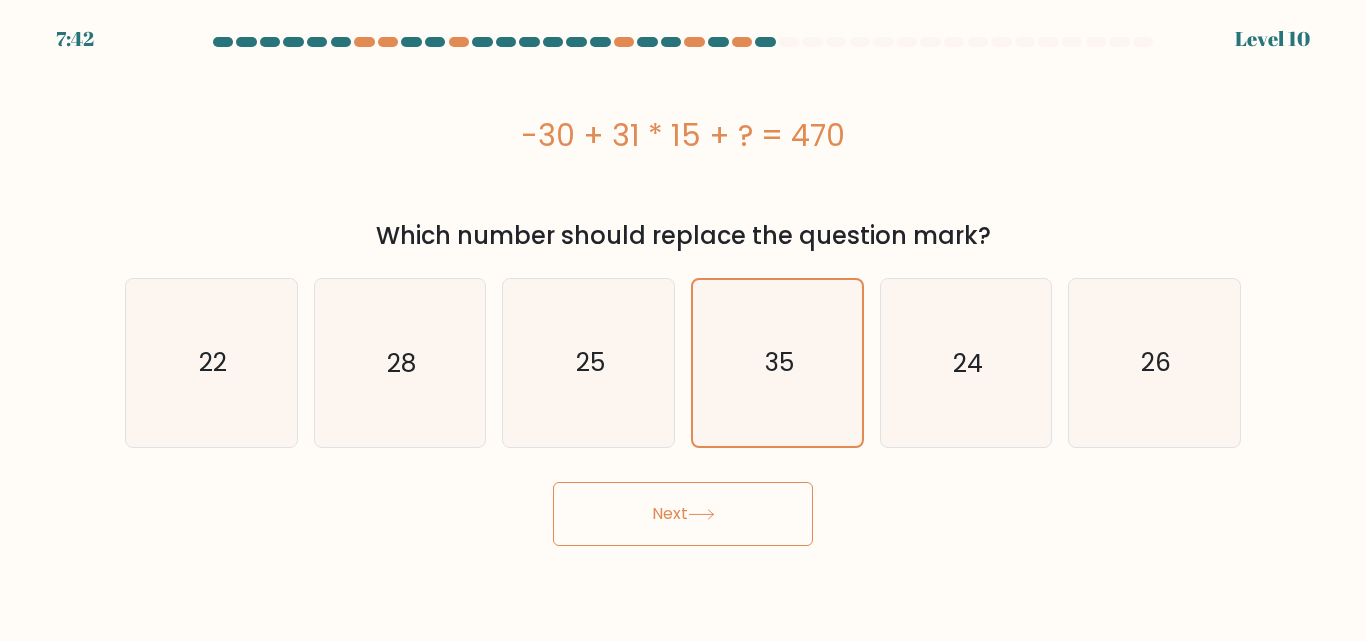 click on "Next" at bounding box center [683, 514] 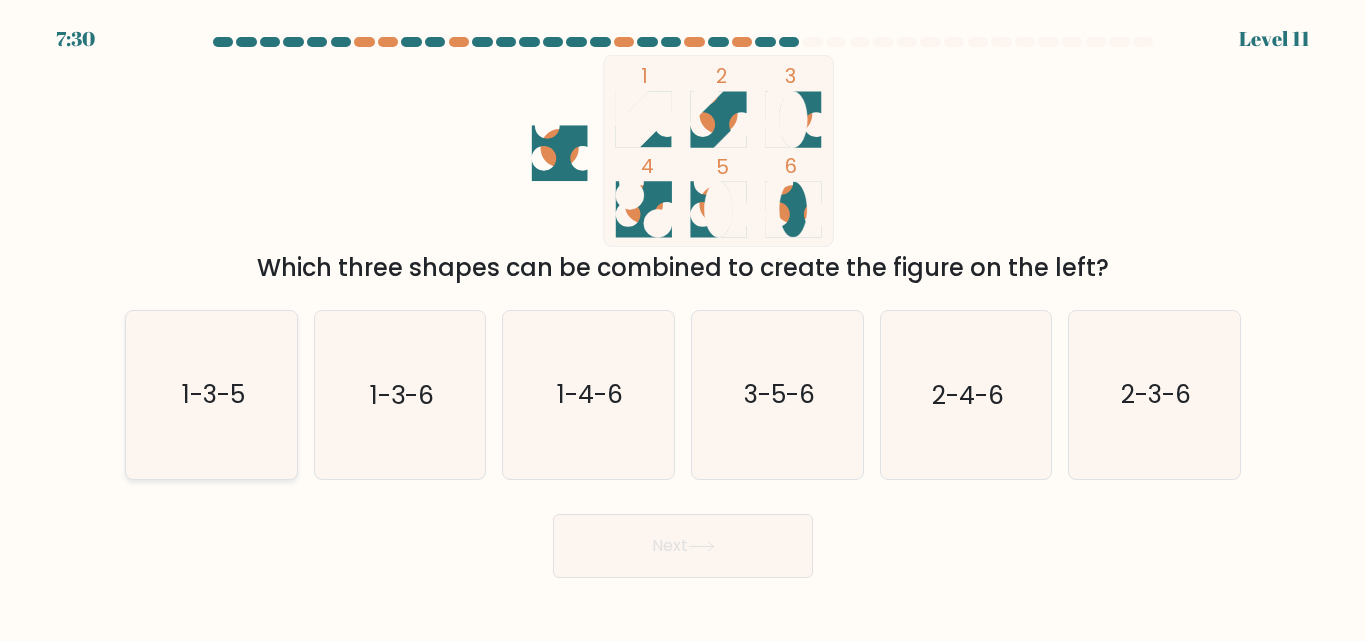 click on "1-3-5" 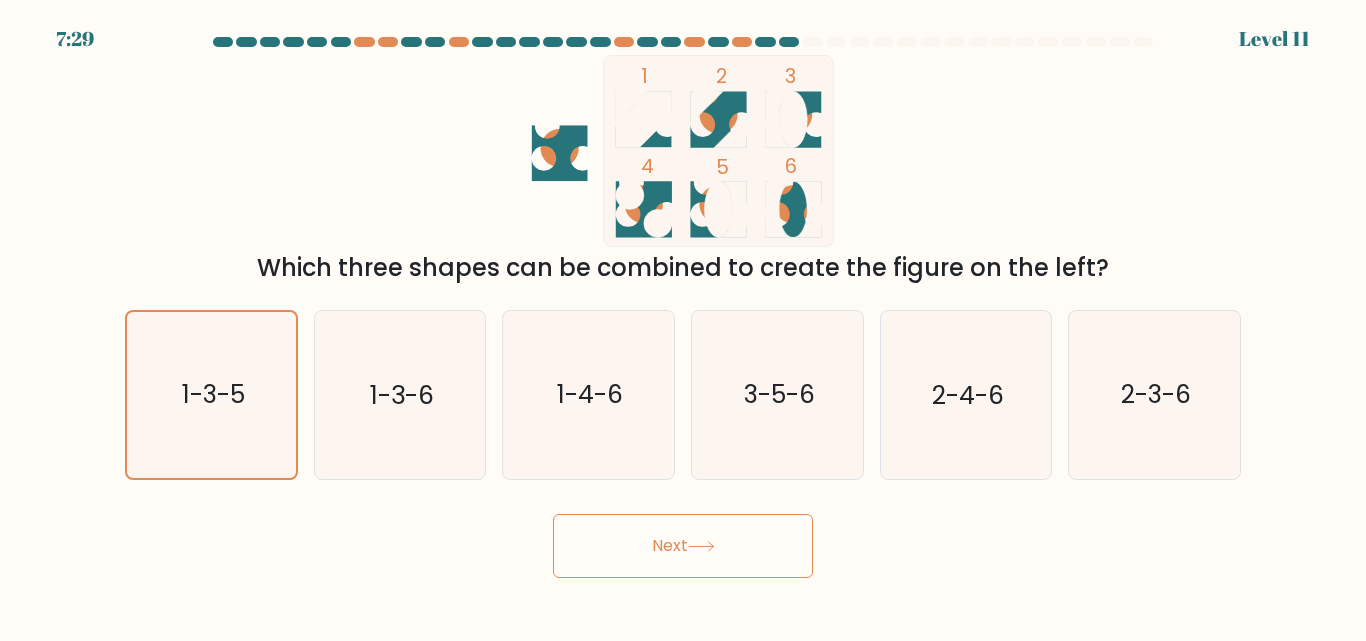 click on "Next" at bounding box center [683, 546] 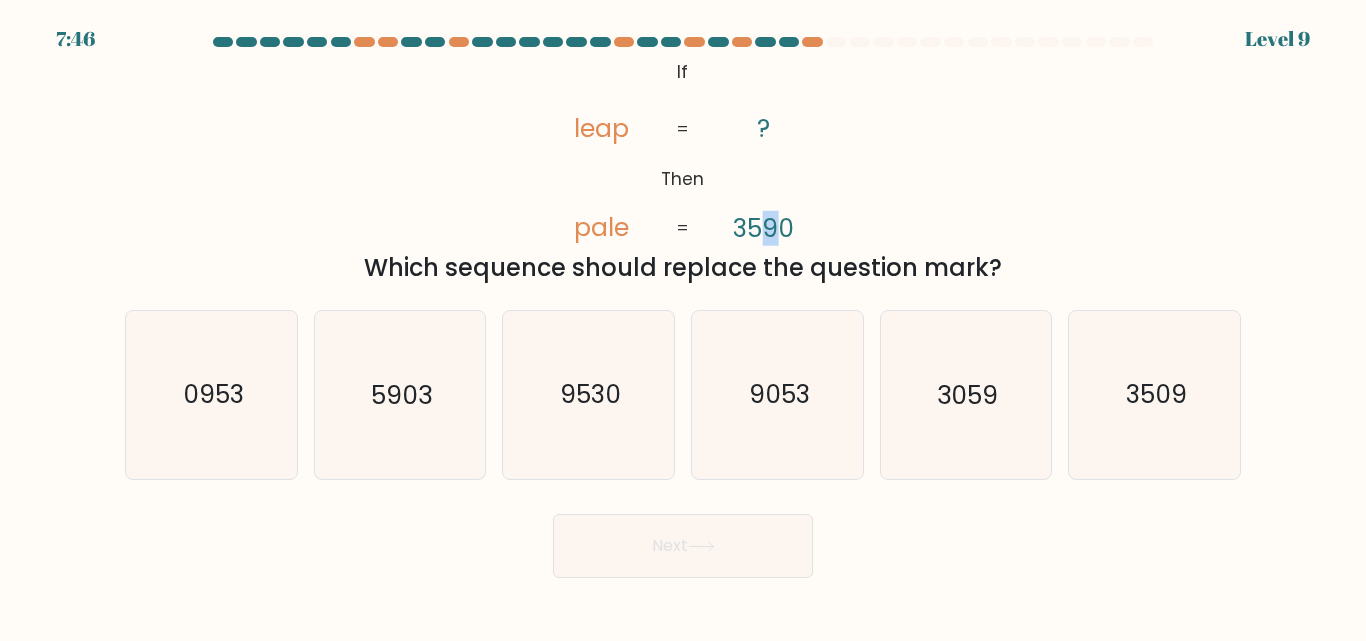 click on "3590" 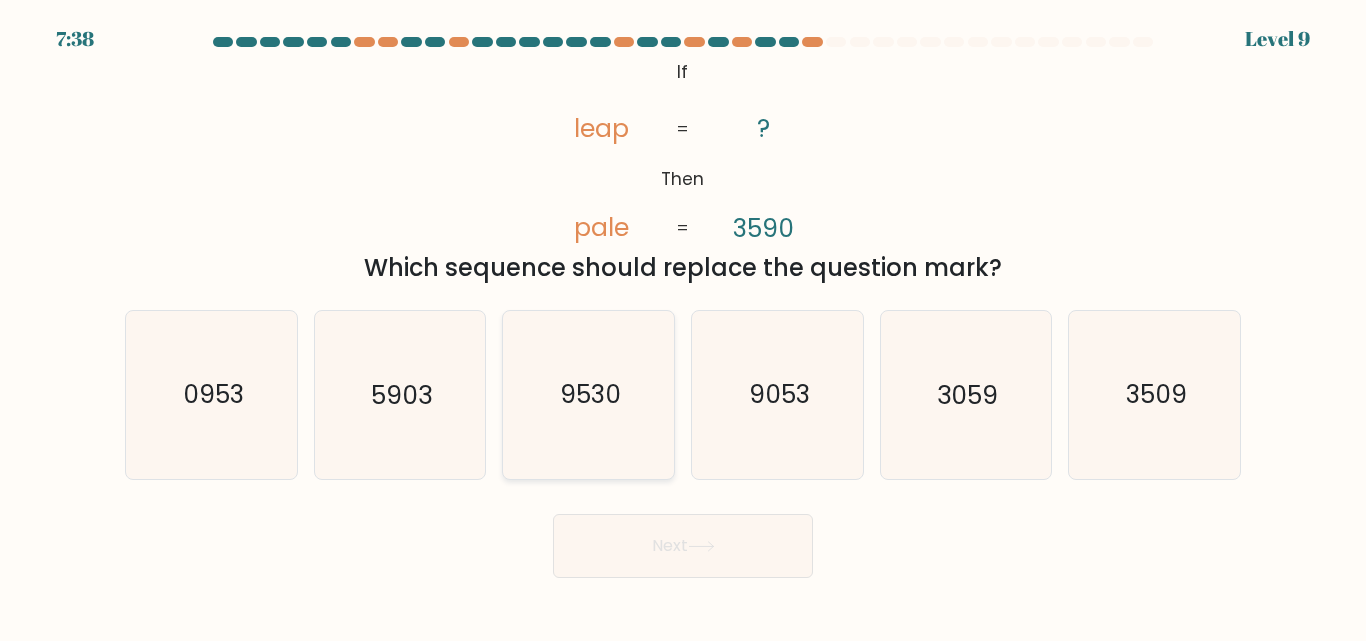 click on "9530" 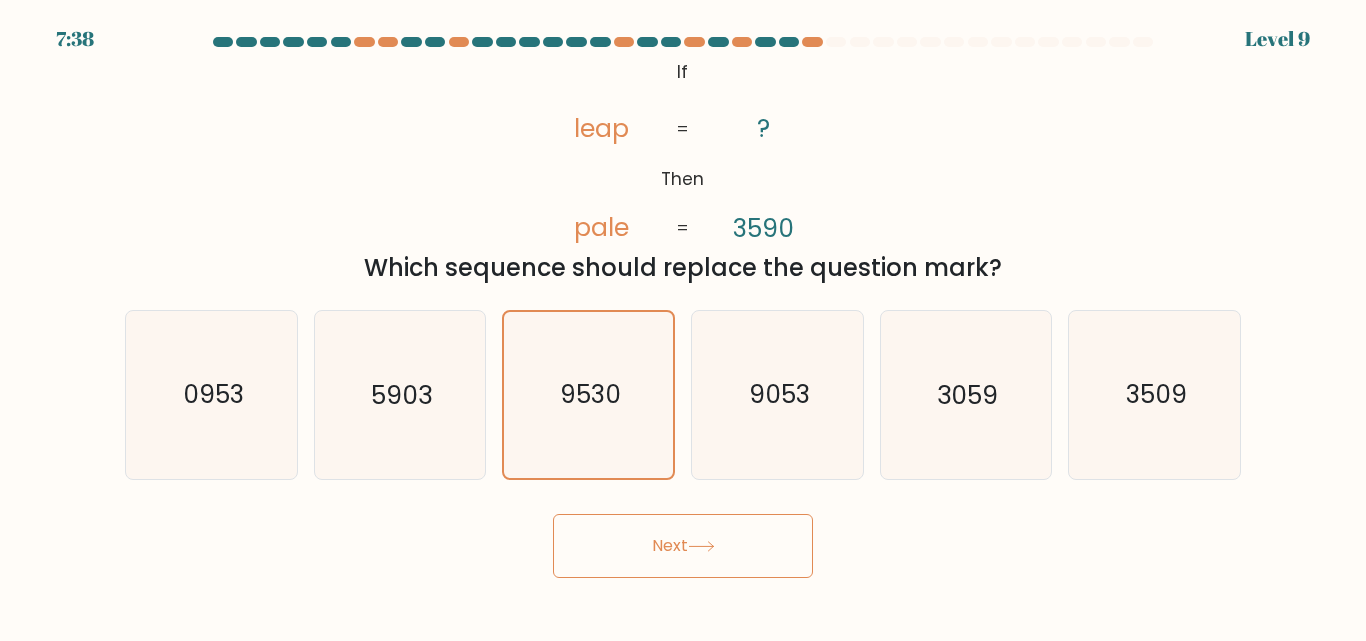 click 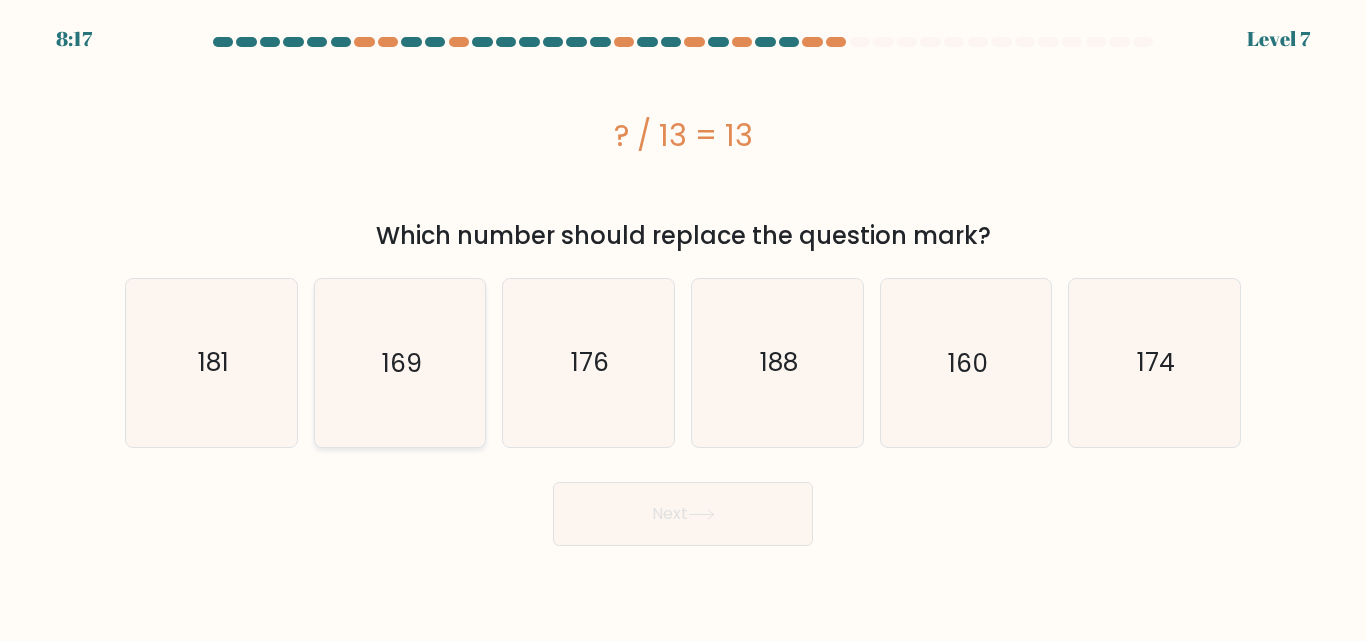 click on "169" 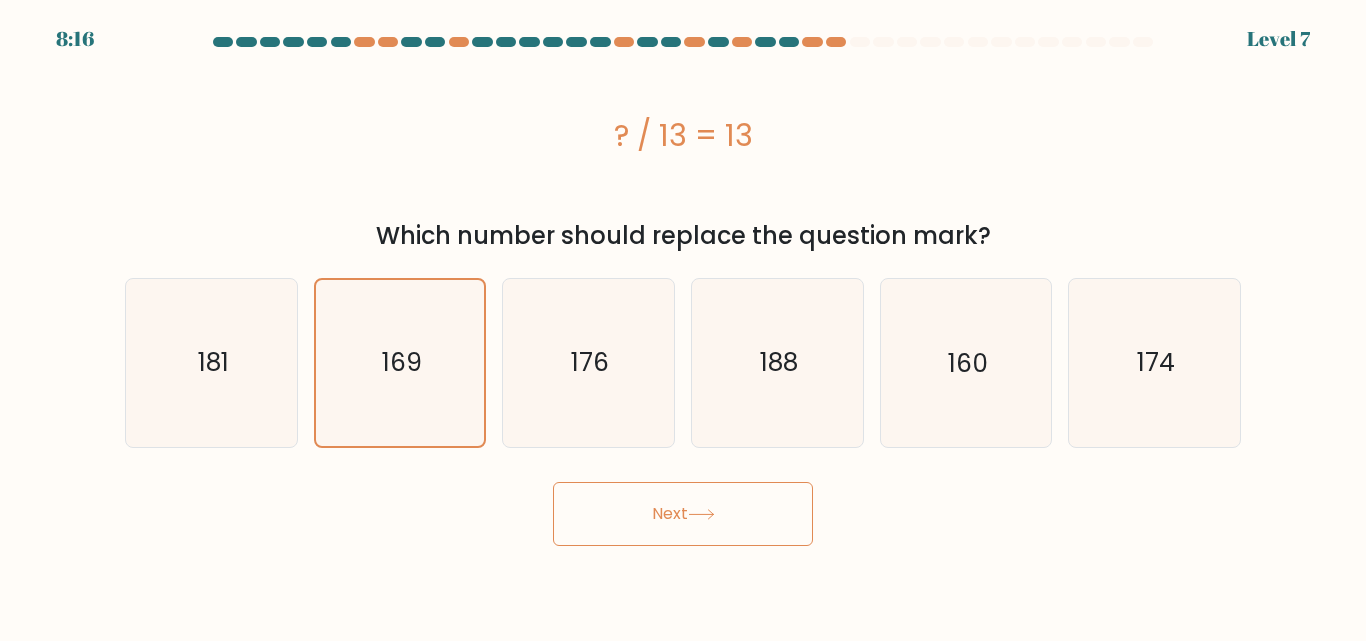 click on "Next" at bounding box center [683, 514] 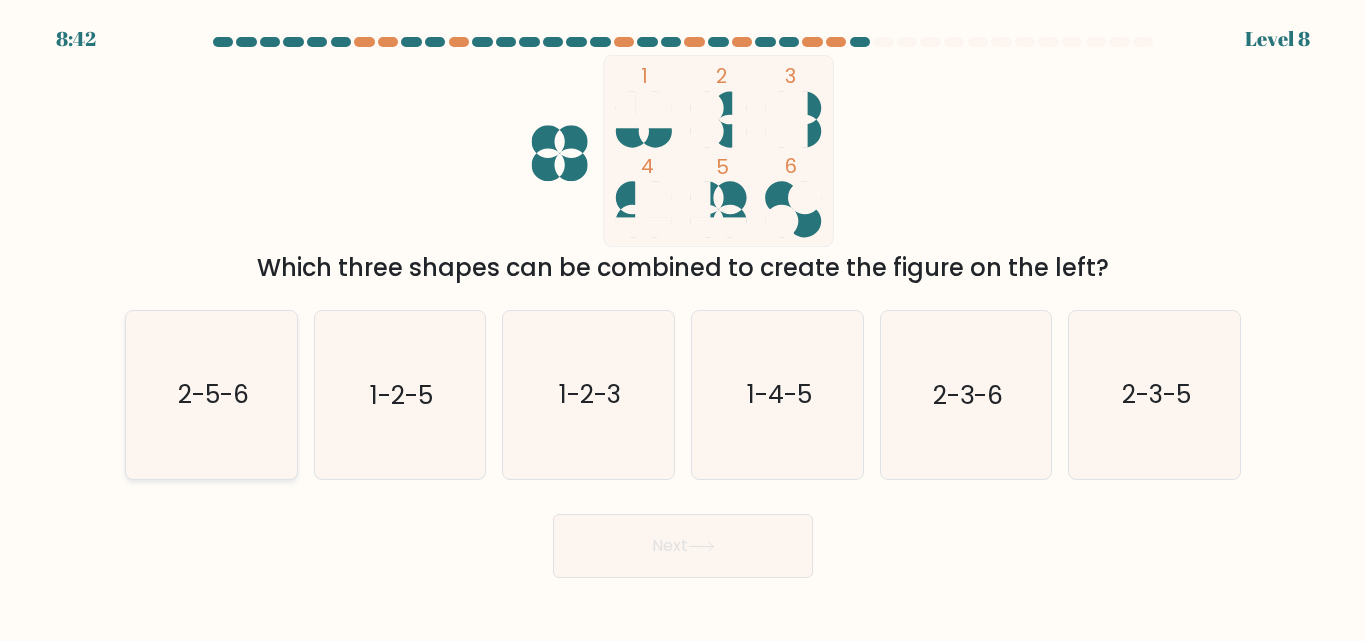 click on "2-5-6" 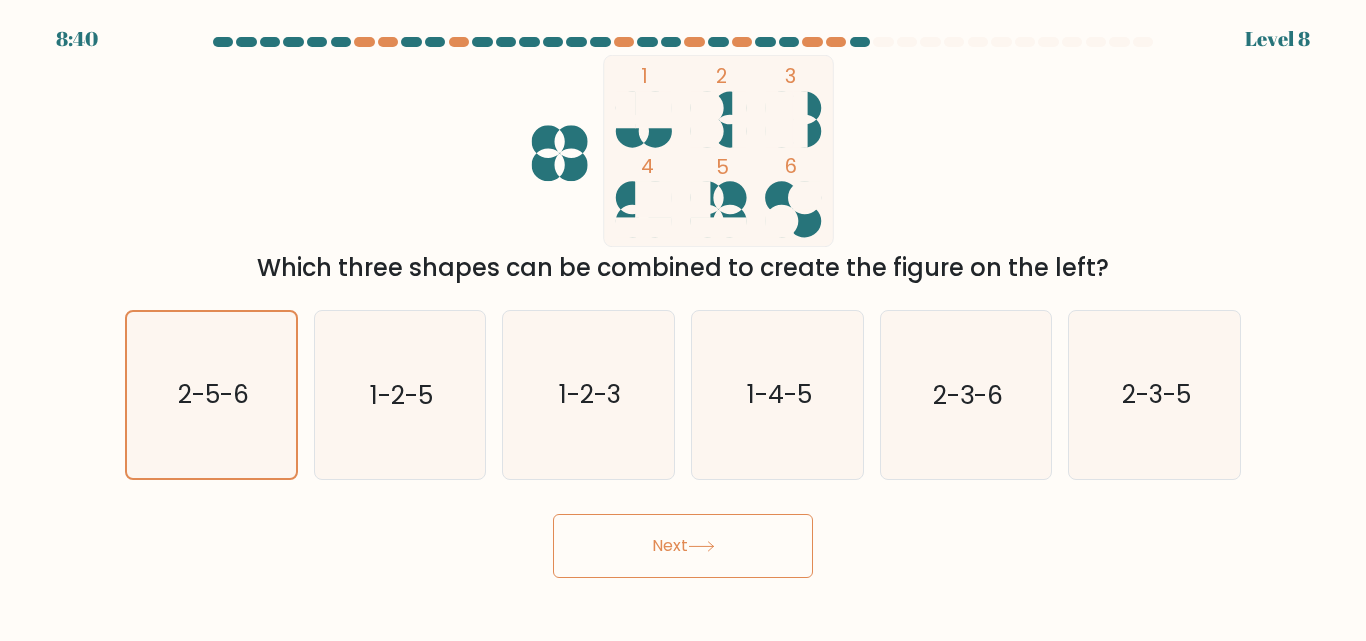 click on "Next" at bounding box center [683, 546] 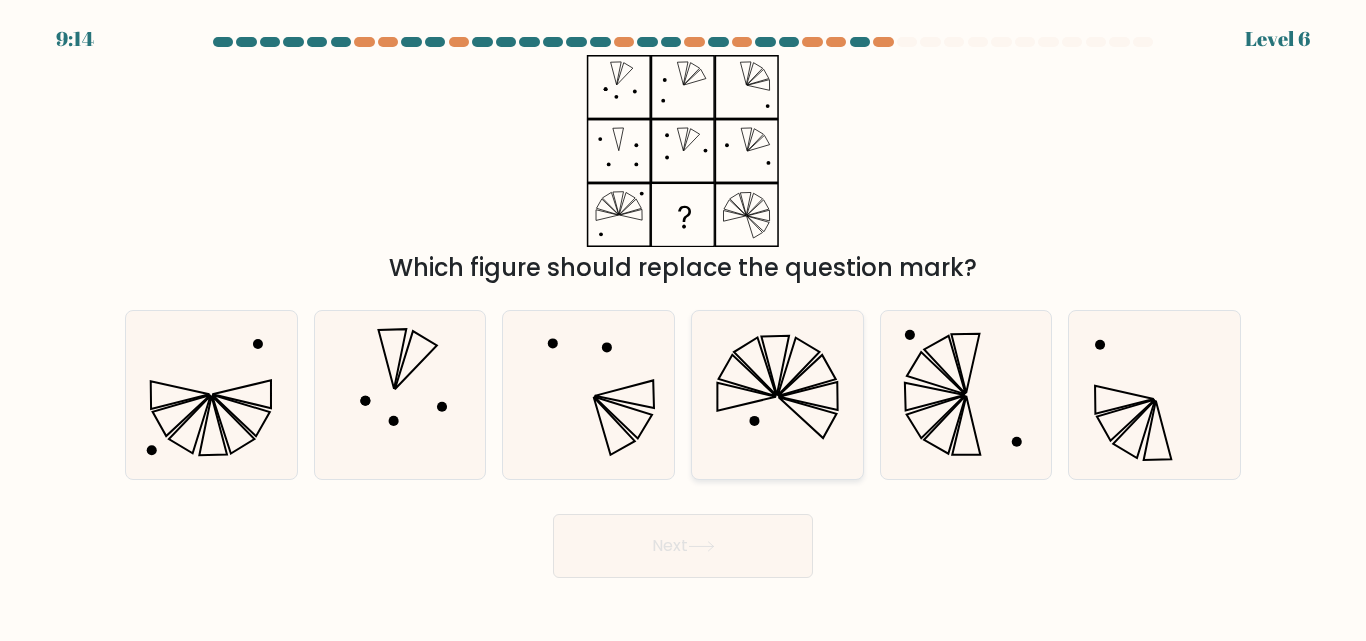 click 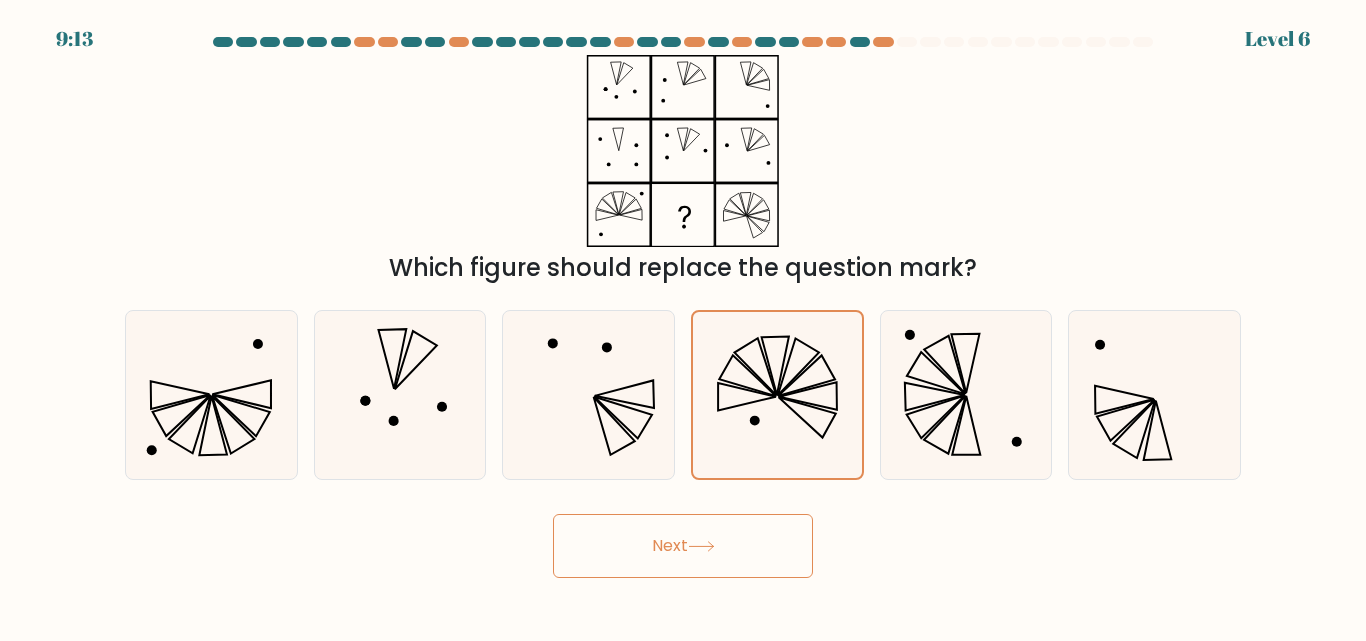 click on "Next" at bounding box center (683, 546) 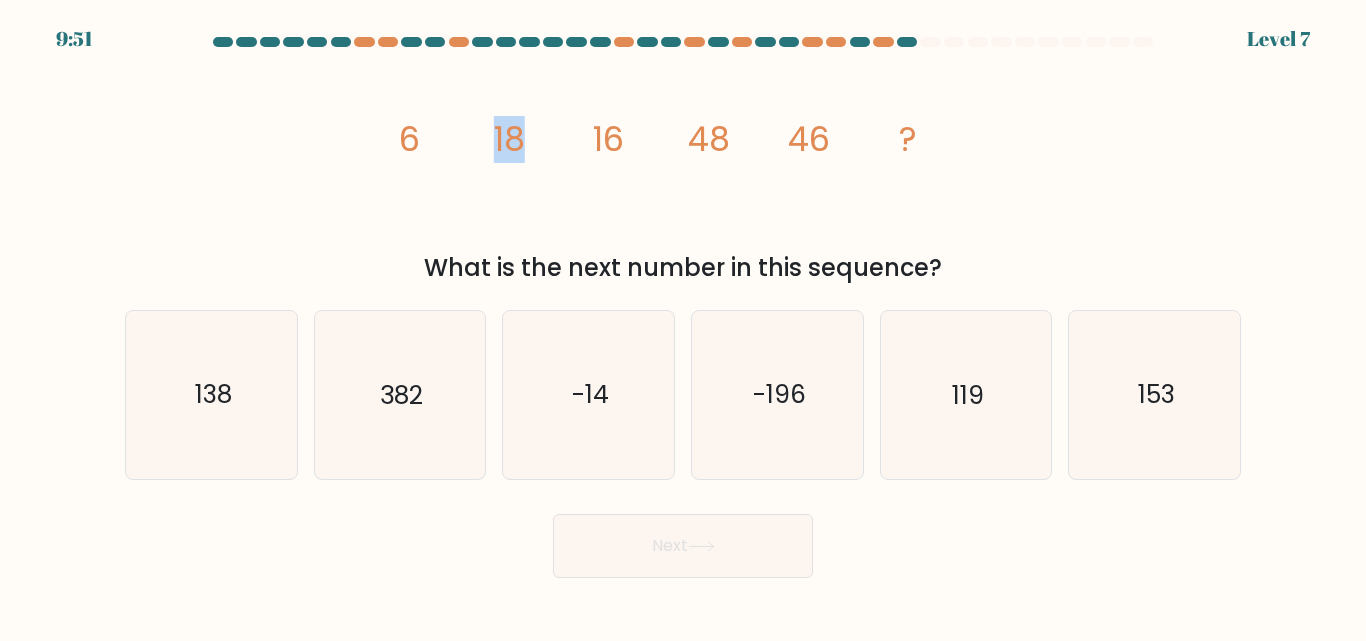 drag, startPoint x: 520, startPoint y: 142, endPoint x: 496, endPoint y: 143, distance: 24.020824 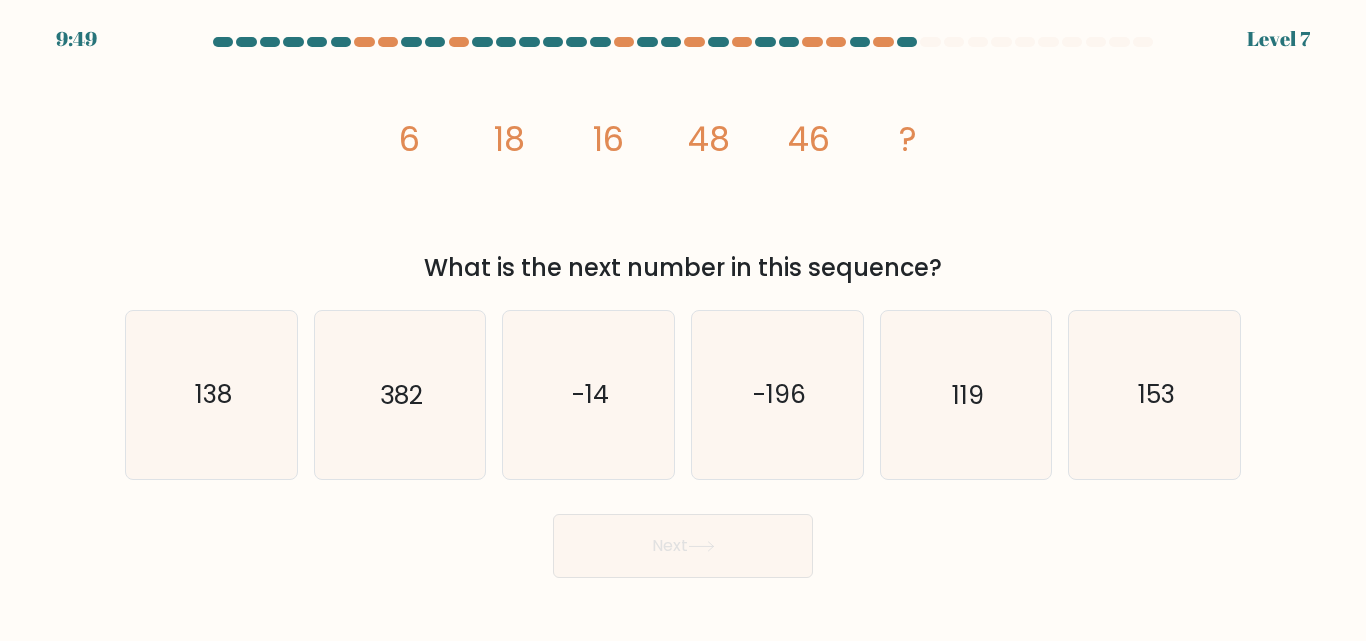 click on "image/svg+xml
6
18
16
48
46
?" 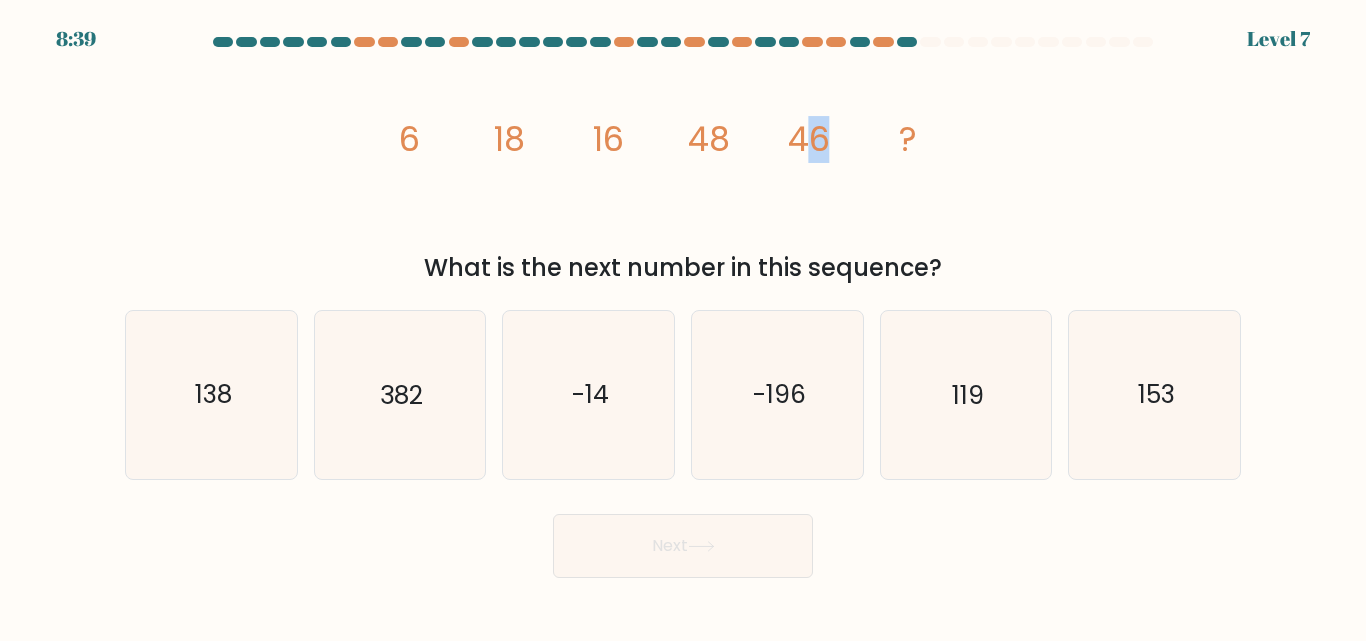 drag, startPoint x: 827, startPoint y: 146, endPoint x: 802, endPoint y: 147, distance: 25.019993 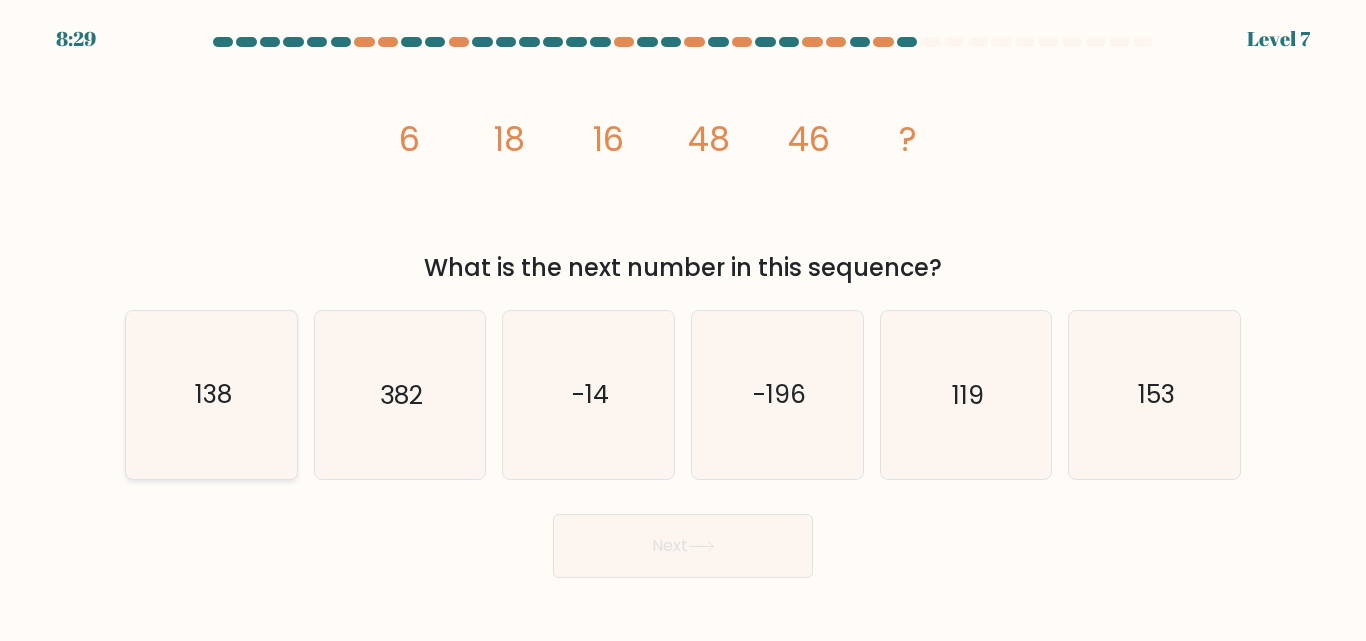 click on "138" 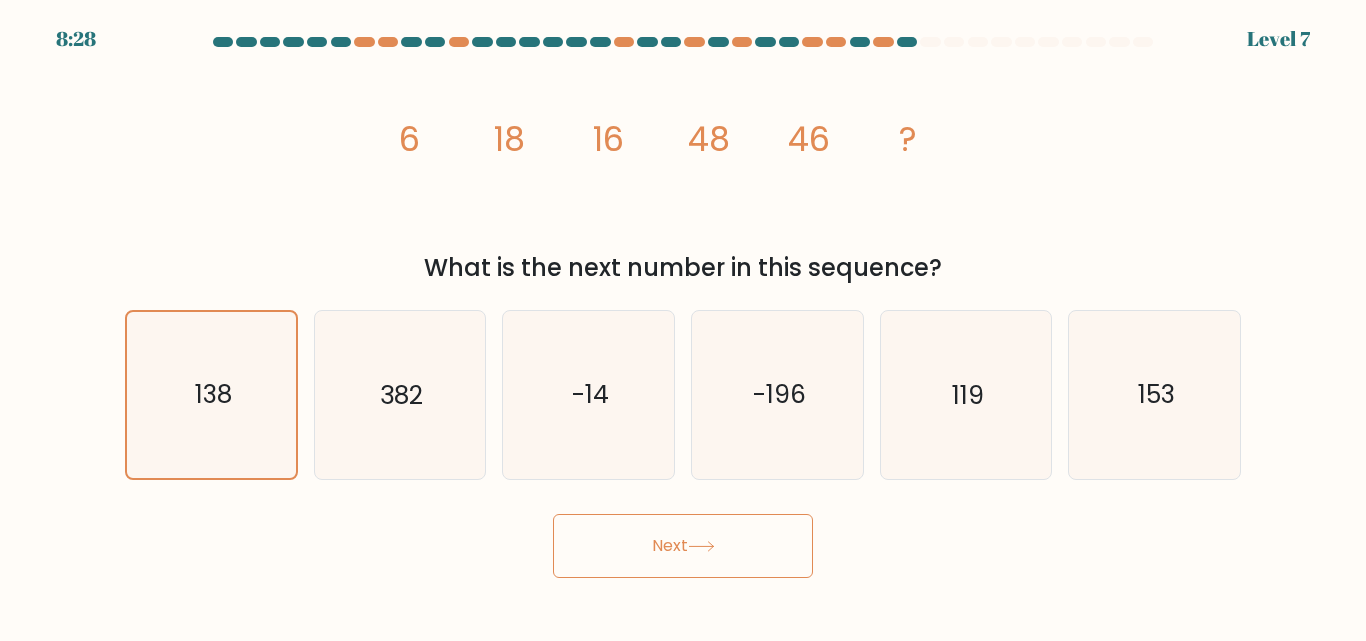 click 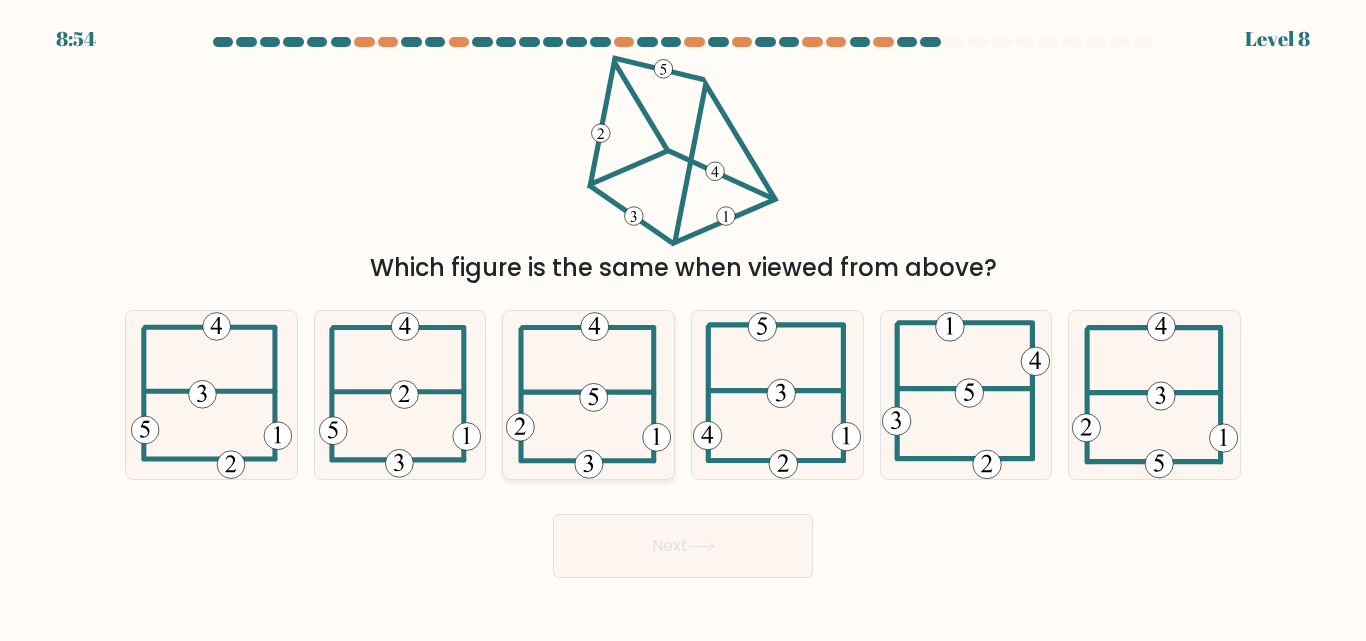 click 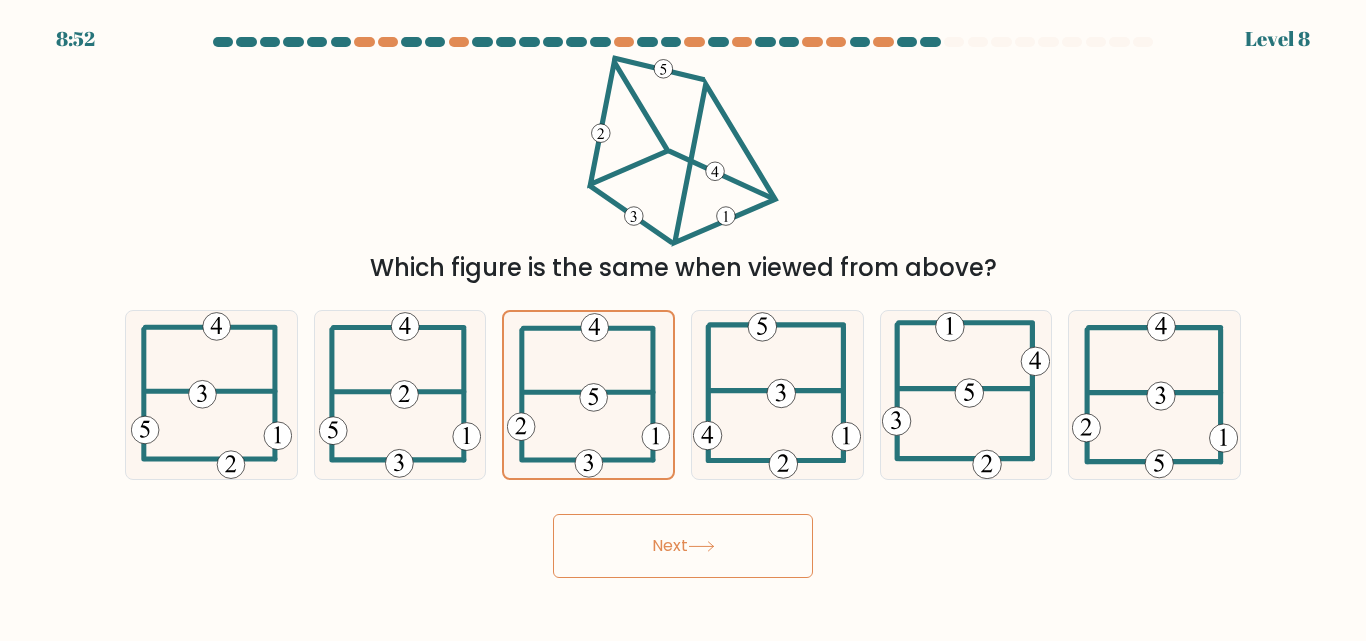 click on "Next" at bounding box center [683, 546] 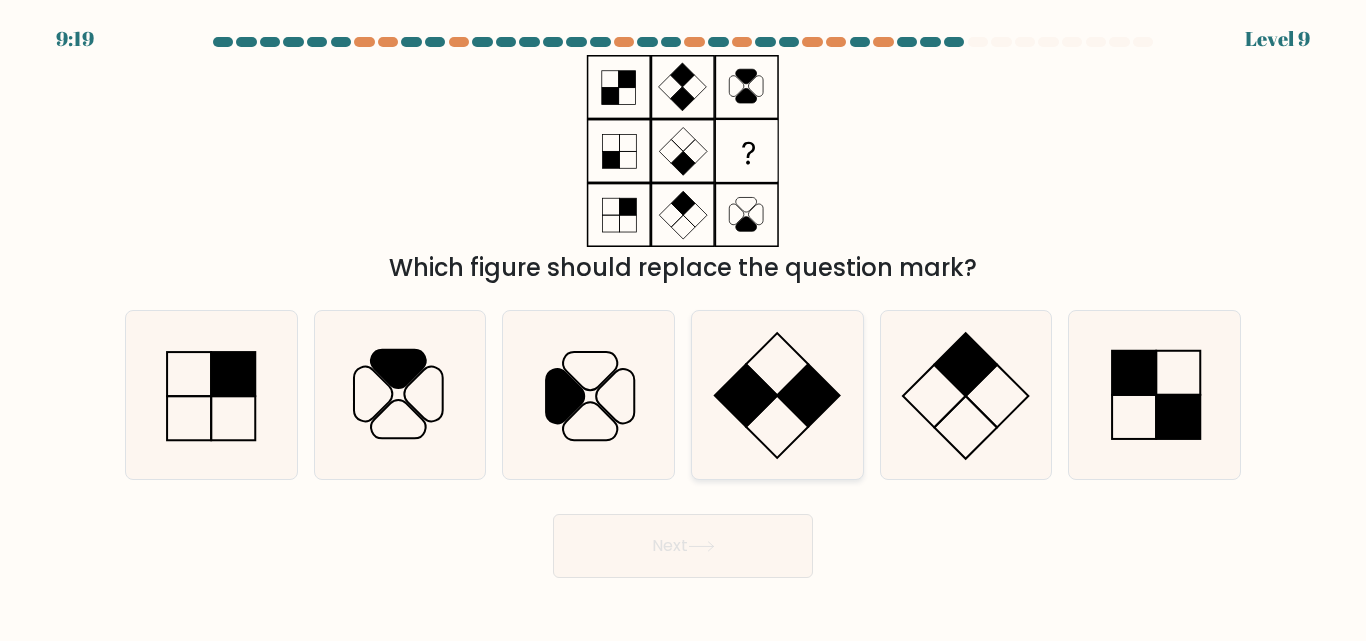 click 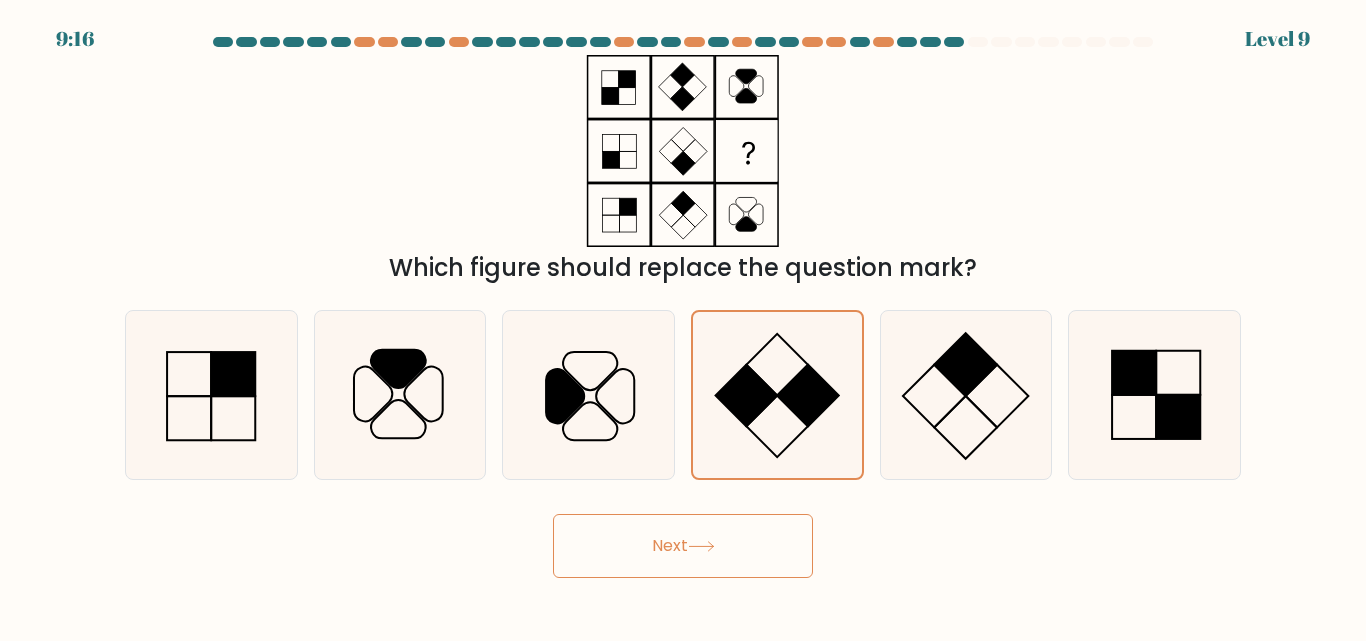 click on "Next" at bounding box center [683, 546] 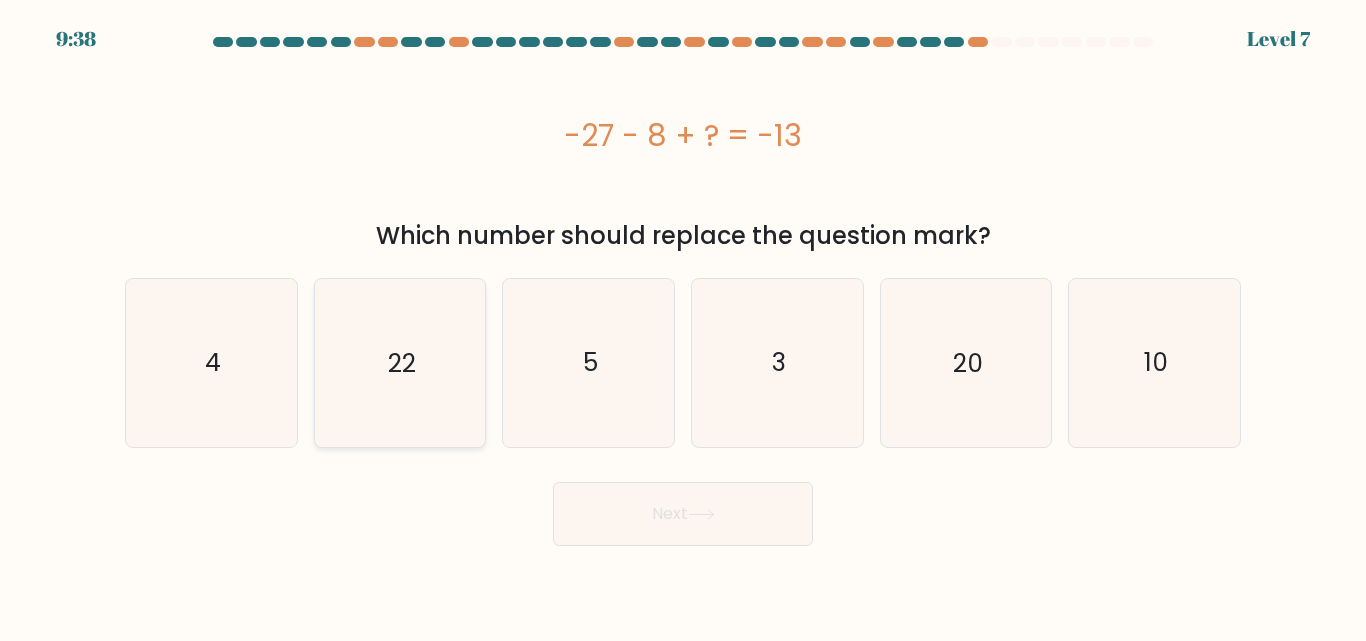 click on "22" 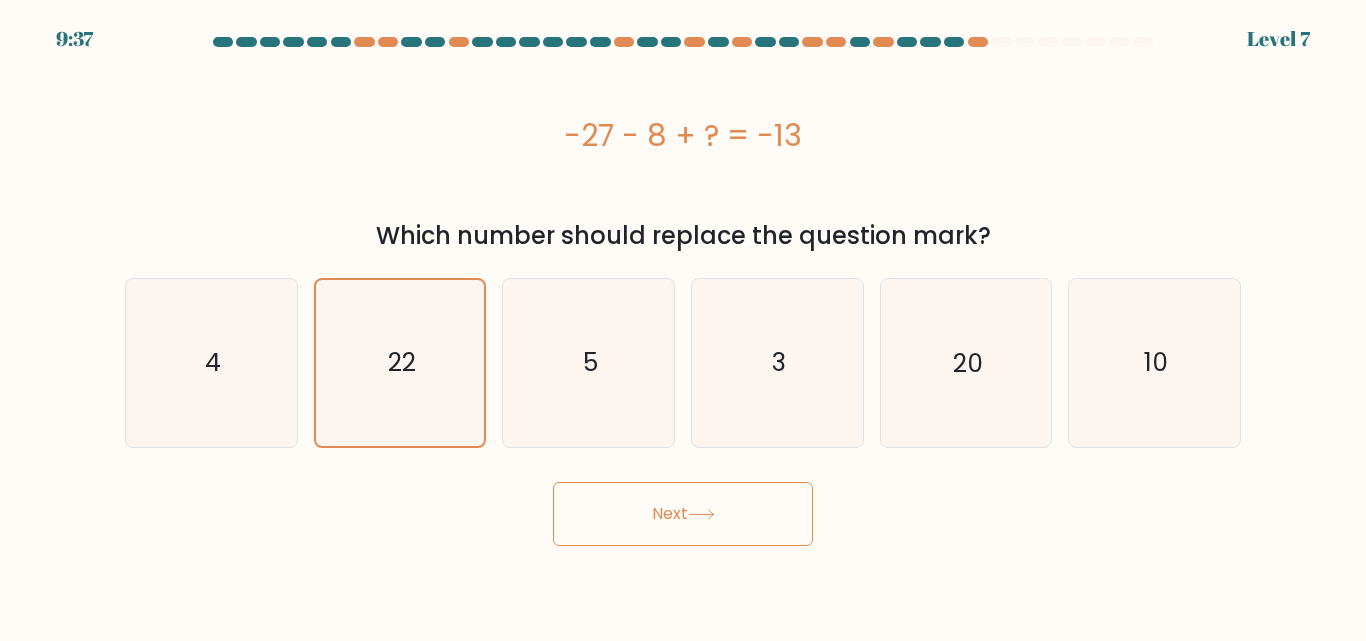 click on "Next" at bounding box center (683, 514) 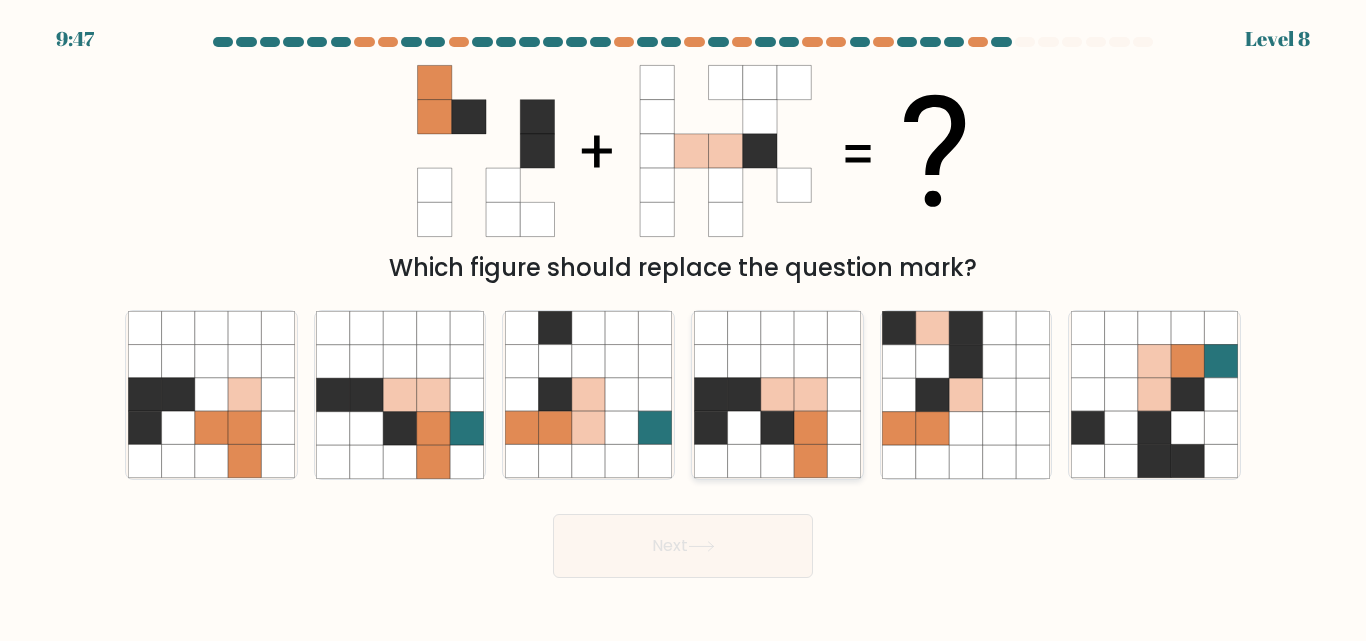 click 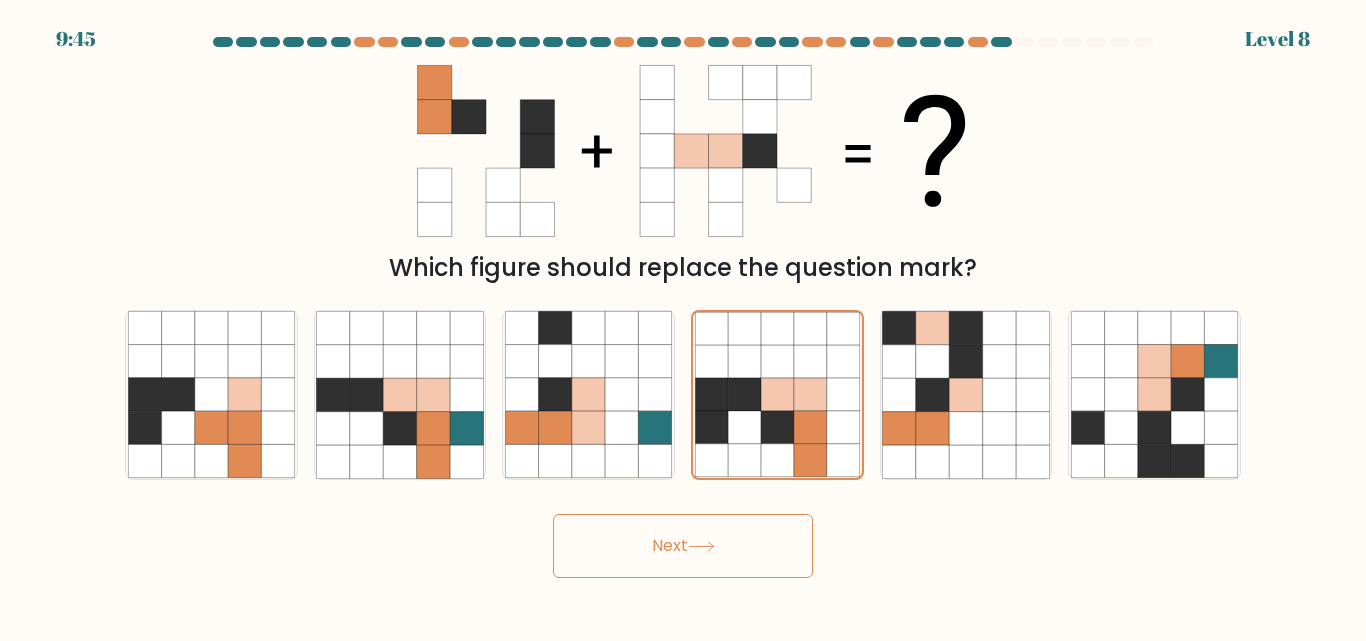 click on "Next" at bounding box center (683, 546) 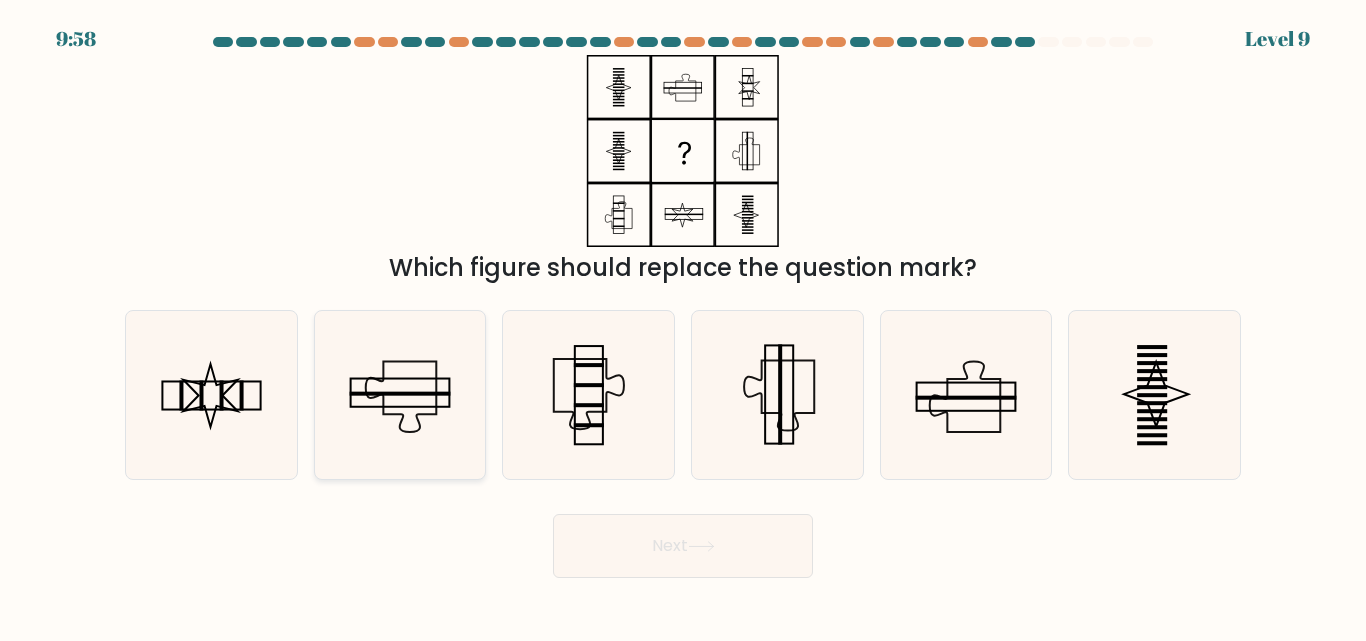 click 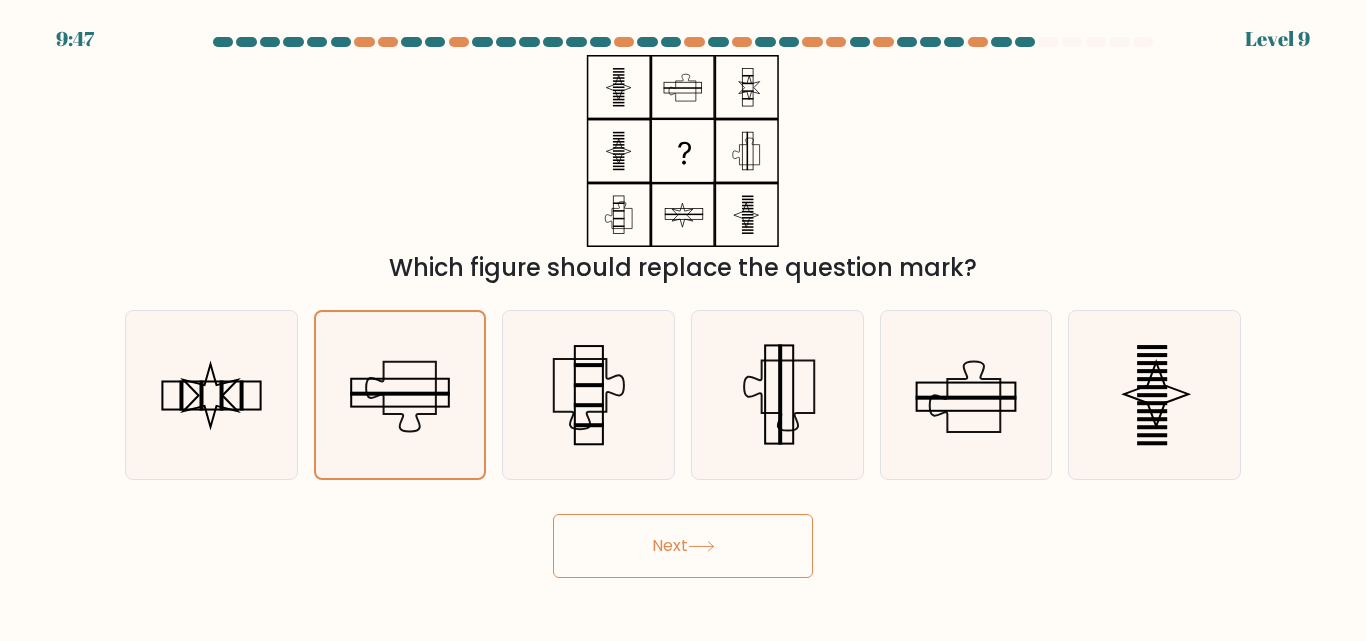 click on "Next" at bounding box center [683, 546] 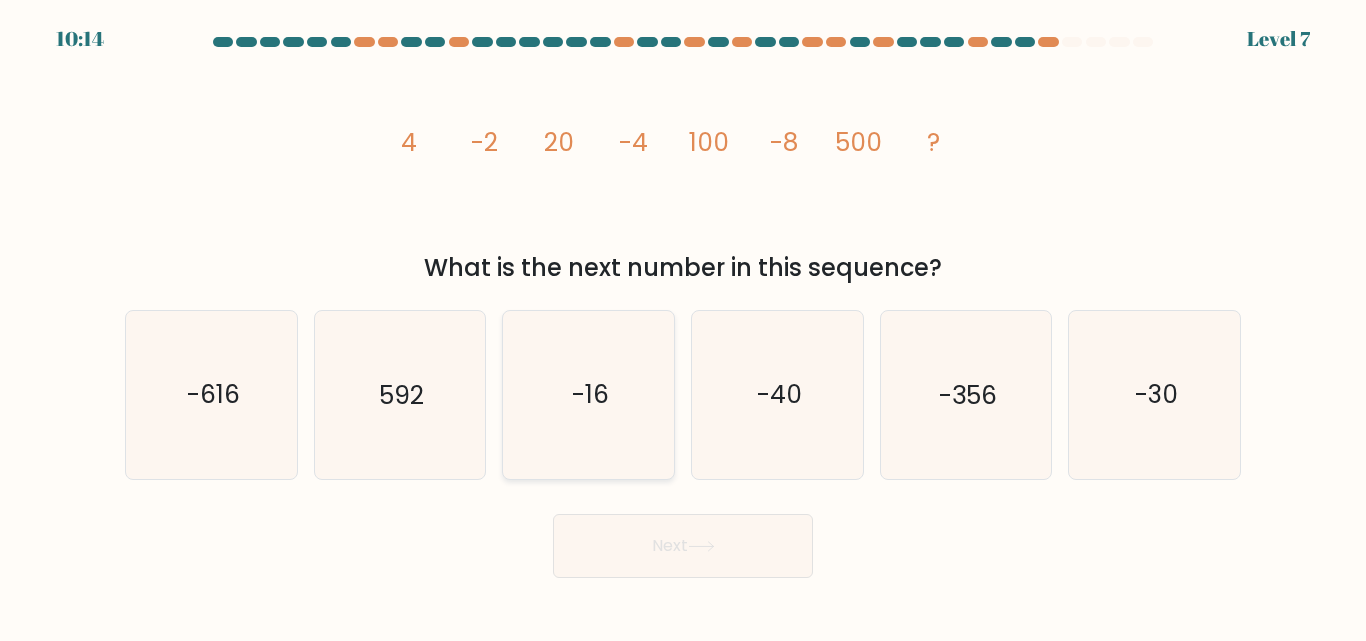 click on "-16" 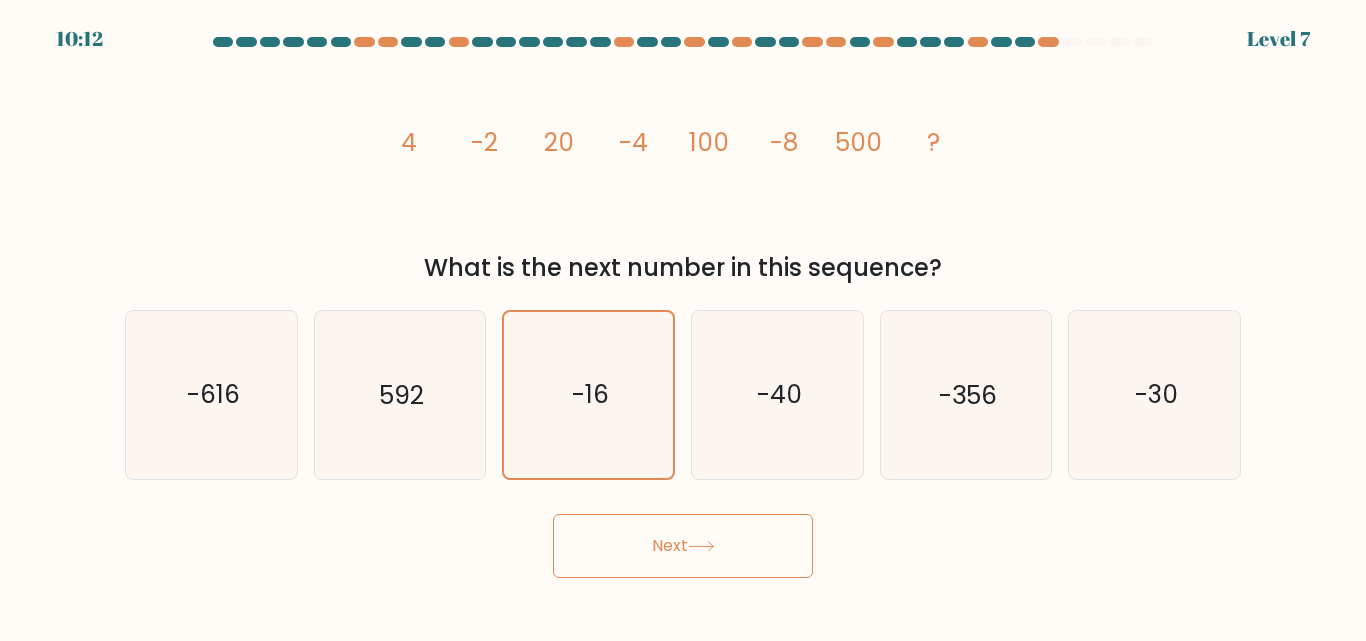 click on "Next" at bounding box center [683, 546] 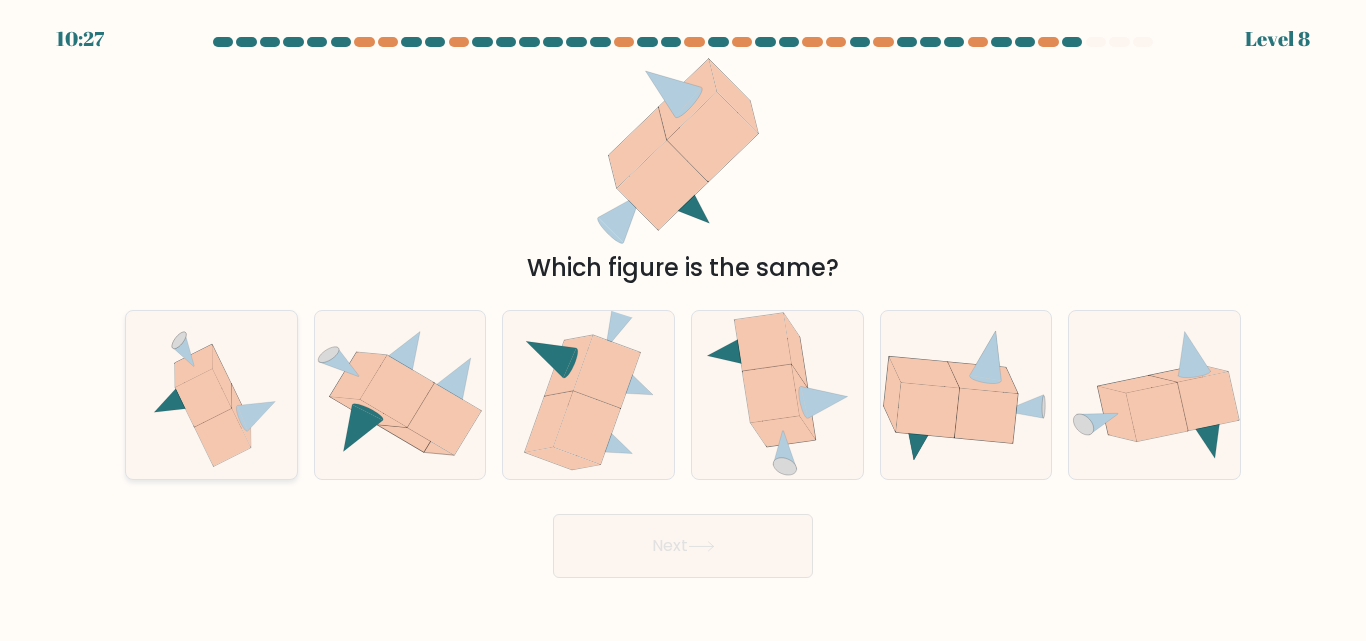 click 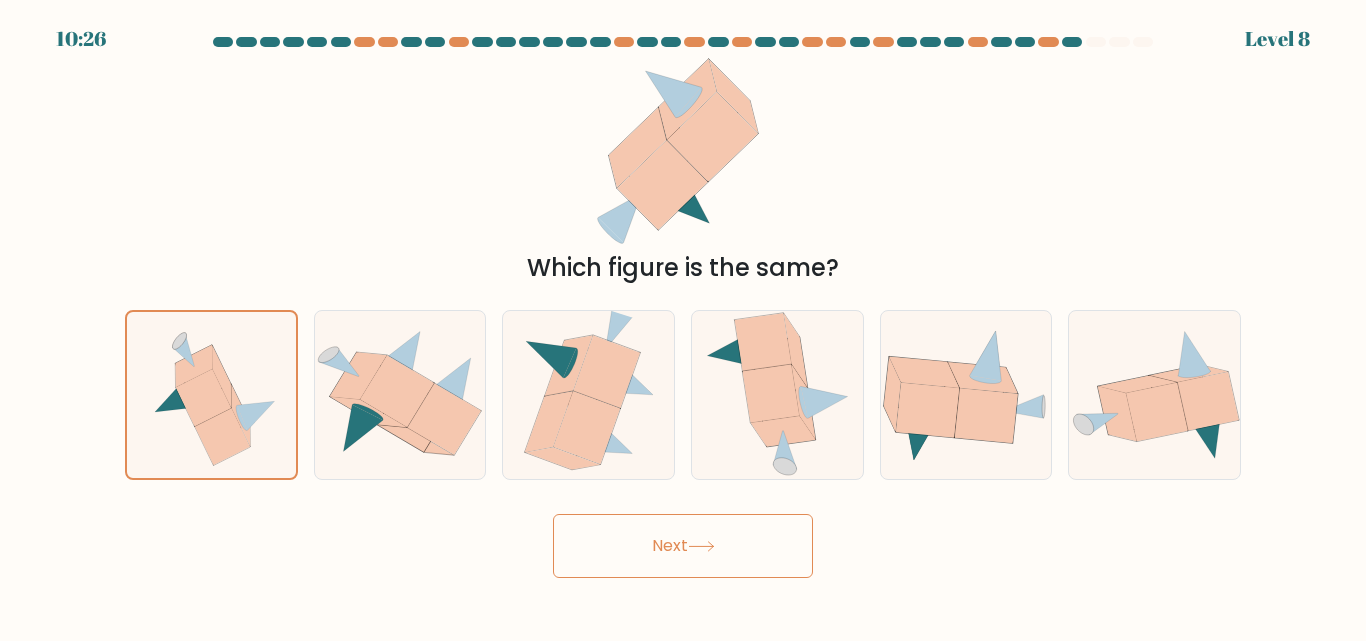 click 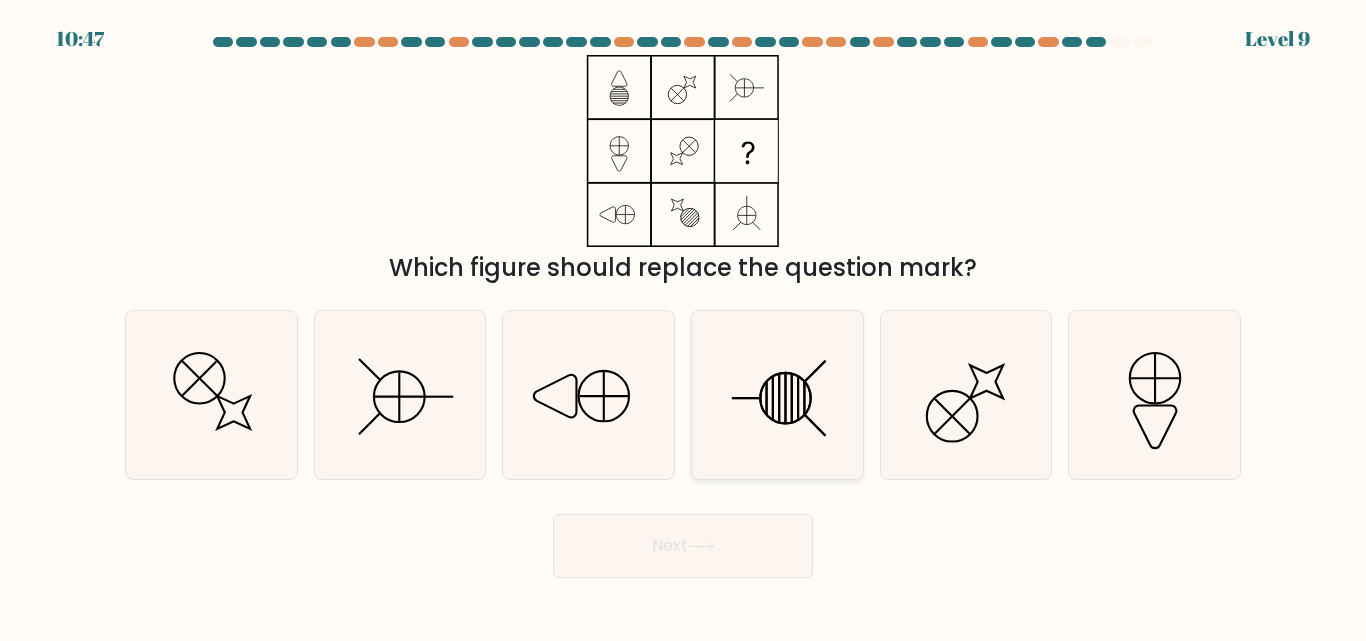 click 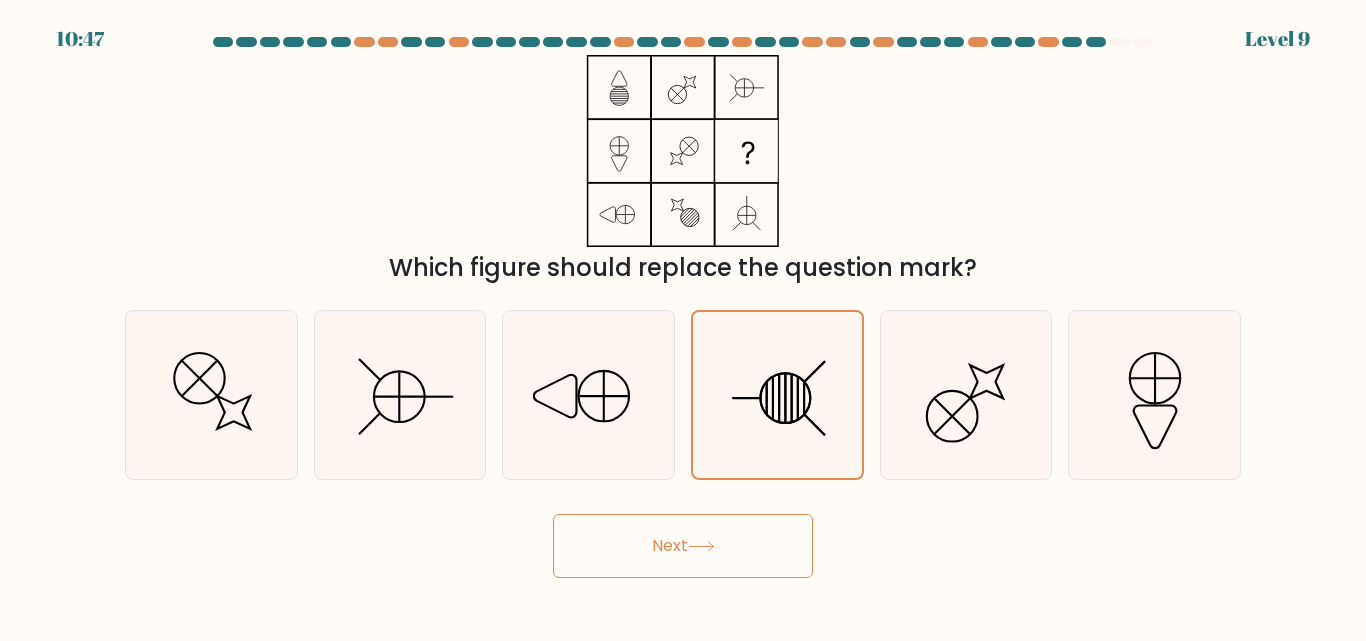 click on "Next" at bounding box center [683, 546] 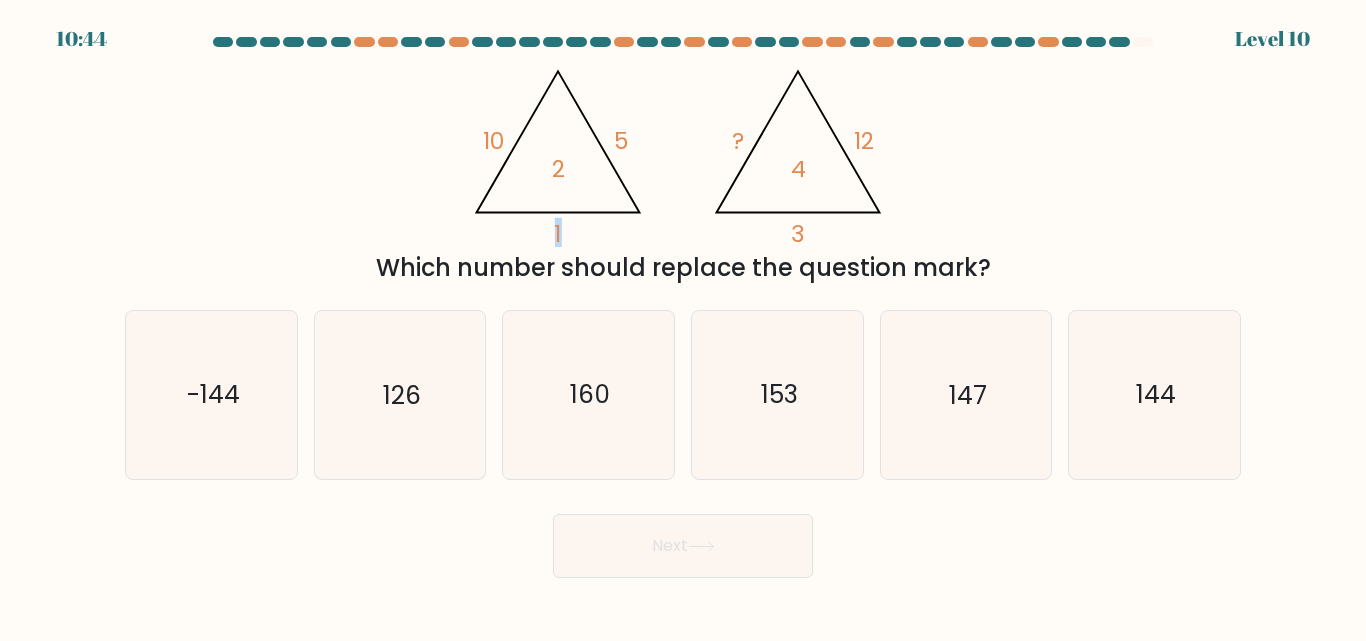 drag, startPoint x: 550, startPoint y: 231, endPoint x: 568, endPoint y: 229, distance: 18.110771 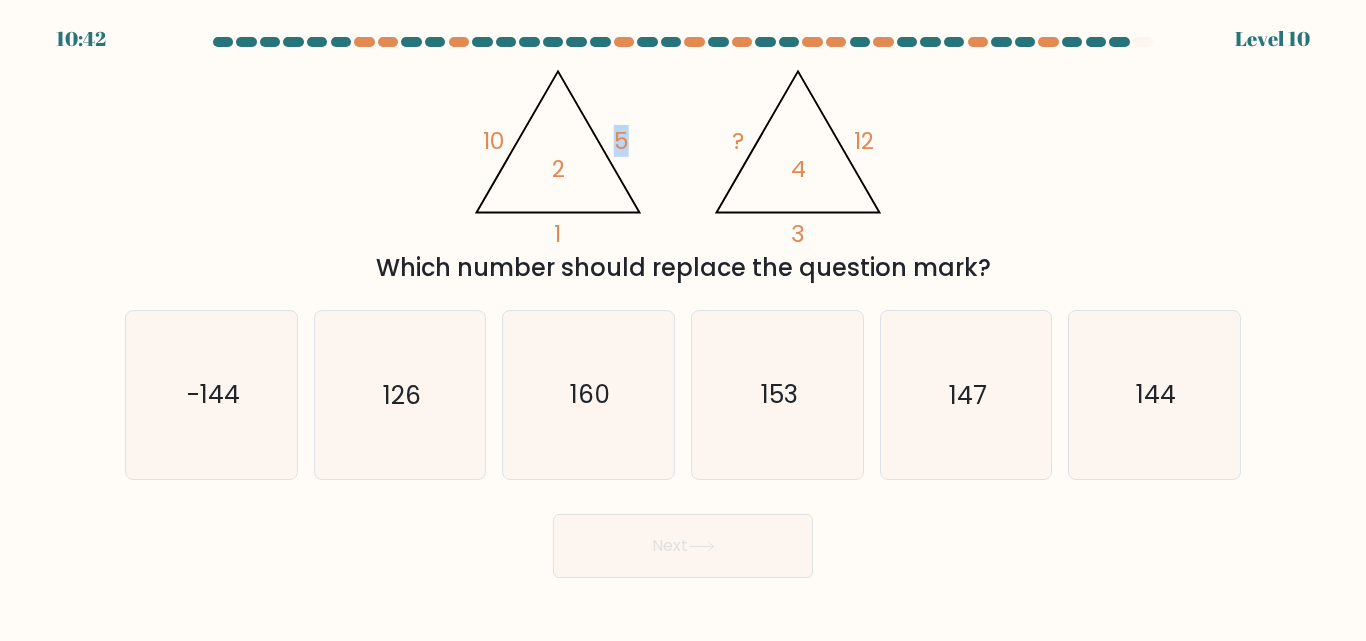 drag, startPoint x: 629, startPoint y: 146, endPoint x: 617, endPoint y: 143, distance: 12.369317 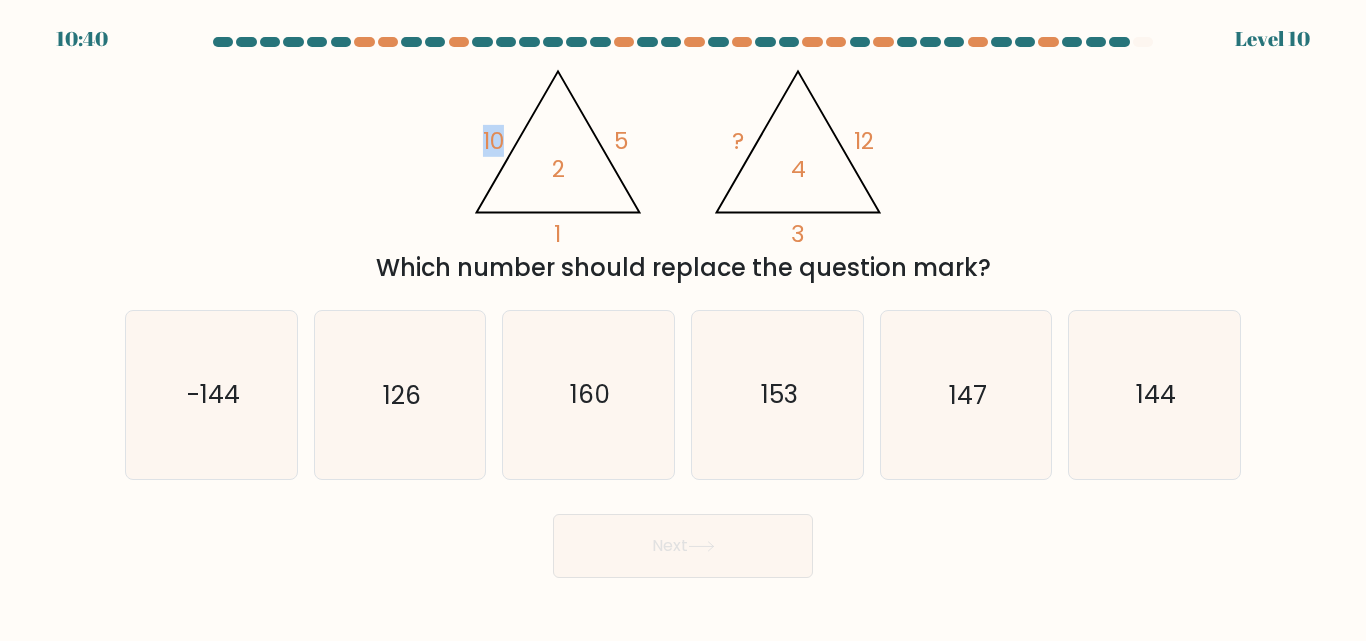 drag, startPoint x: 500, startPoint y: 141, endPoint x: 482, endPoint y: 138, distance: 18.248287 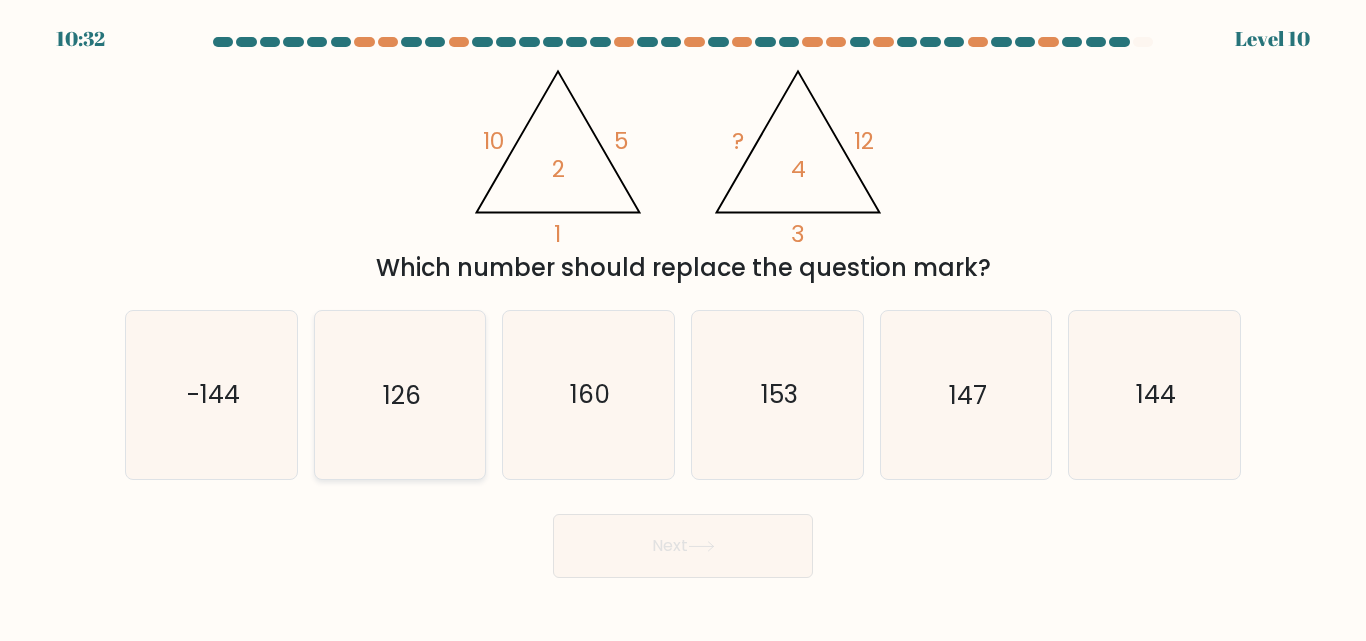 click on "126" 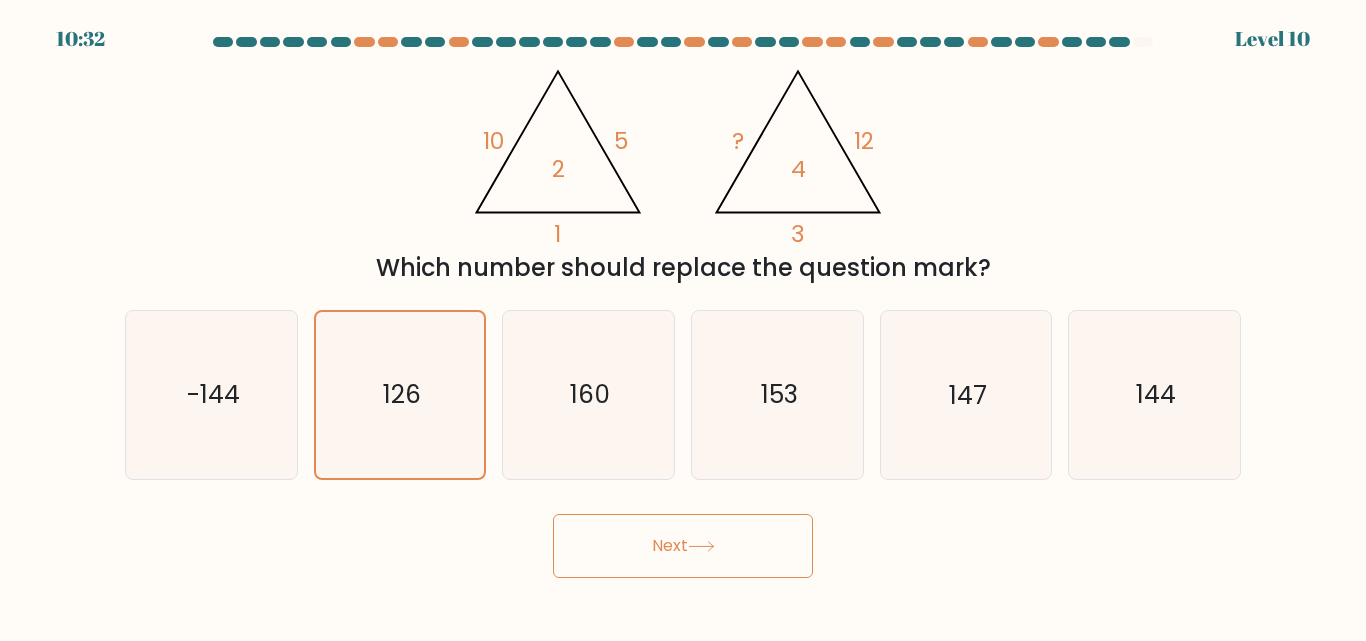 click on "Next" at bounding box center (683, 546) 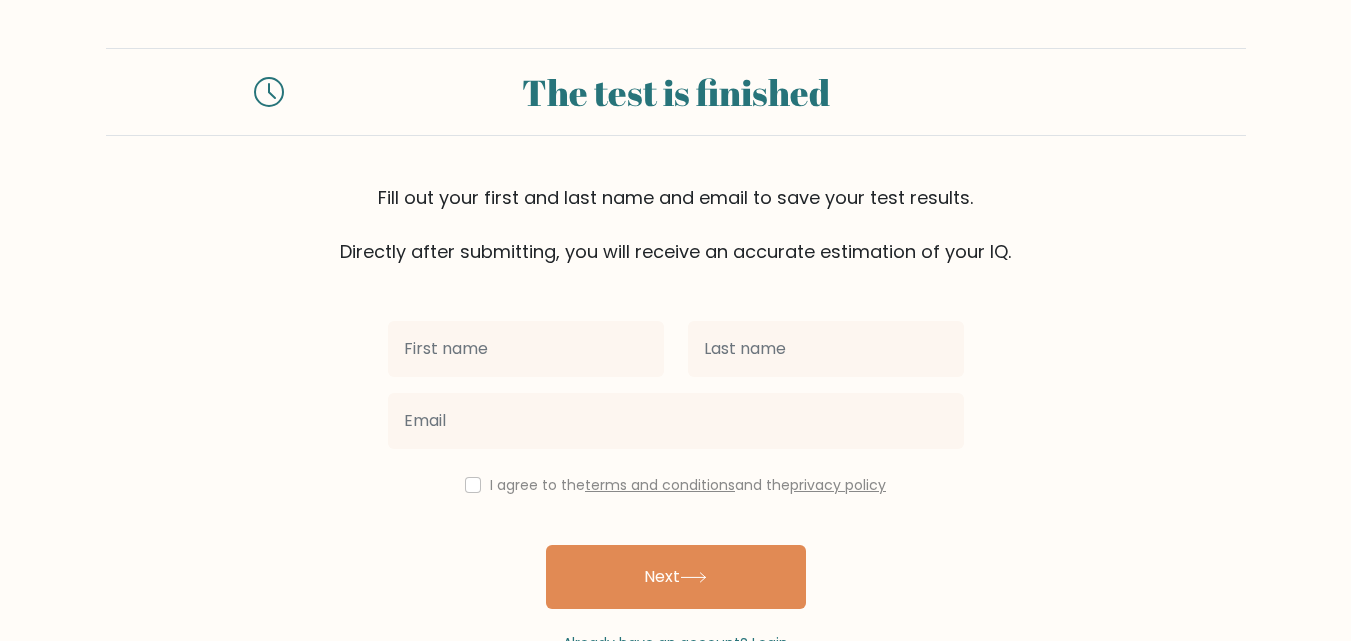 scroll, scrollTop: 0, scrollLeft: 0, axis: both 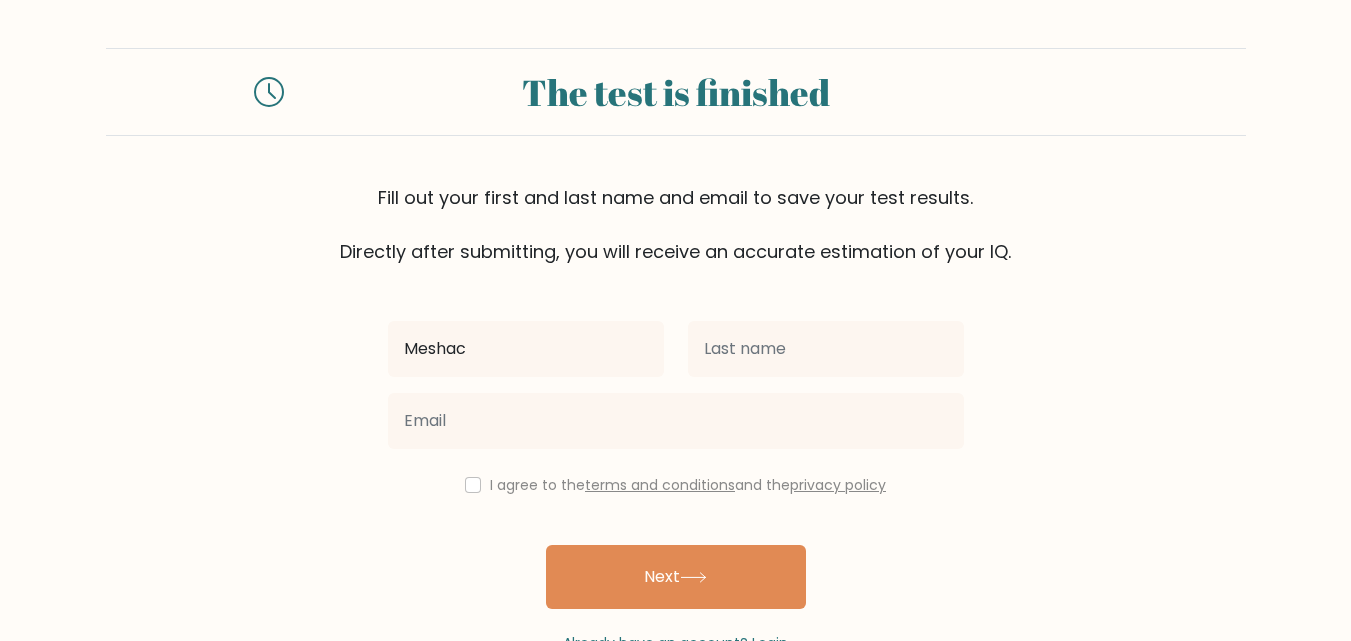 type on "Meshack" 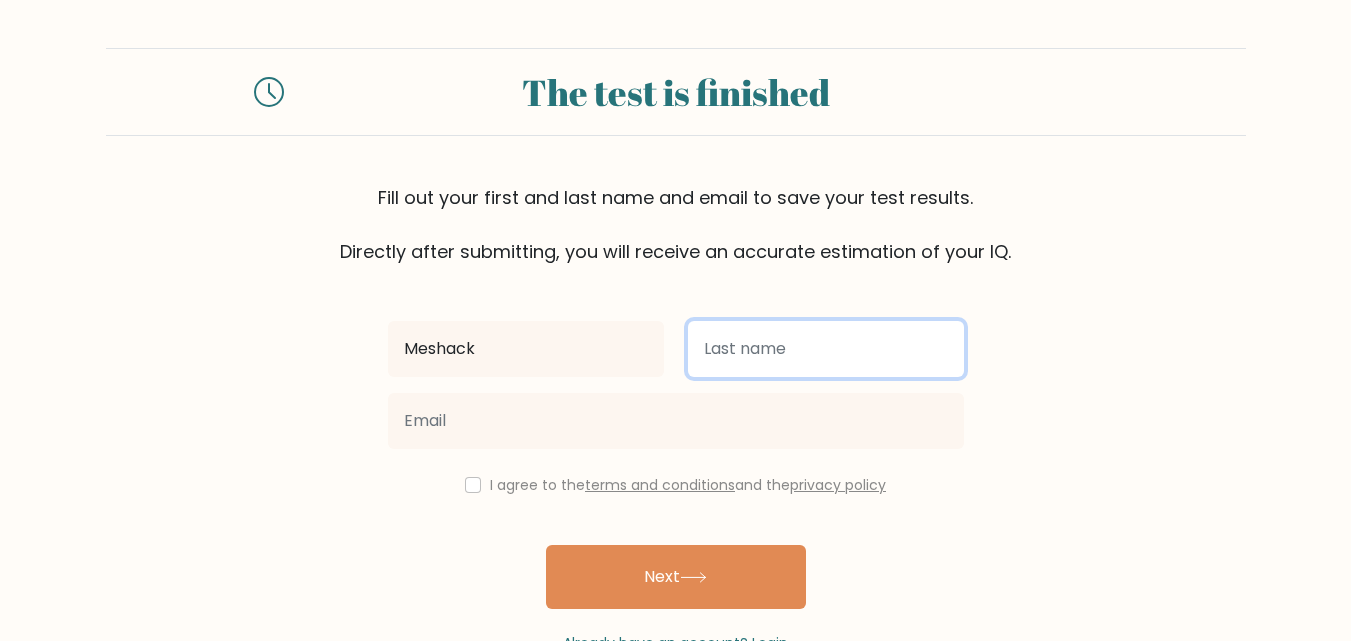 click at bounding box center (826, 349) 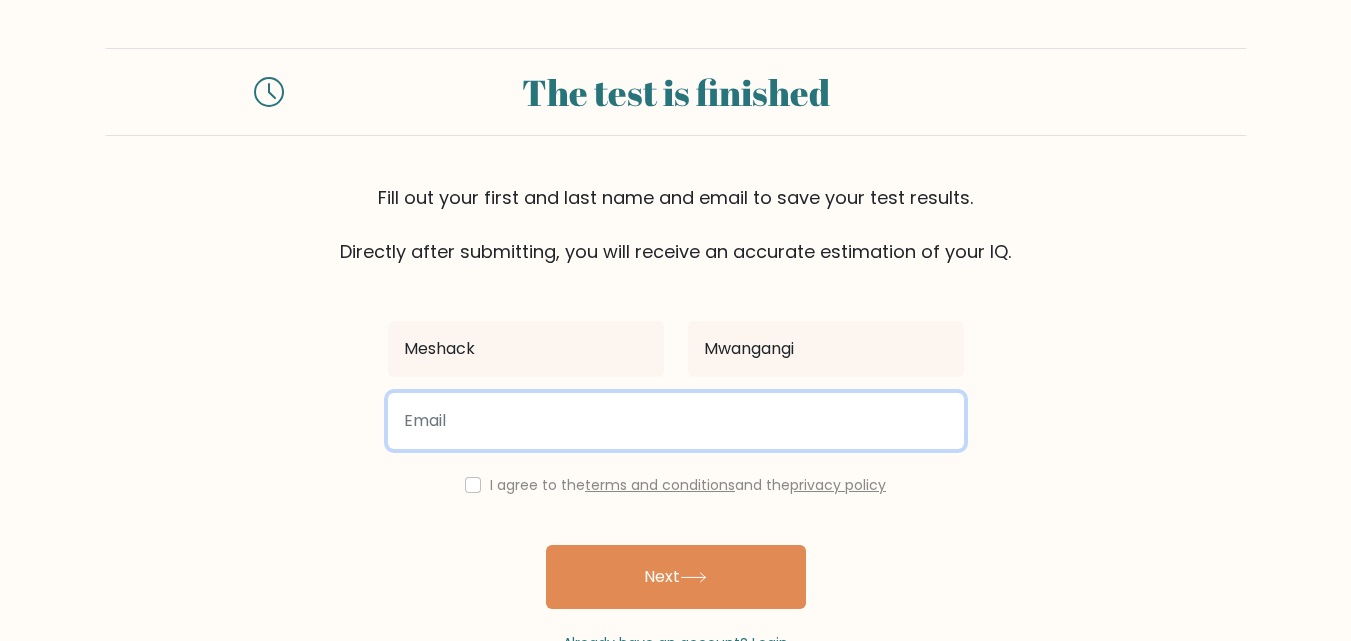 click at bounding box center [676, 421] 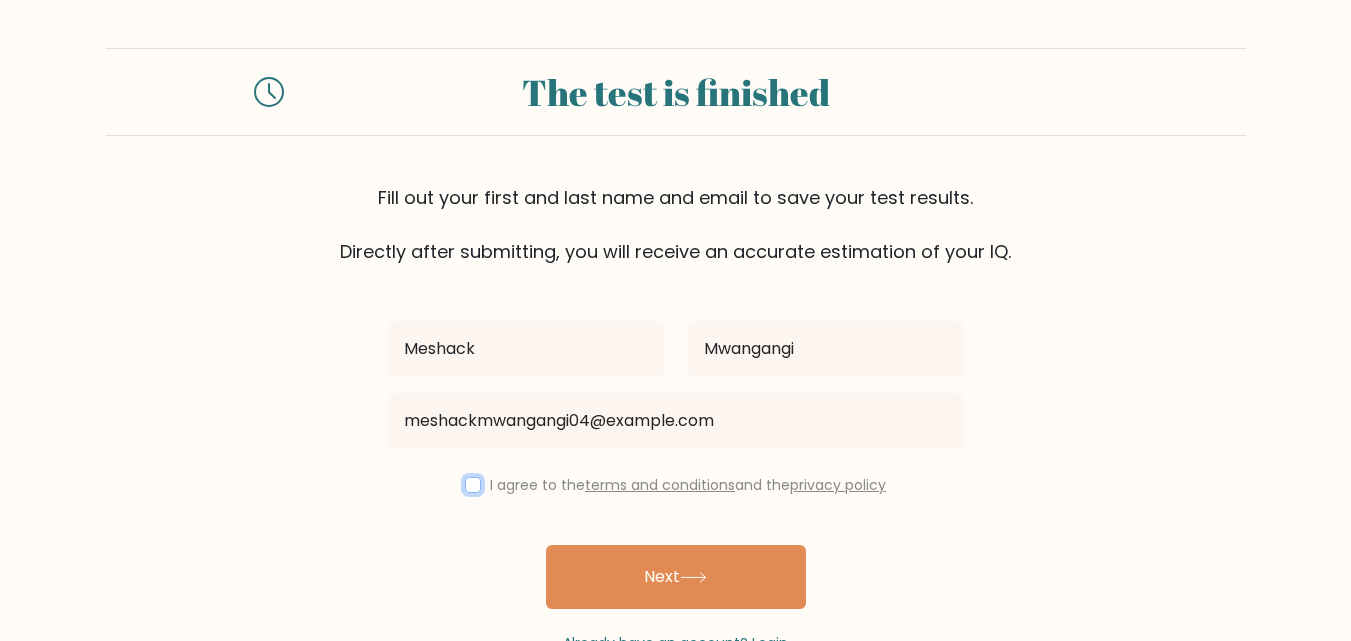 click at bounding box center (473, 485) 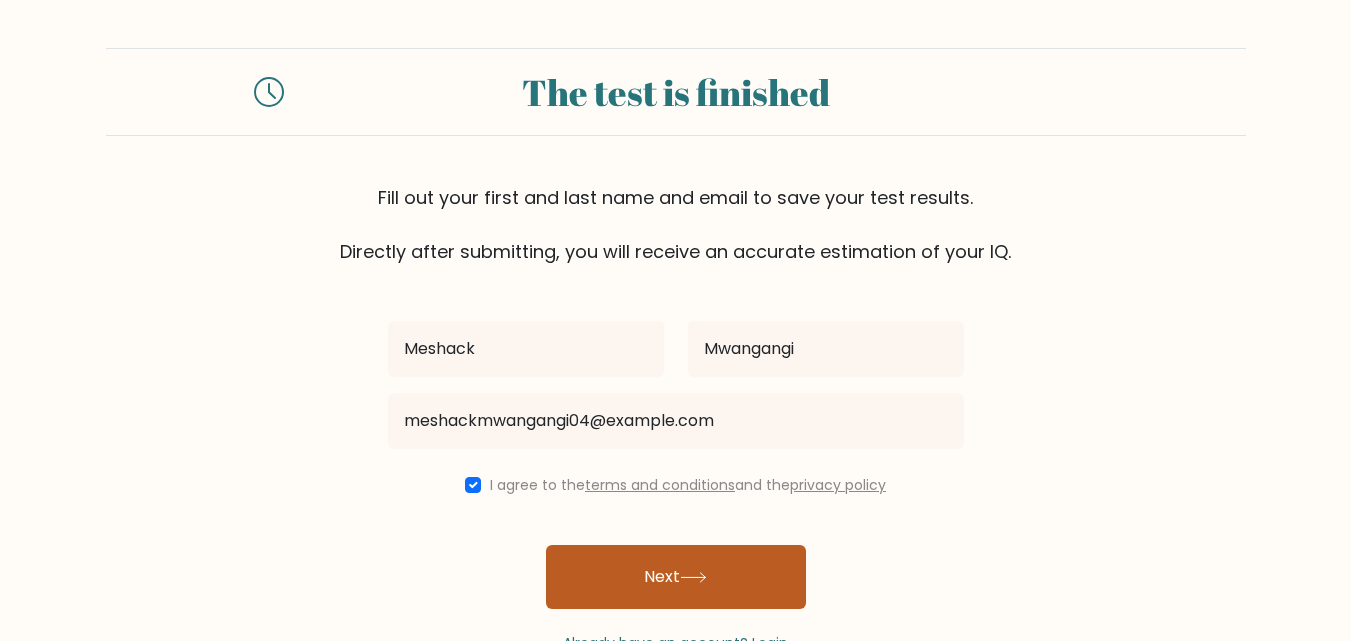 click on "Next" at bounding box center [676, 577] 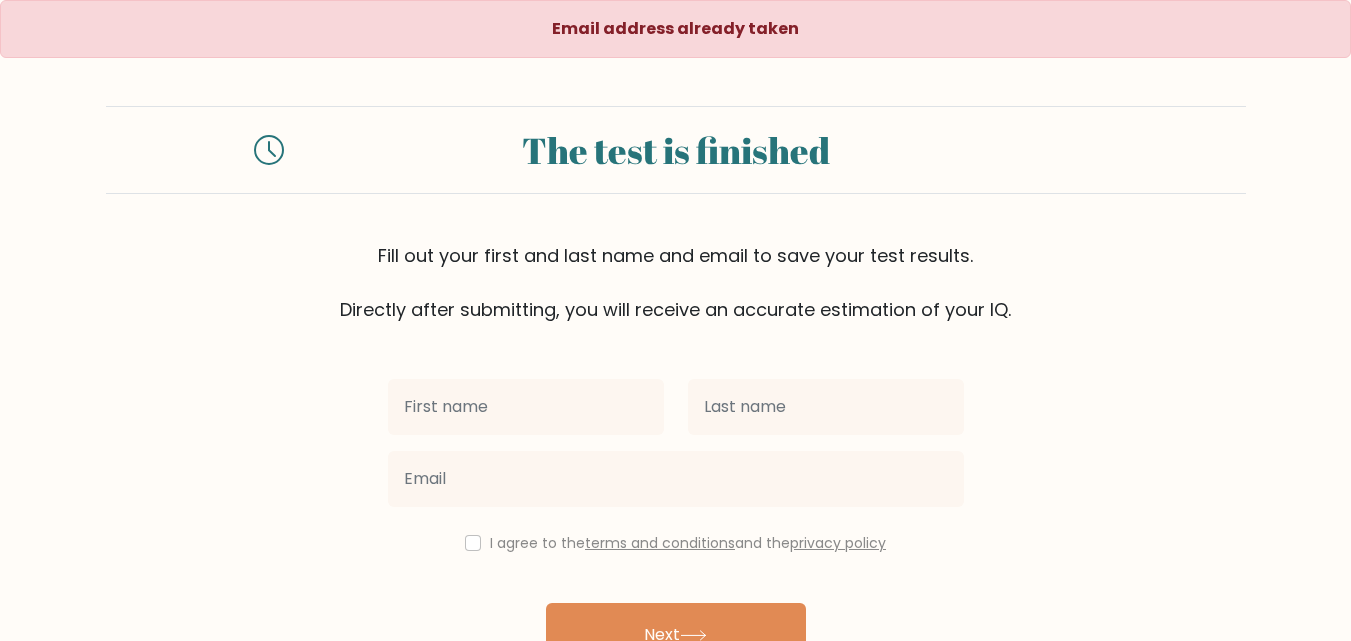 scroll, scrollTop: 0, scrollLeft: 0, axis: both 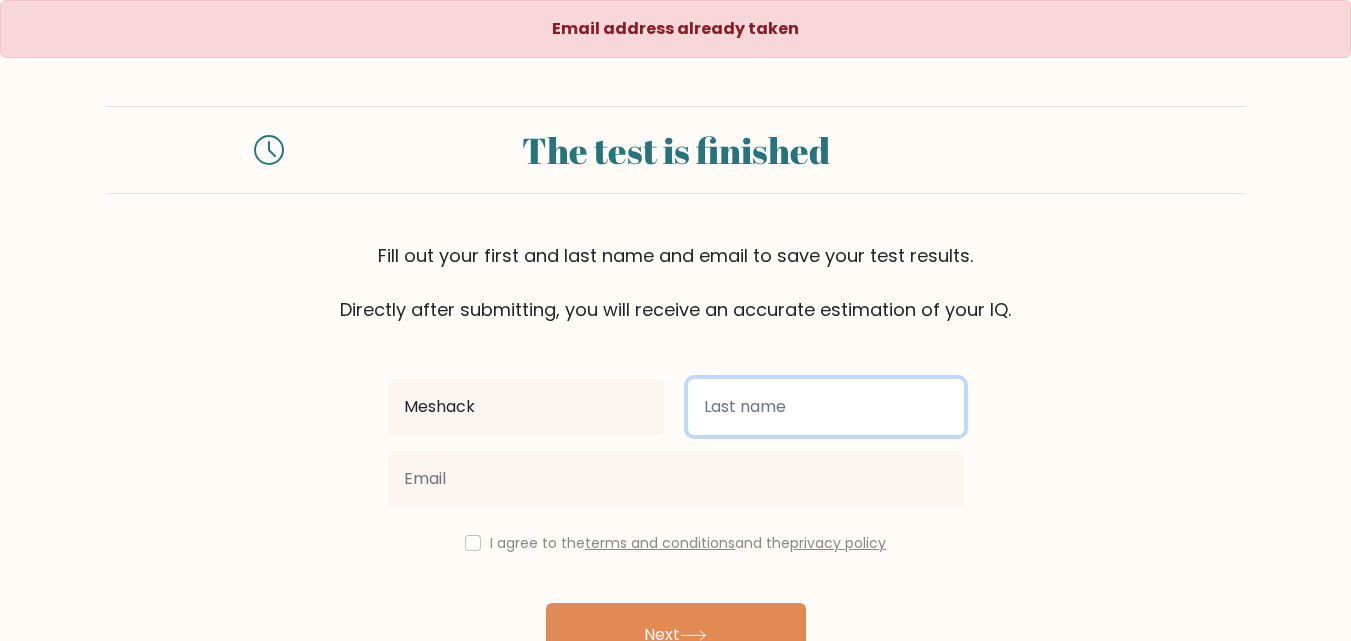 click at bounding box center (826, 407) 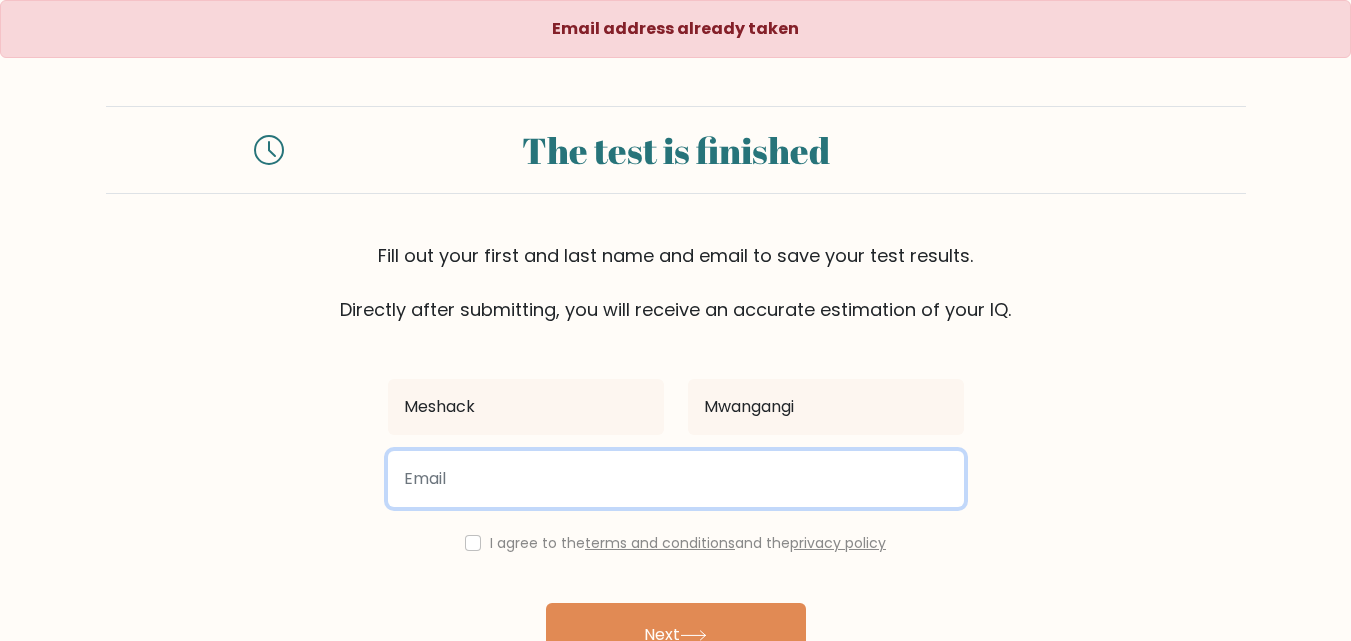 click at bounding box center [676, 479] 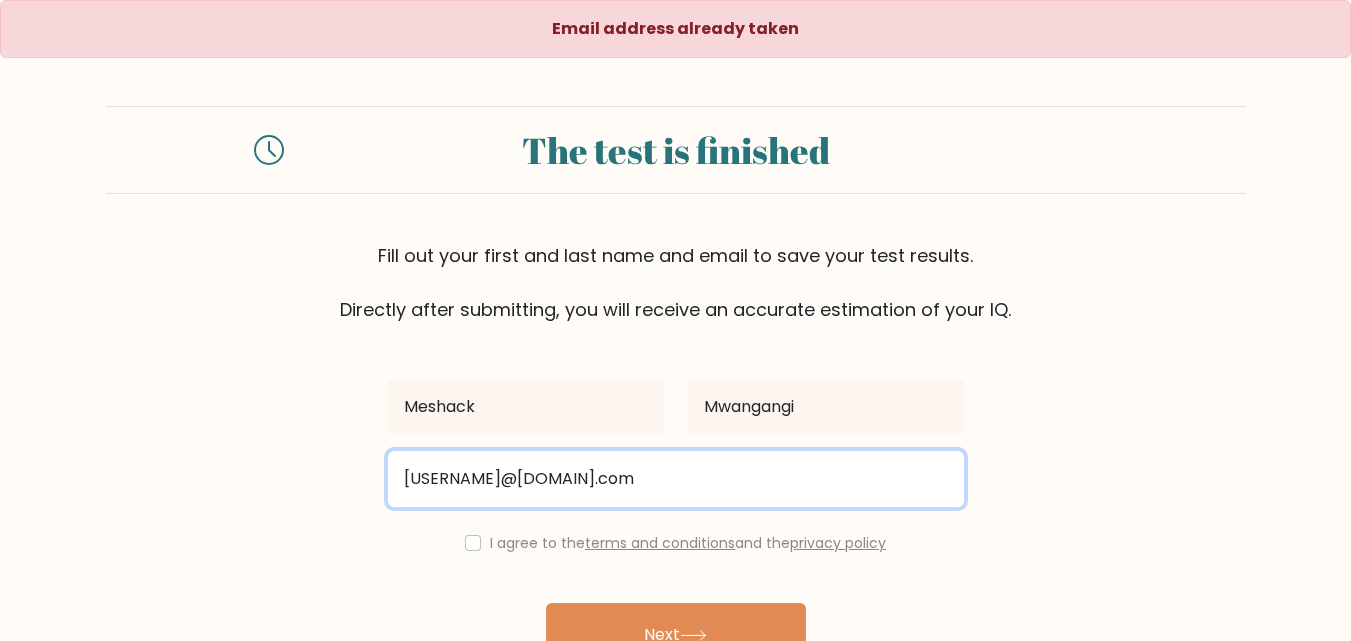 type on "mecsonfortunes@gmail.com" 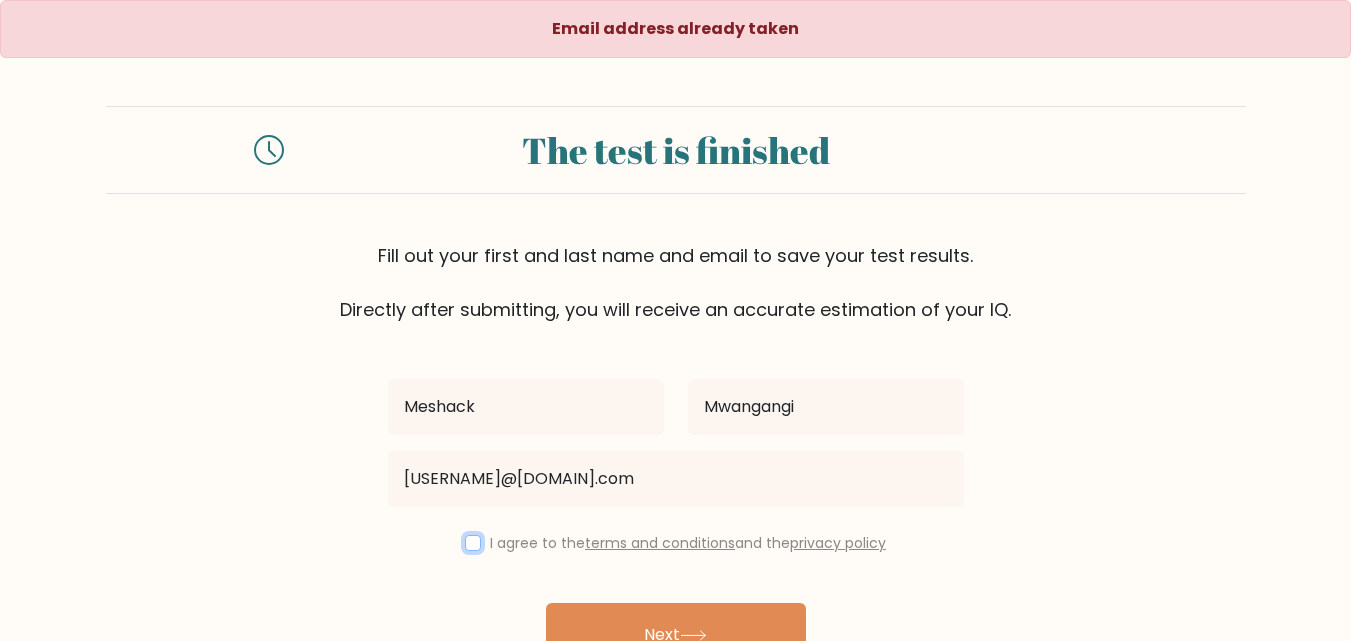 click at bounding box center (473, 543) 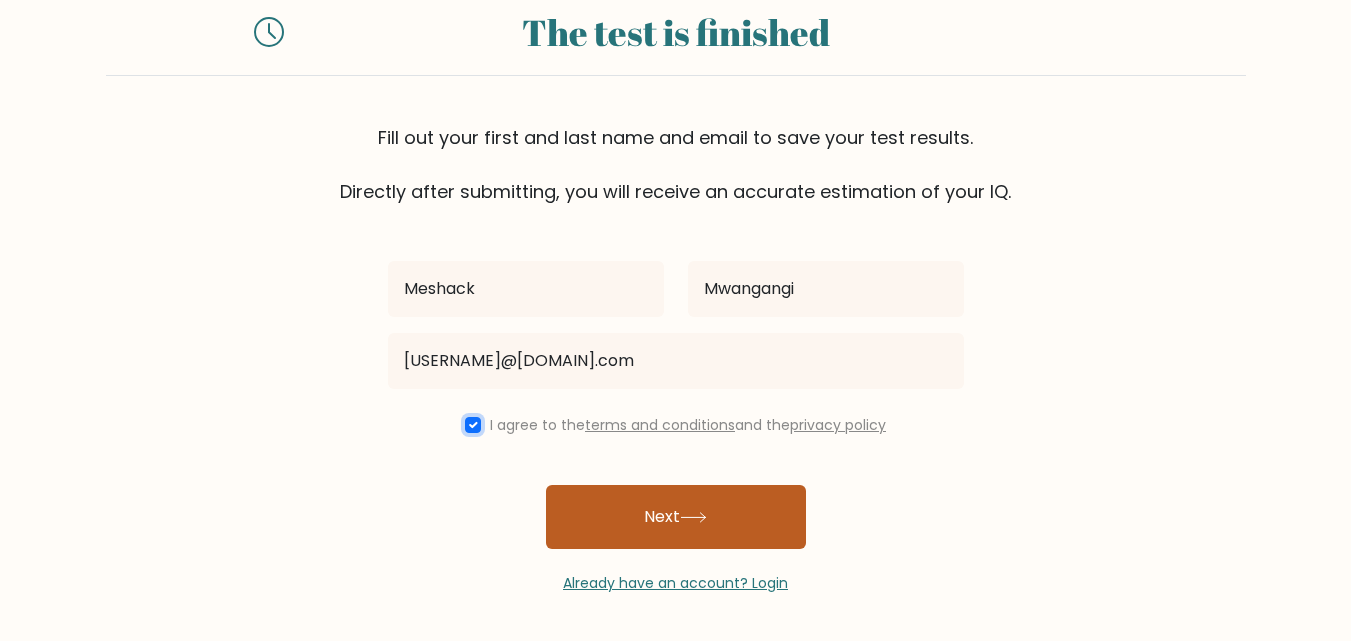 scroll, scrollTop: 119, scrollLeft: 0, axis: vertical 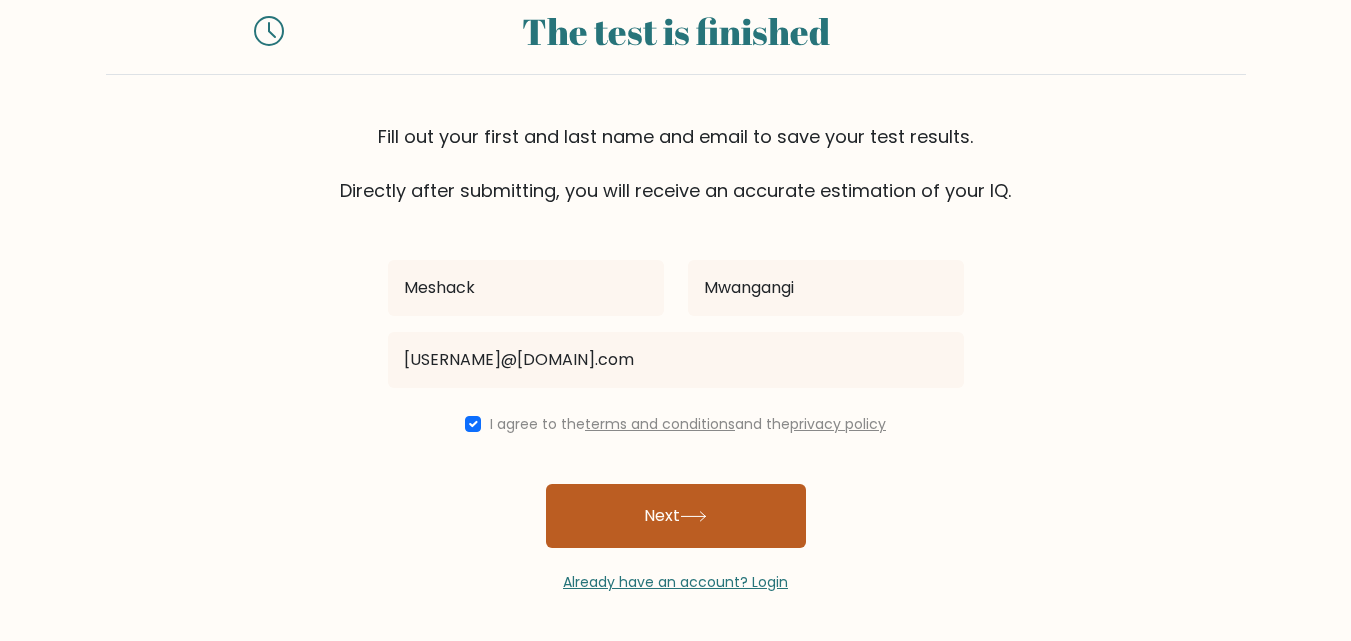 click on "Next" at bounding box center [676, 516] 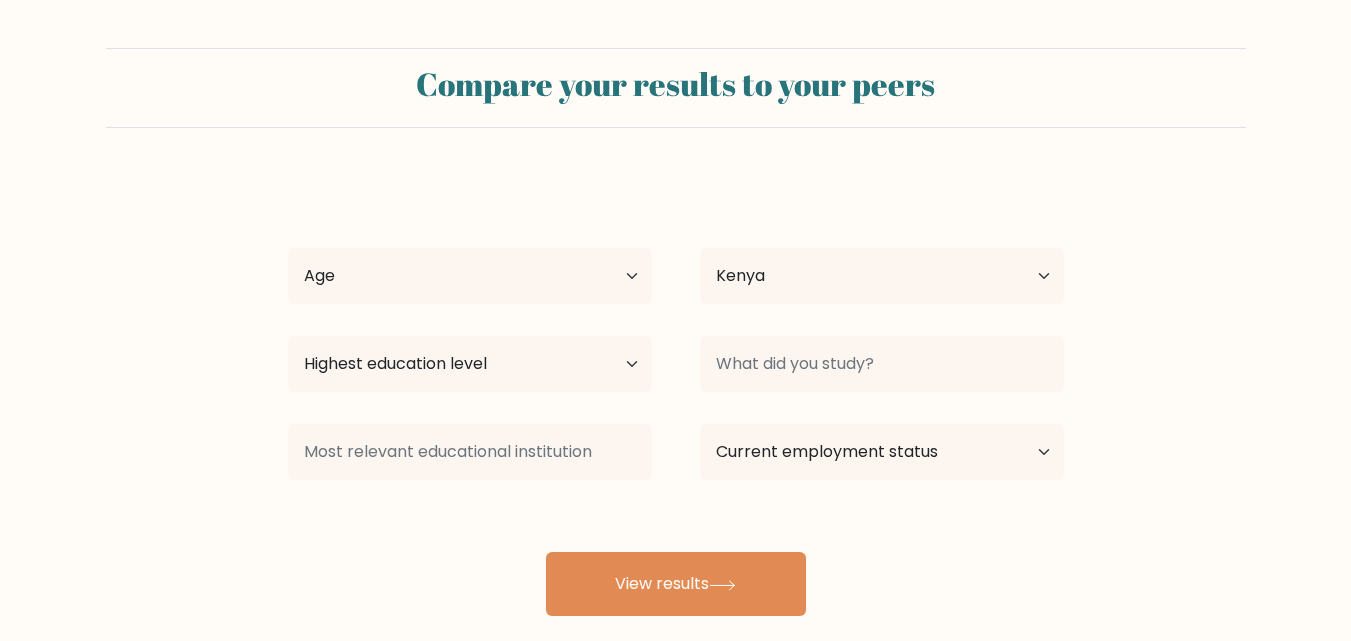 select on "KE" 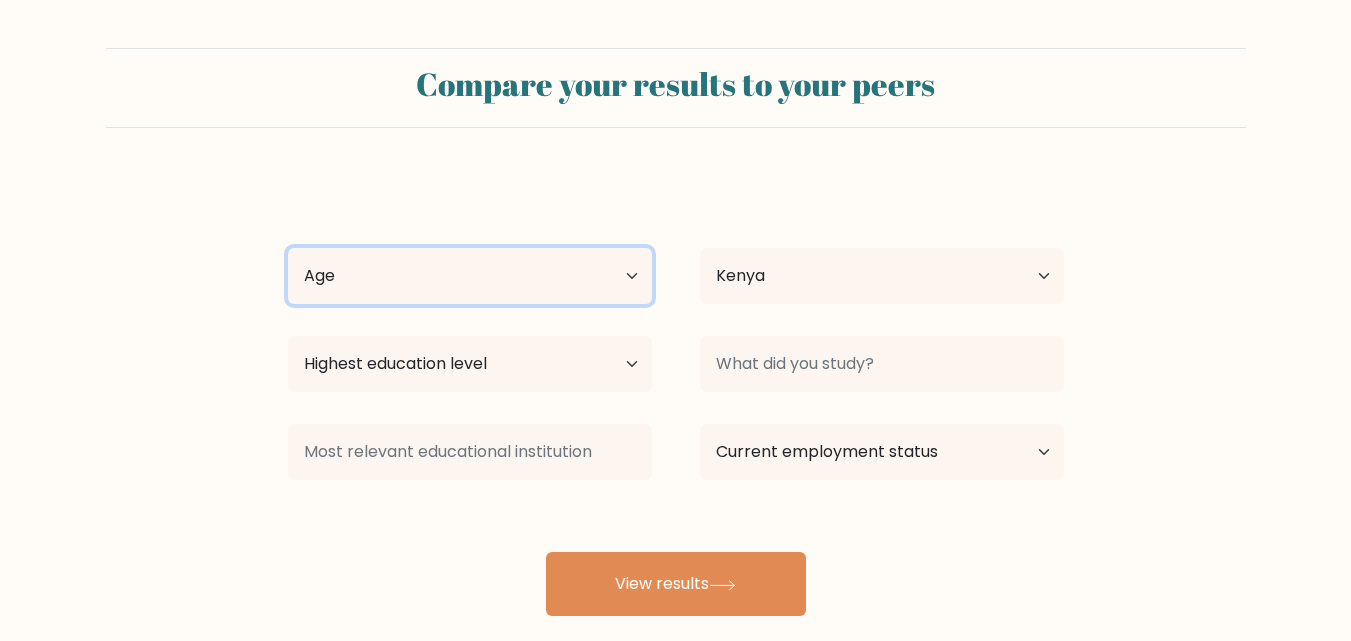 click on "Age
Under 18 years old
18-24 years old
25-34 years old
35-44 years old
45-54 years old
55-64 years old
65 years old and above" at bounding box center [470, 276] 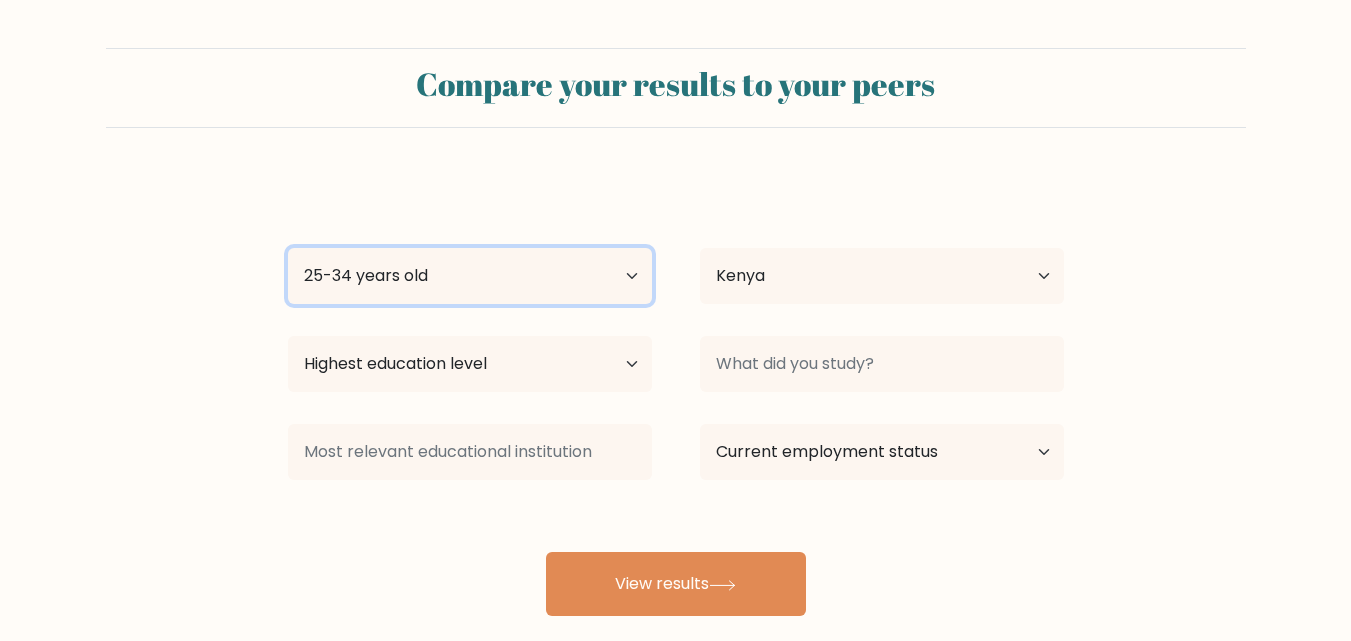 click on "Age
Under 18 years old
18-24 years old
25-34 years old
35-44 years old
45-54 years old
55-64 years old
65 years old and above" at bounding box center [470, 276] 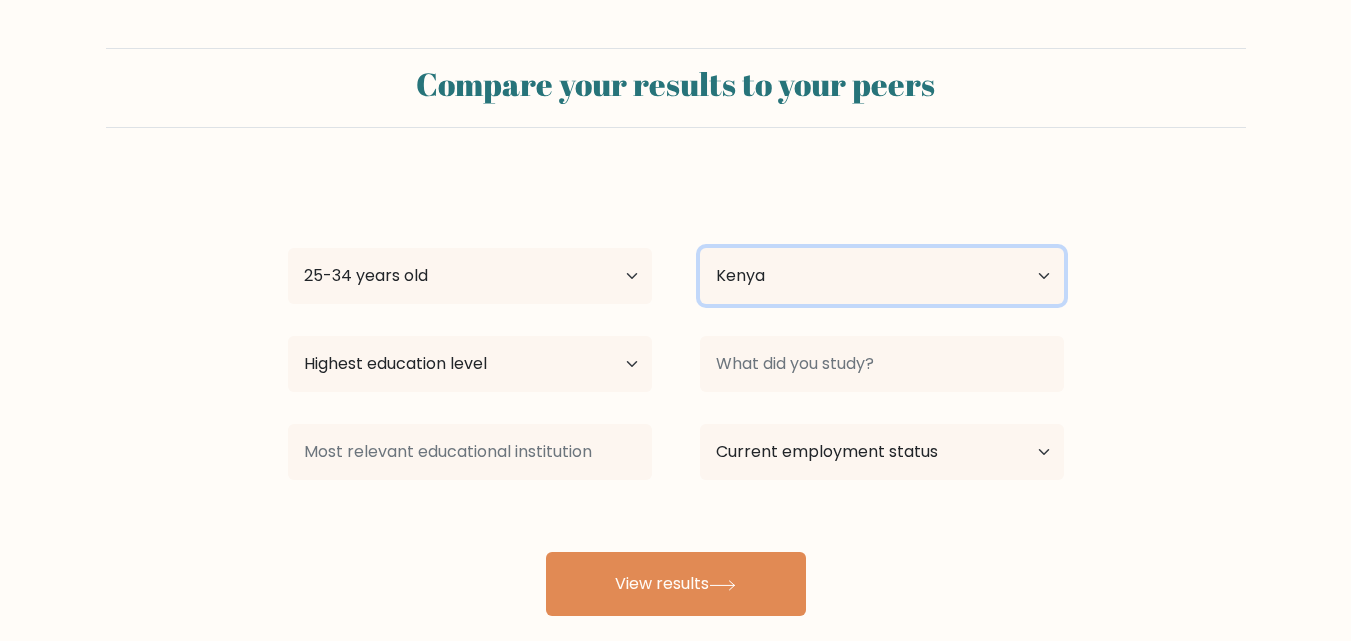 click on "Country
Afghanistan
Albania
Algeria
American Samoa
Andorra
Angola
Anguilla
Antarctica
Antigua and Barbuda
Argentina
Armenia
Aruba
Australia
Austria
Azerbaijan
Bahamas
Bahrain
Bangladesh
Barbados
Belarus
Belgium
Belize
Benin
Bermuda
Bhutan
Bolivia
Bonaire, Sint Eustatius and Saba
Bosnia and Herzegovina
Botswana
Bouvet Island
Brazil
British Indian Ocean Territory
Brunei
Bulgaria
Burkina Faso
Burundi
Cabo Verde
Cambodia
Cameroon
Canada
Cayman Islands
Central African Republic
Chad
Chile
China
Christmas Island
Cocos (Keeling) Islands
Colombia
Comoros
Congo
Congo (the Democratic Republic of the)
Cook Islands
Costa Rica
Côte d'Ivoire
Croatia
Cuba" at bounding box center (882, 276) 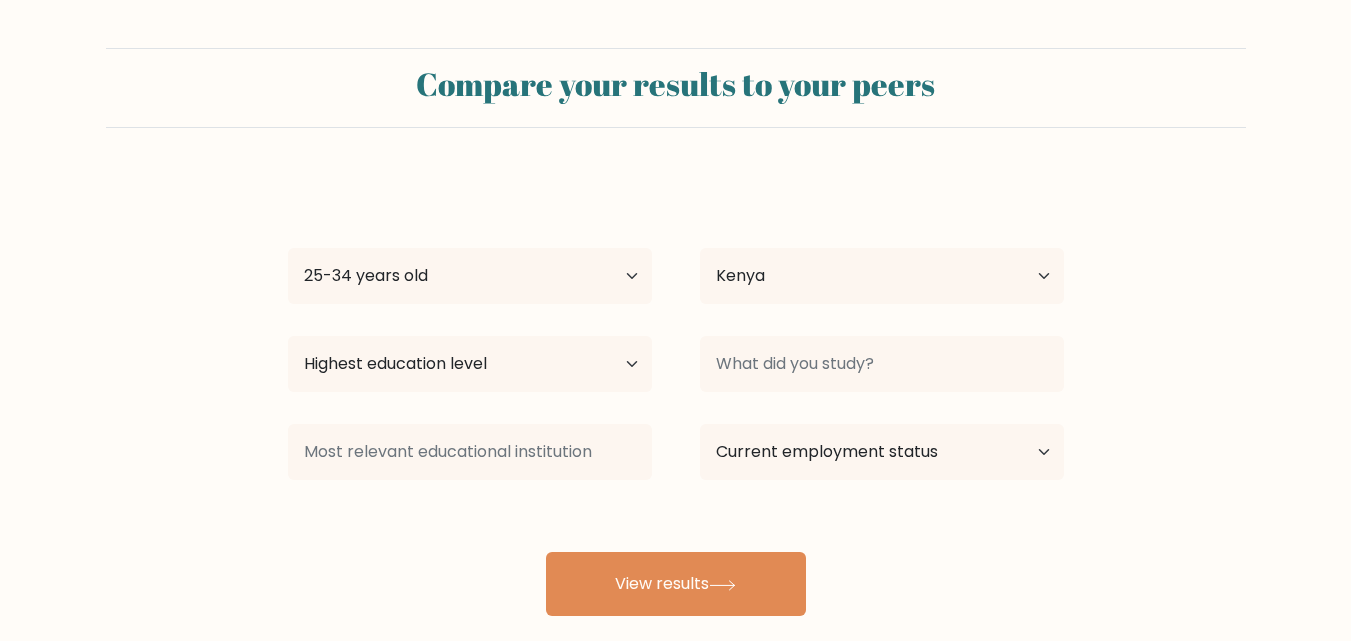click on "Meshack
Mwangangi
Age
Under 18 years old
18-24 years old
25-34 years old
35-44 years old
45-54 years old
55-64 years old
65 years old and above
Country
Afghanistan
Albania
Algeria
American Samoa
Andorra
Angola
Anguilla
Antarctica
Antigua and Barbuda
Argentina
Armenia
Aruba
Australia
Austria
Azerbaijan
Bahamas
Bahrain
Bangladesh
Barbados
Belarus
Belgium
Belize
Benin
Bermuda
Bhutan
Bolivia
Bonaire, Sint Eustatius and Saba
Bosnia and Herzegovina
Botswana
Bouvet Island
Brazil
Brunei" at bounding box center [676, 396] 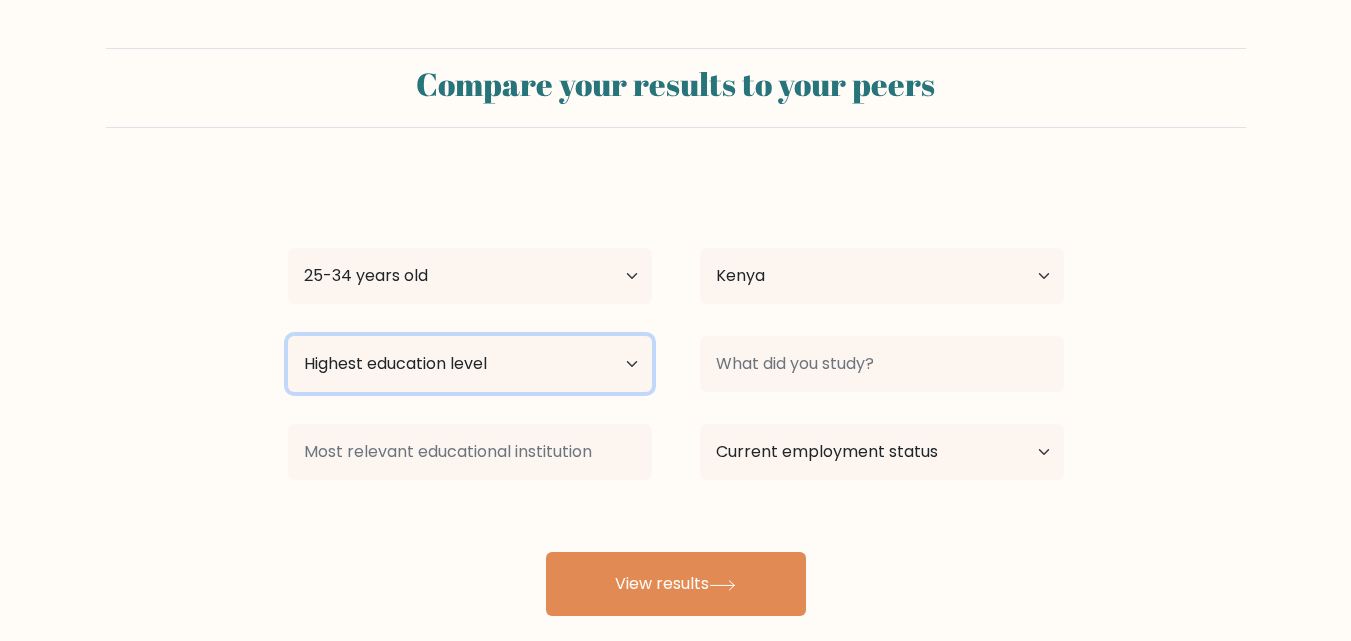 click on "Highest education level
No schooling
Primary
Lower Secondary
Upper Secondary
Occupation Specific
Bachelor's degree
Master's degree
Doctoral degree" at bounding box center (470, 364) 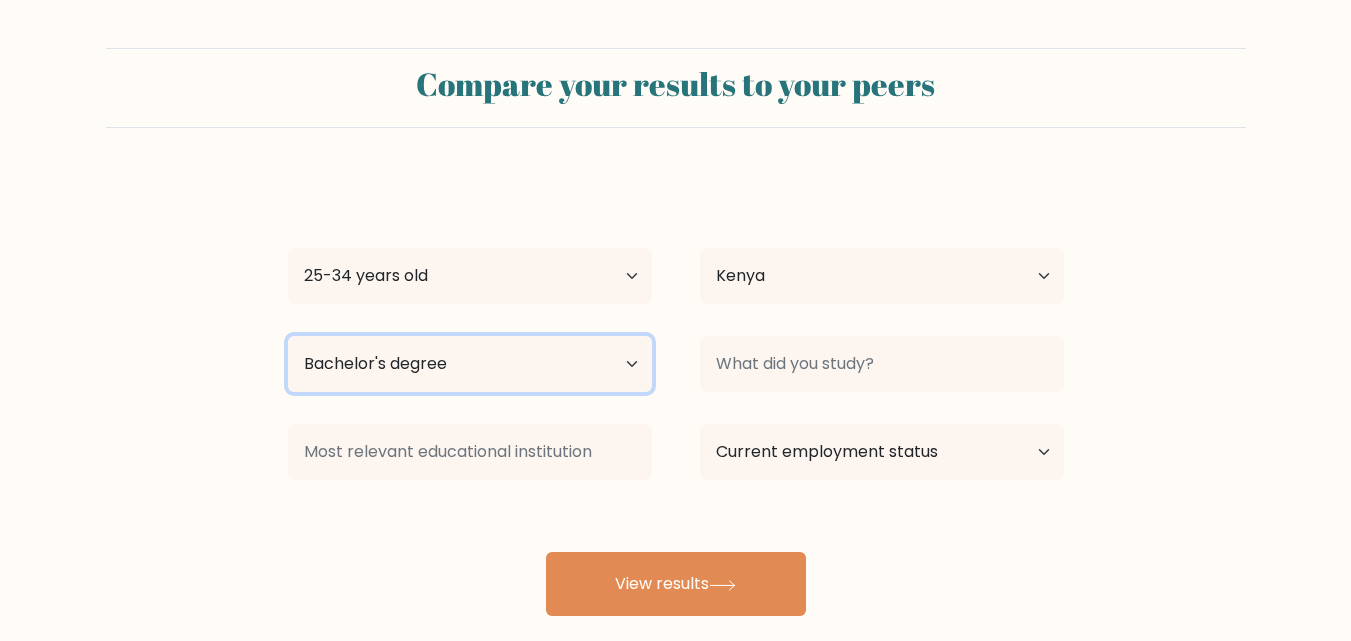 click on "Highest education level
No schooling
Primary
Lower Secondary
Upper Secondary
Occupation Specific
Bachelor's degree
Master's degree
Doctoral degree" at bounding box center (470, 364) 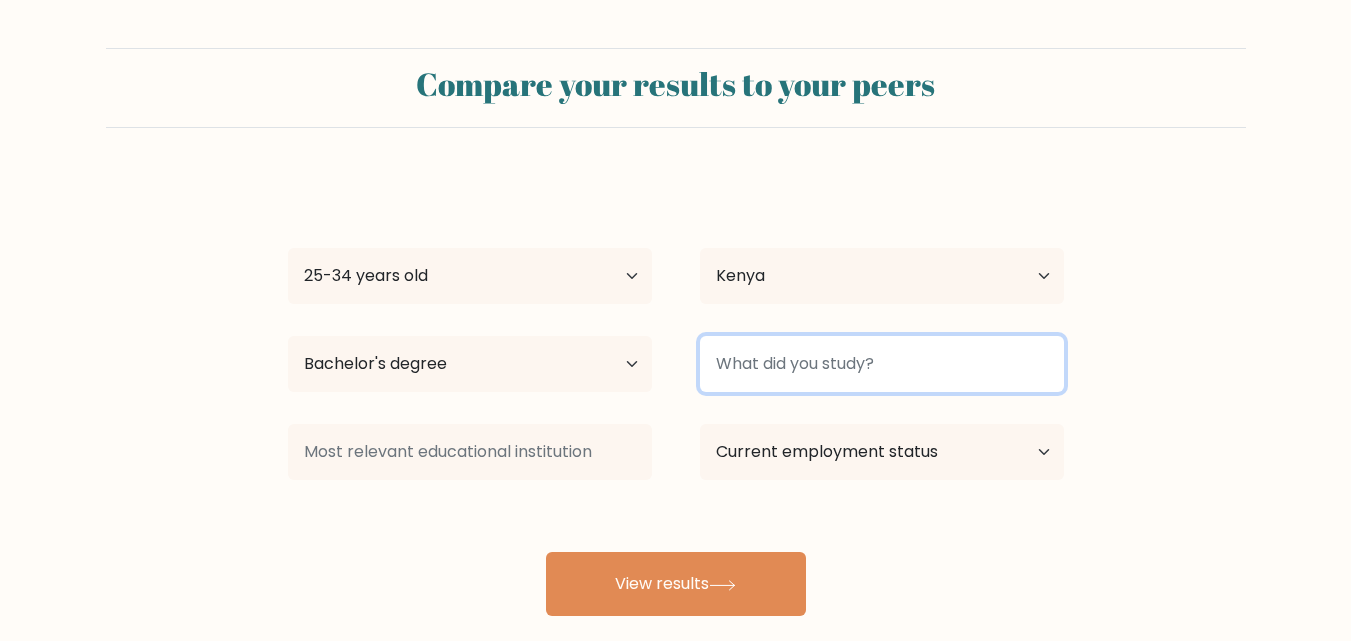 click at bounding box center (882, 364) 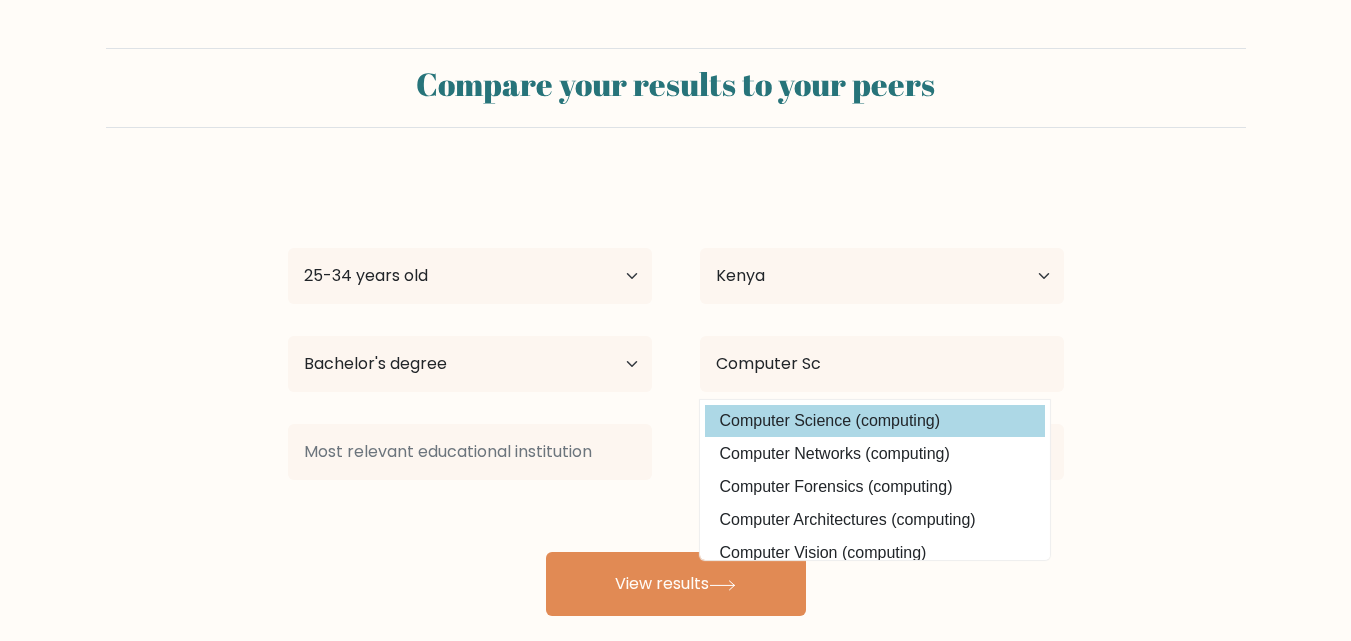 click on "Computer Science (computing)" at bounding box center [875, 421] 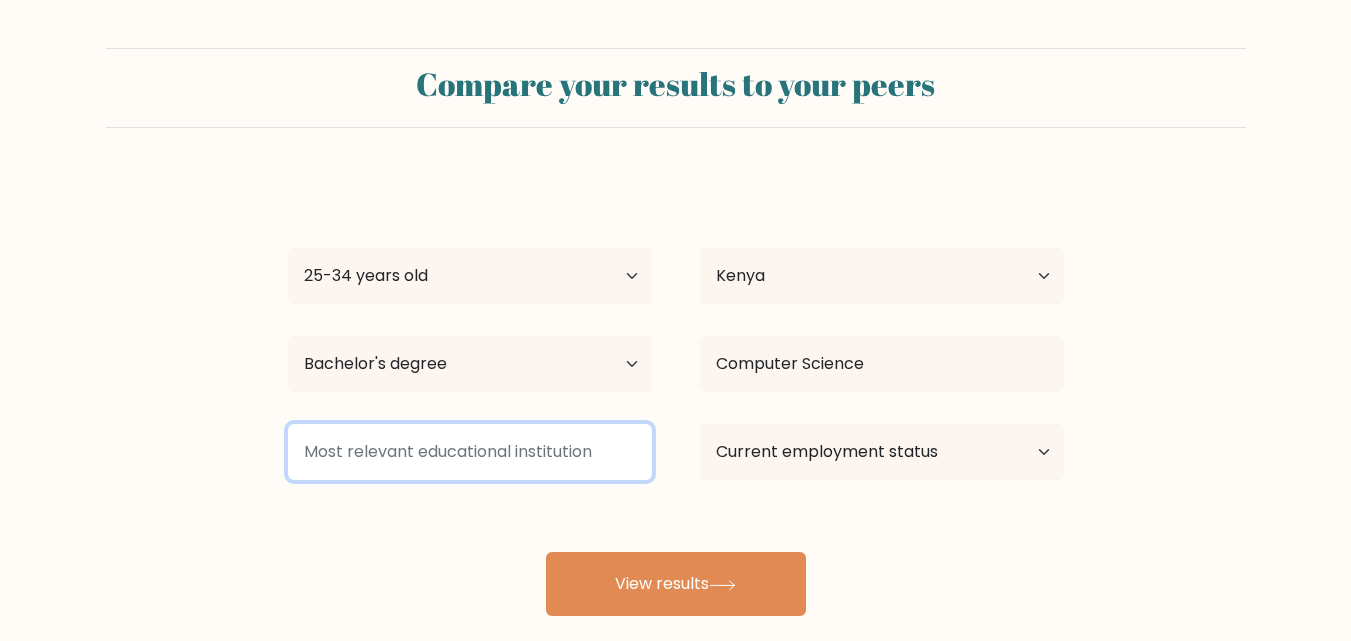 click at bounding box center (470, 452) 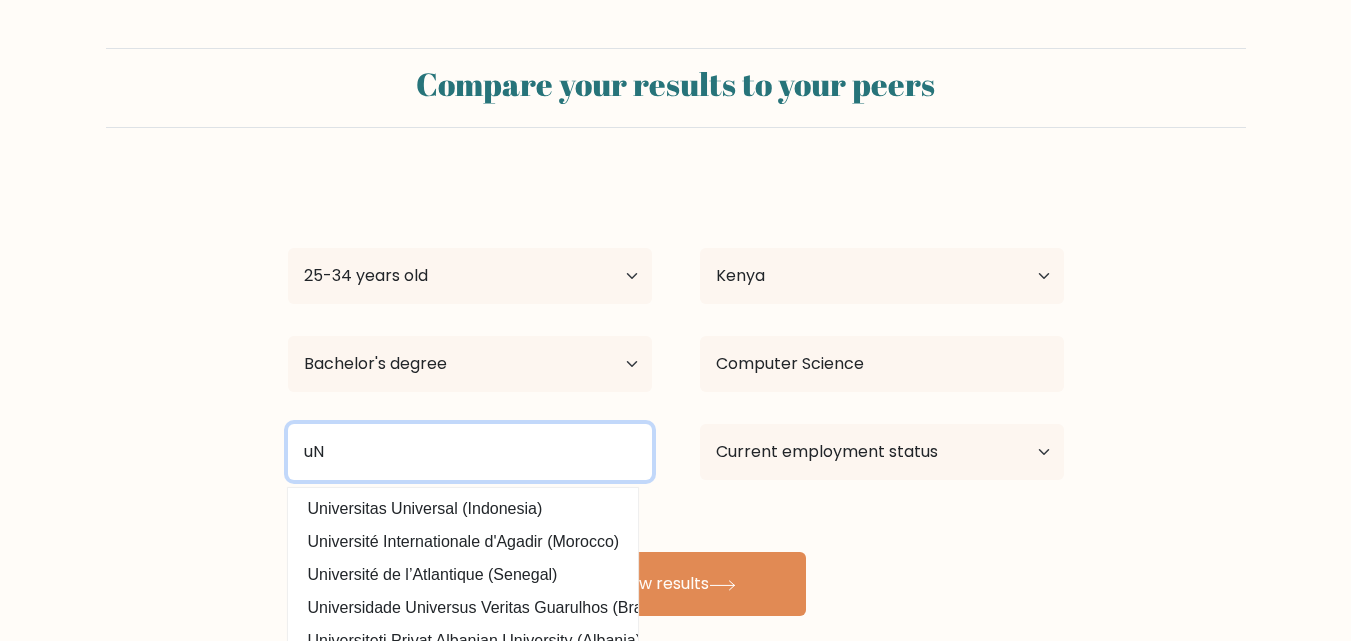 type on "u" 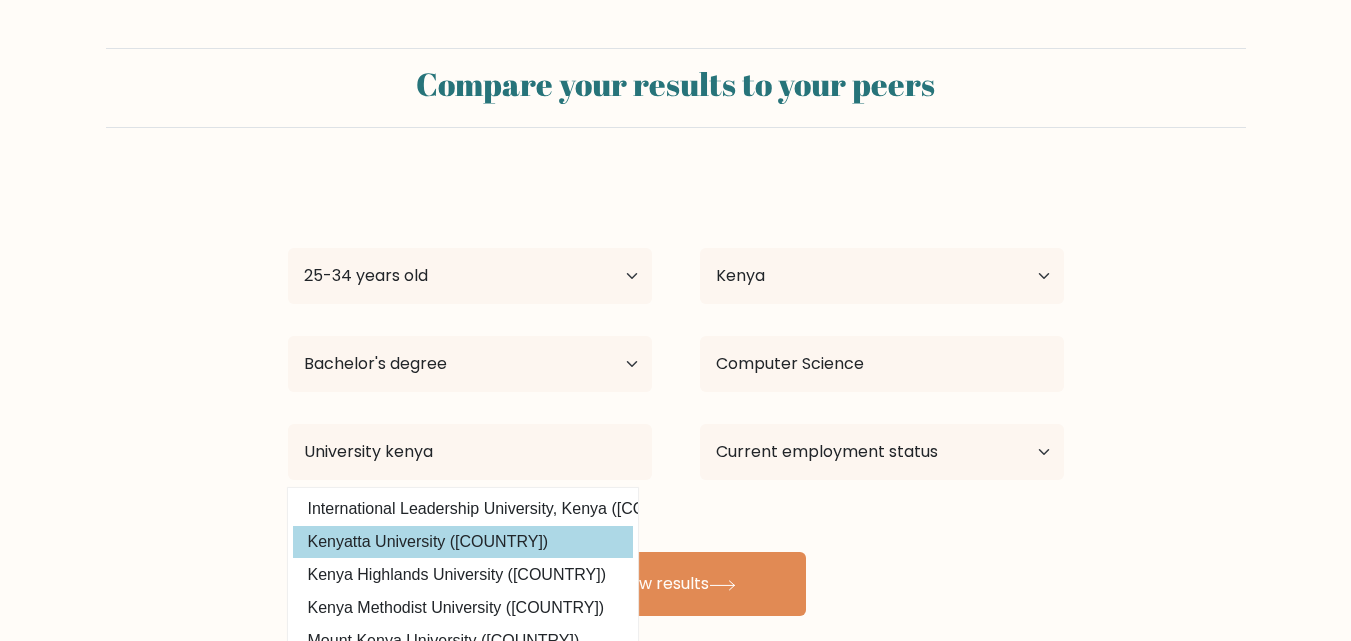 click on "Kenyatta University (Kenya)" at bounding box center (463, 542) 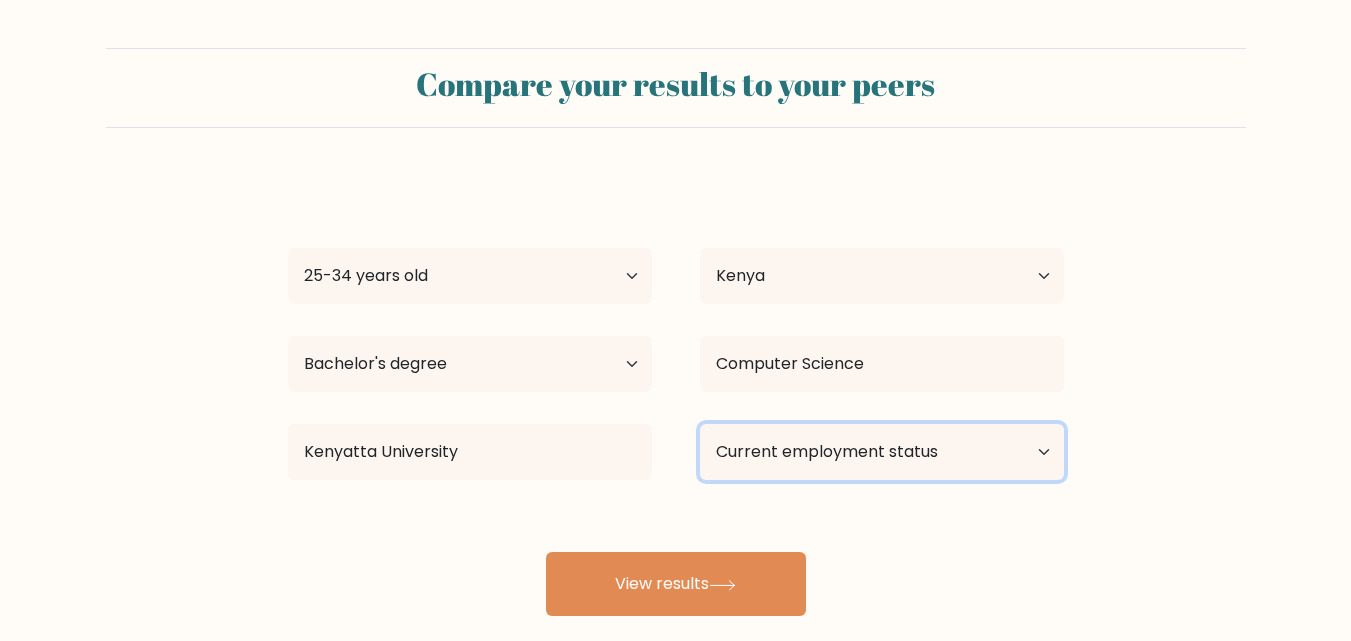 click on "Current employment status
Employed
Student
Retired
Other / prefer not to answer" at bounding box center [882, 452] 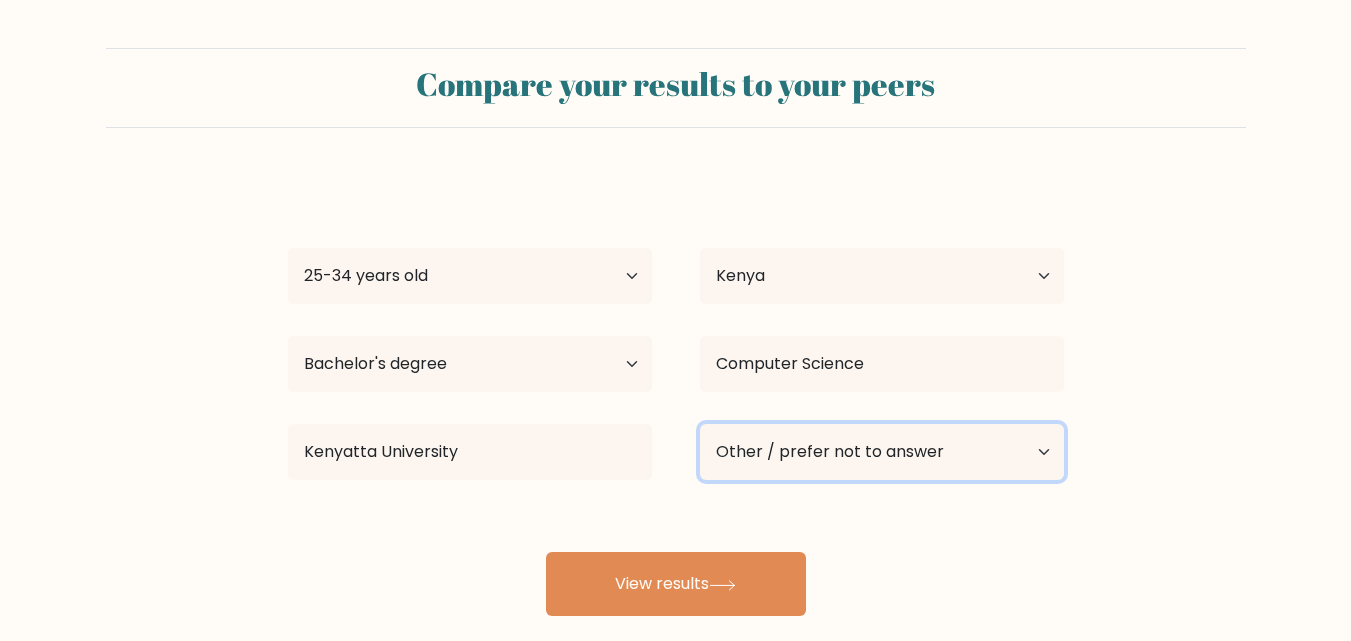 click on "Current employment status
Employed
Student
Retired
Other / prefer not to answer" at bounding box center [882, 452] 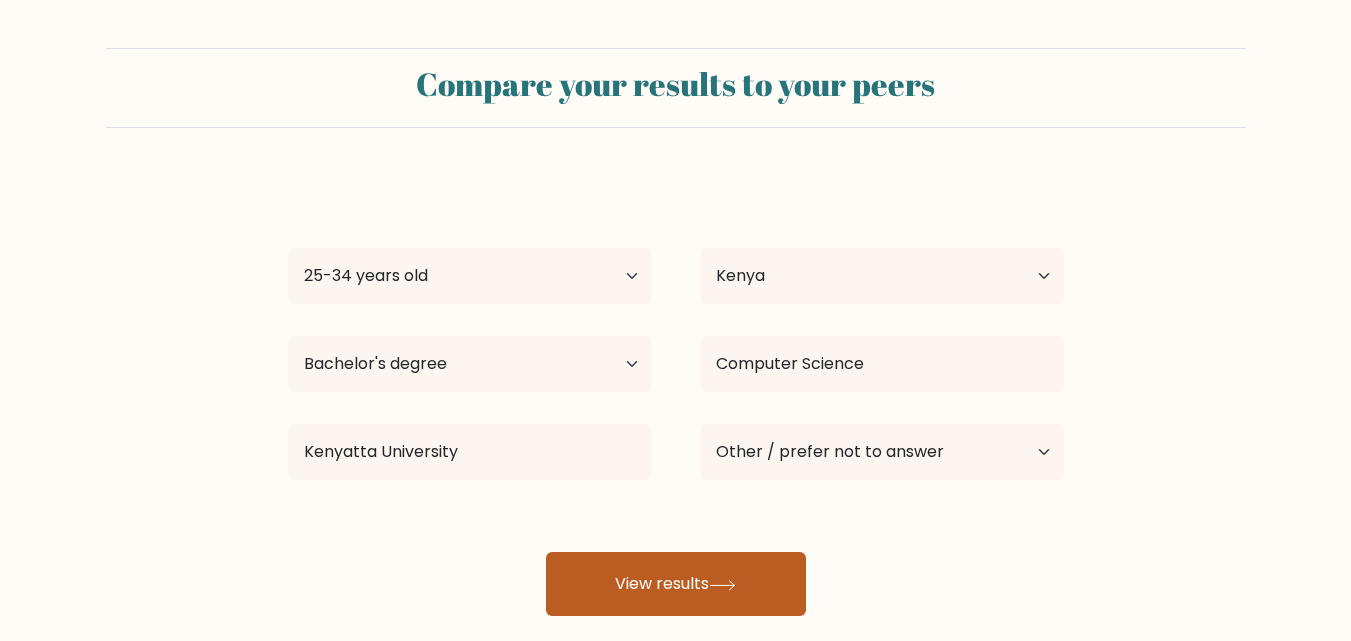 click on "View results" at bounding box center [676, 584] 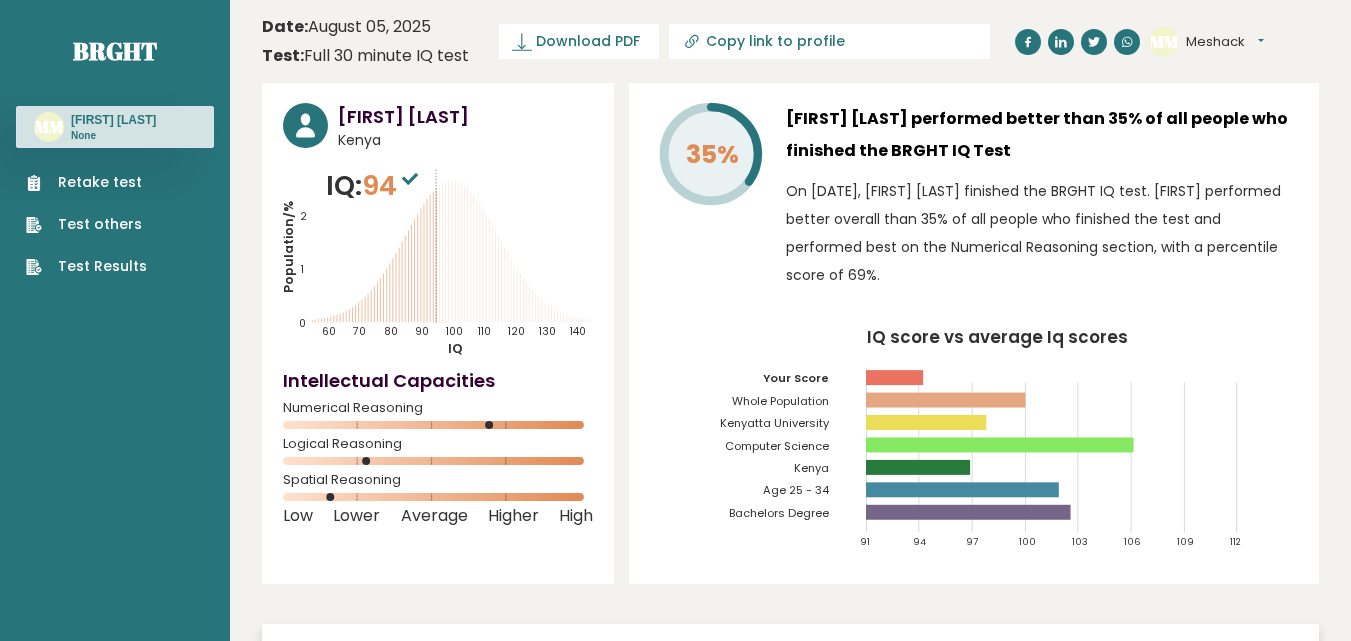 scroll, scrollTop: 0, scrollLeft: 0, axis: both 